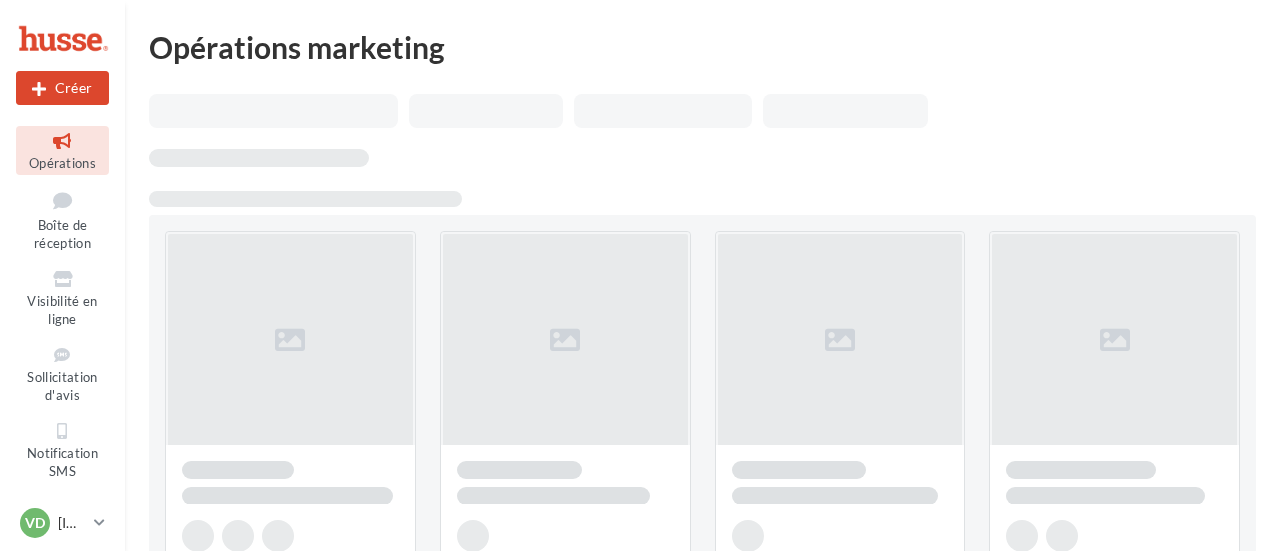 scroll, scrollTop: 0, scrollLeft: 0, axis: both 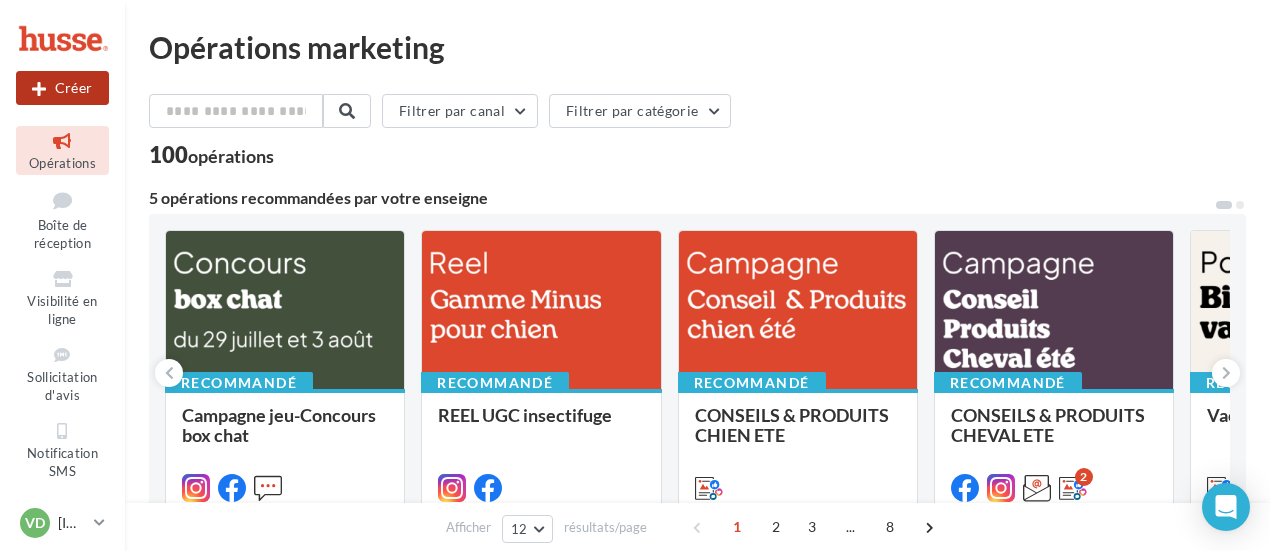 click on "Créer" at bounding box center (62, 88) 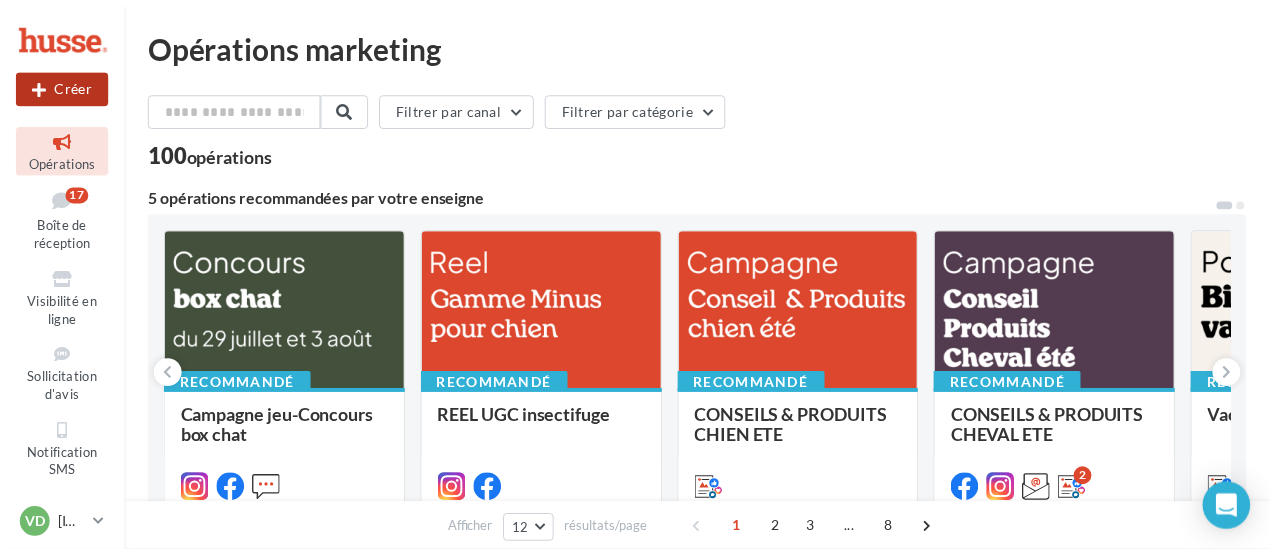 scroll, scrollTop: 0, scrollLeft: 0, axis: both 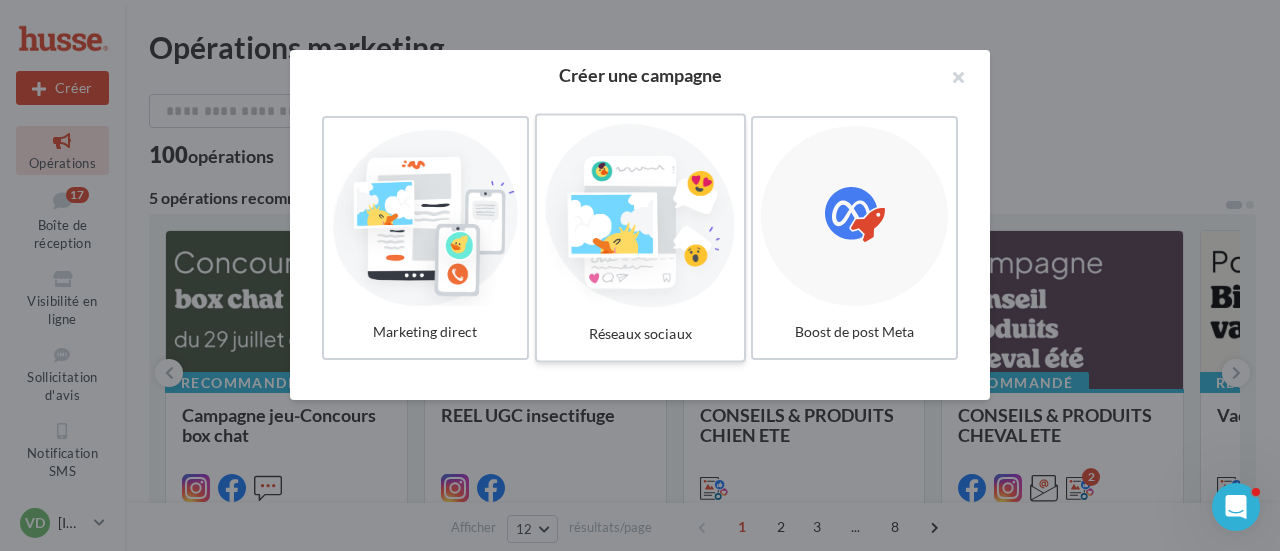 click at bounding box center [640, 216] 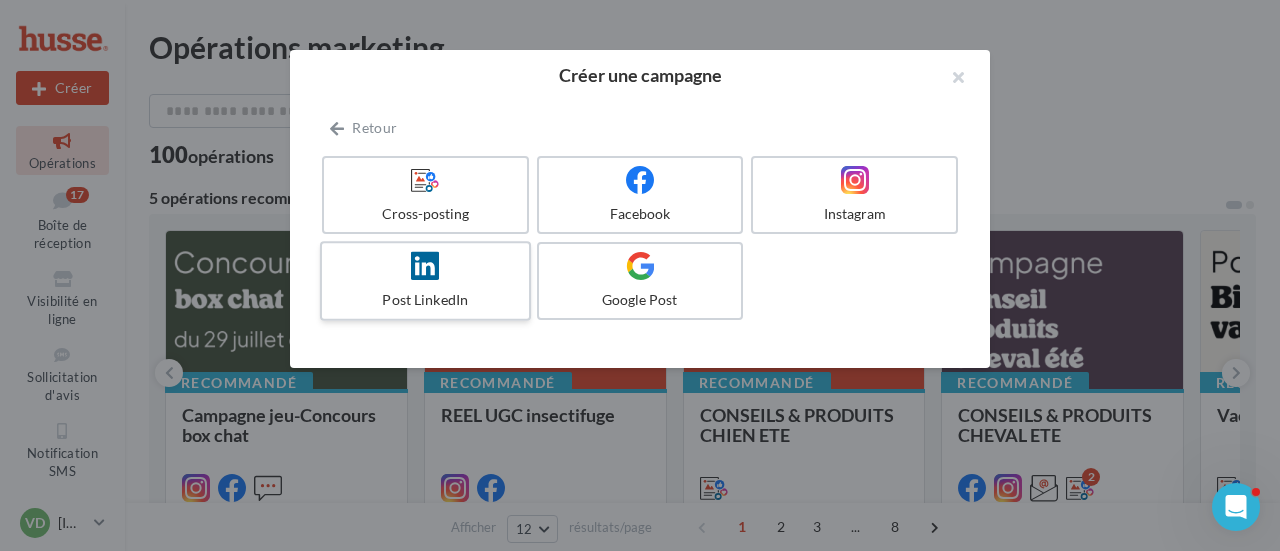 click on "Post LinkedIn" at bounding box center (425, 300) 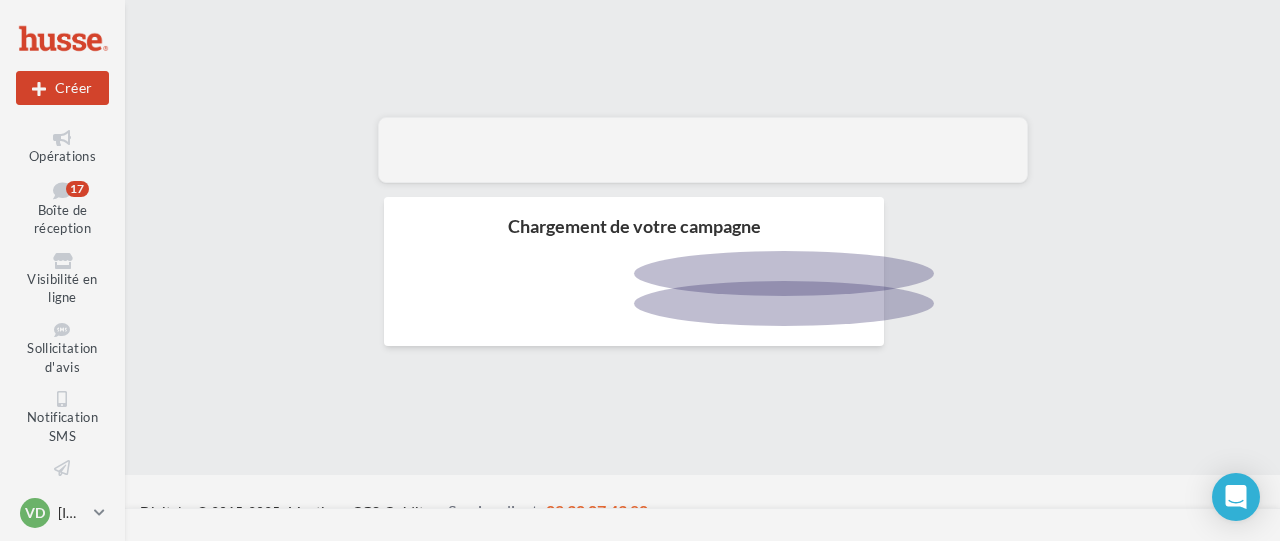 scroll, scrollTop: 0, scrollLeft: 0, axis: both 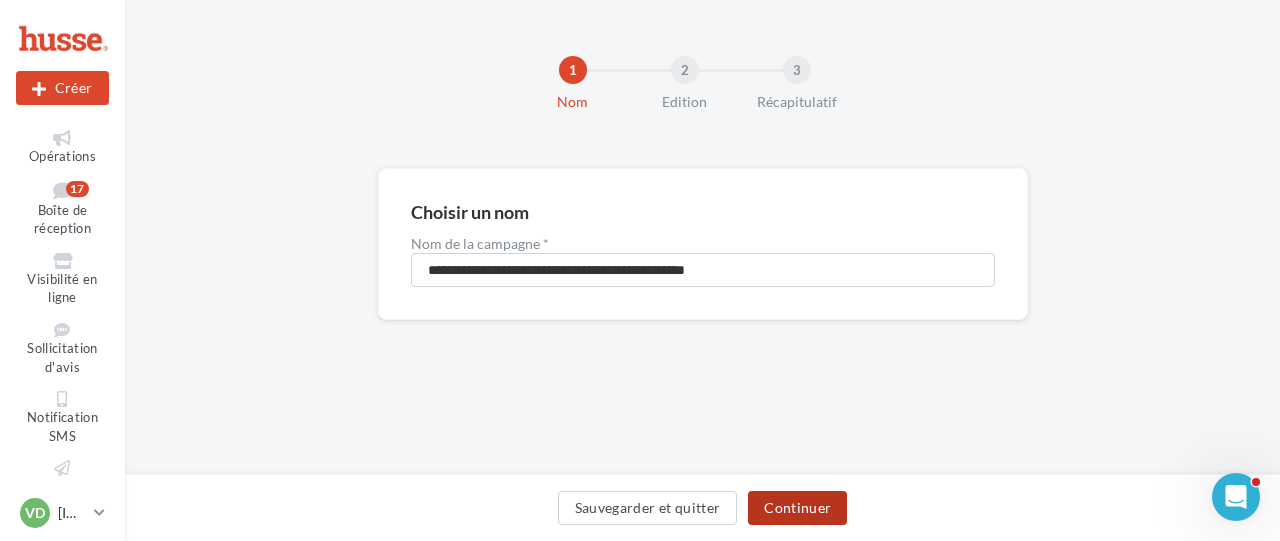 click on "Continuer" at bounding box center [797, 508] 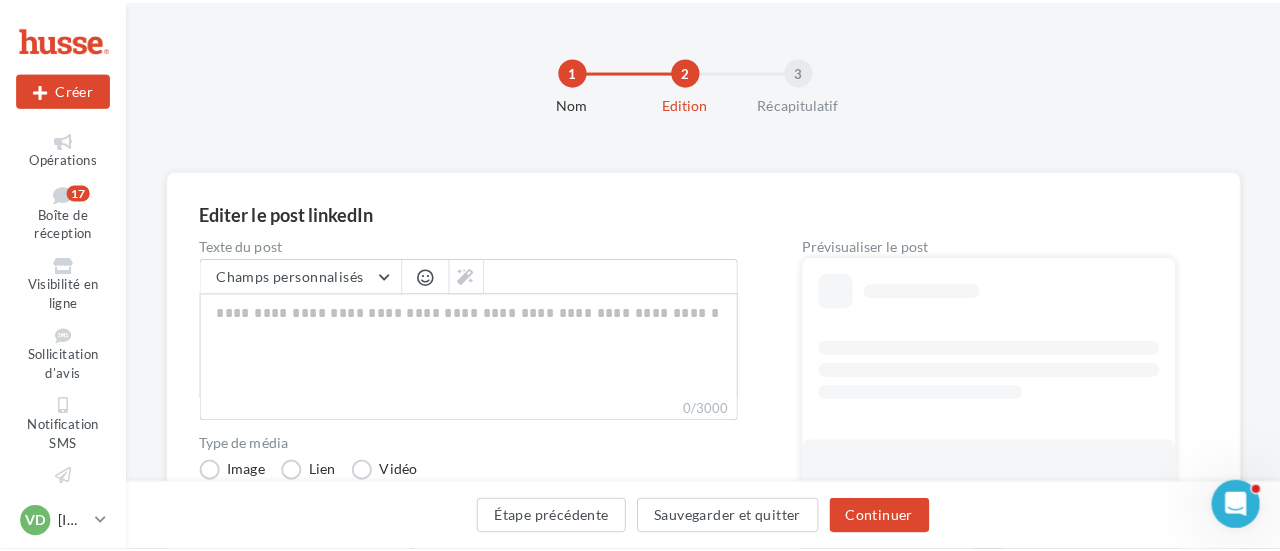 scroll, scrollTop: 200, scrollLeft: 0, axis: vertical 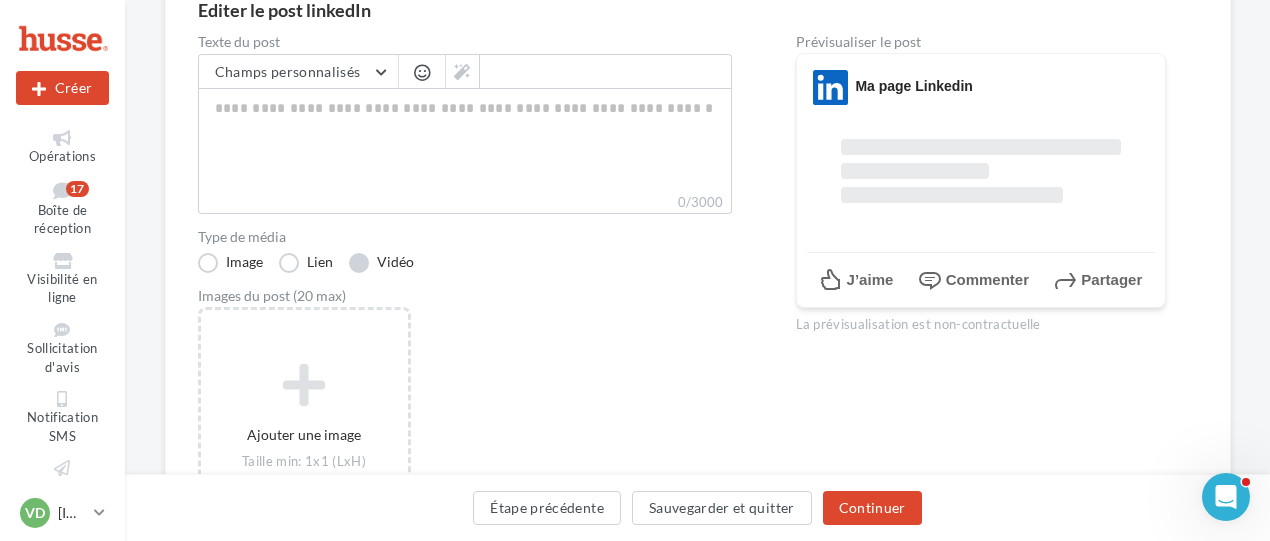 click on "Vidéo" at bounding box center [381, 263] 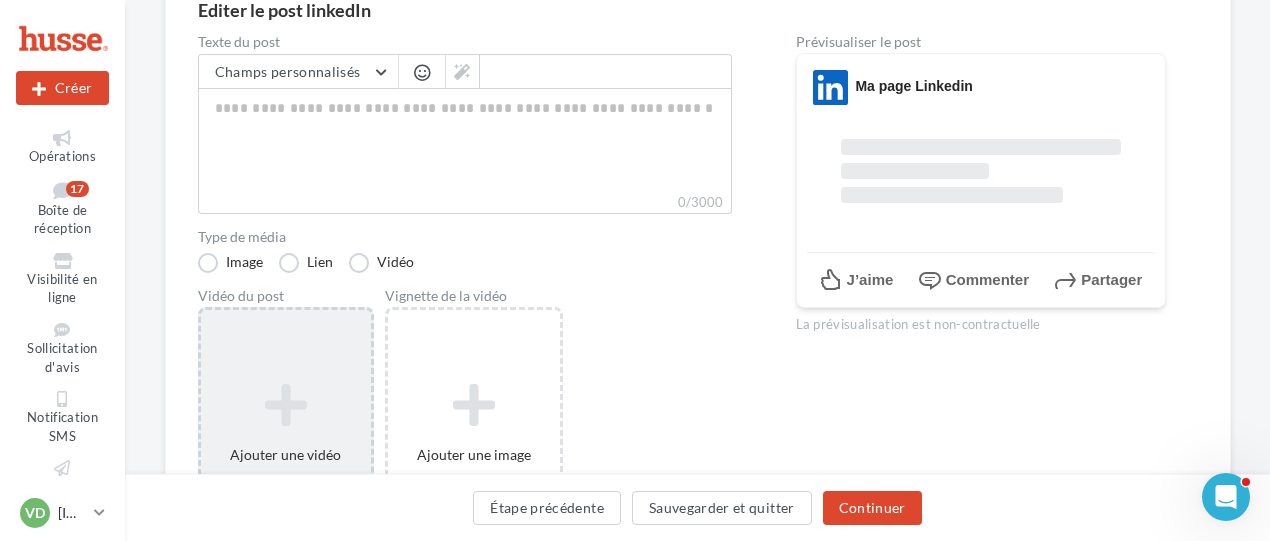 click at bounding box center (286, 405) 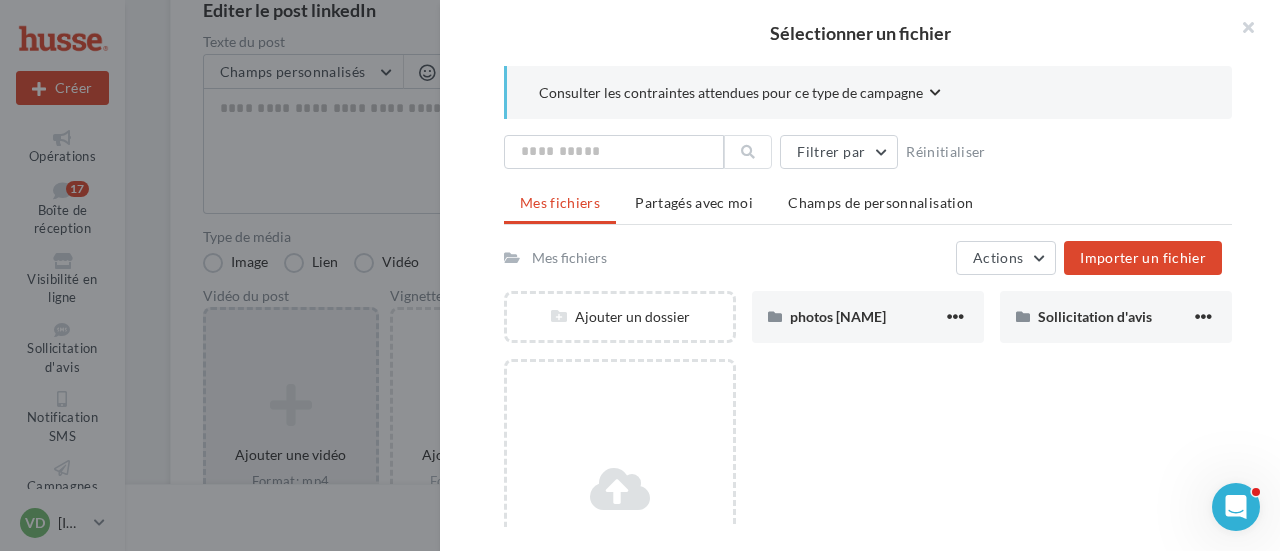 scroll, scrollTop: 142, scrollLeft: 0, axis: vertical 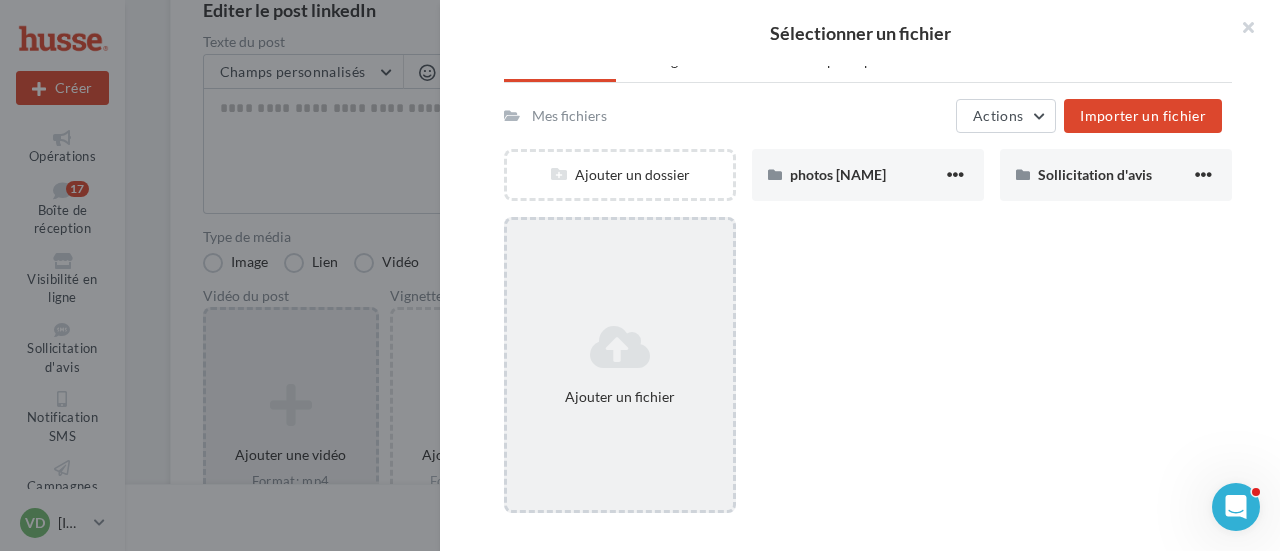 click on "Ajouter un fichier" at bounding box center [620, 365] 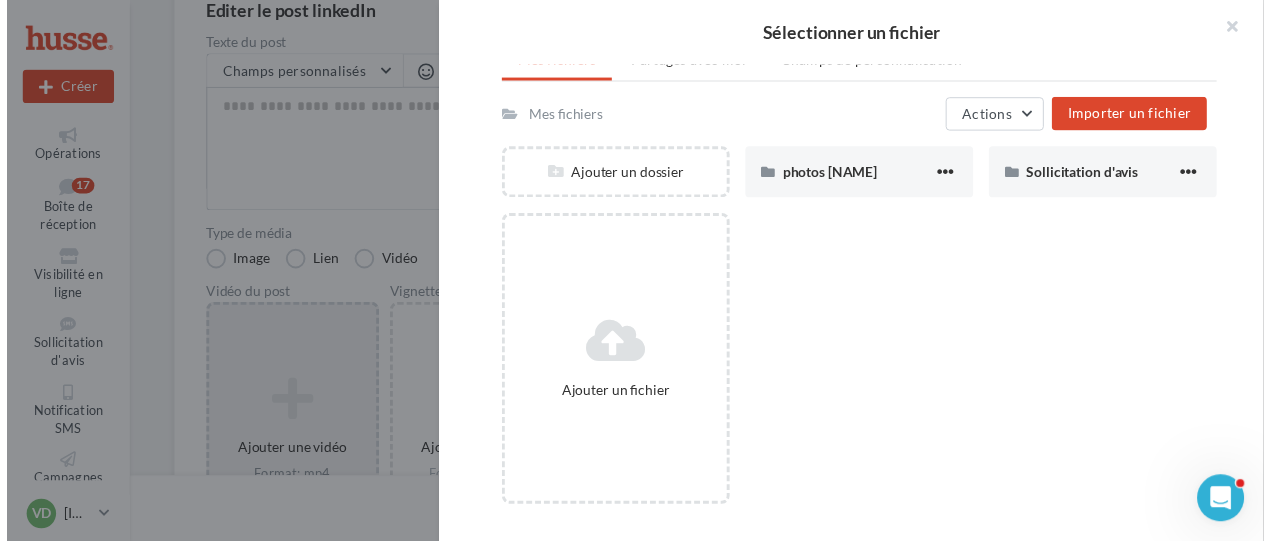 scroll, scrollTop: 0, scrollLeft: 0, axis: both 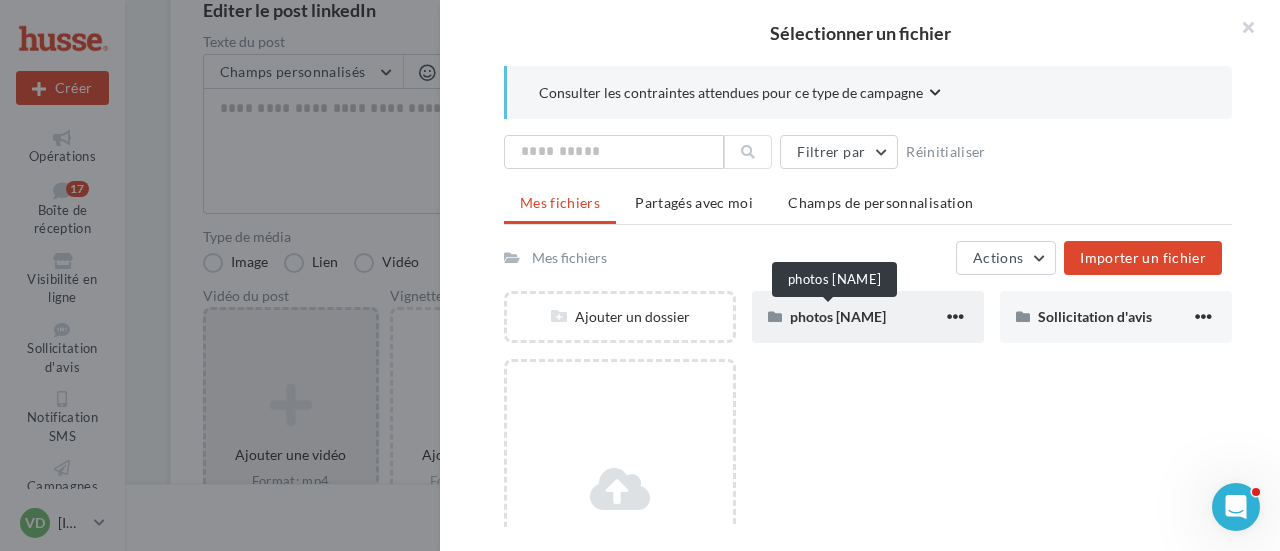 click on "photos husse" at bounding box center [838, 316] 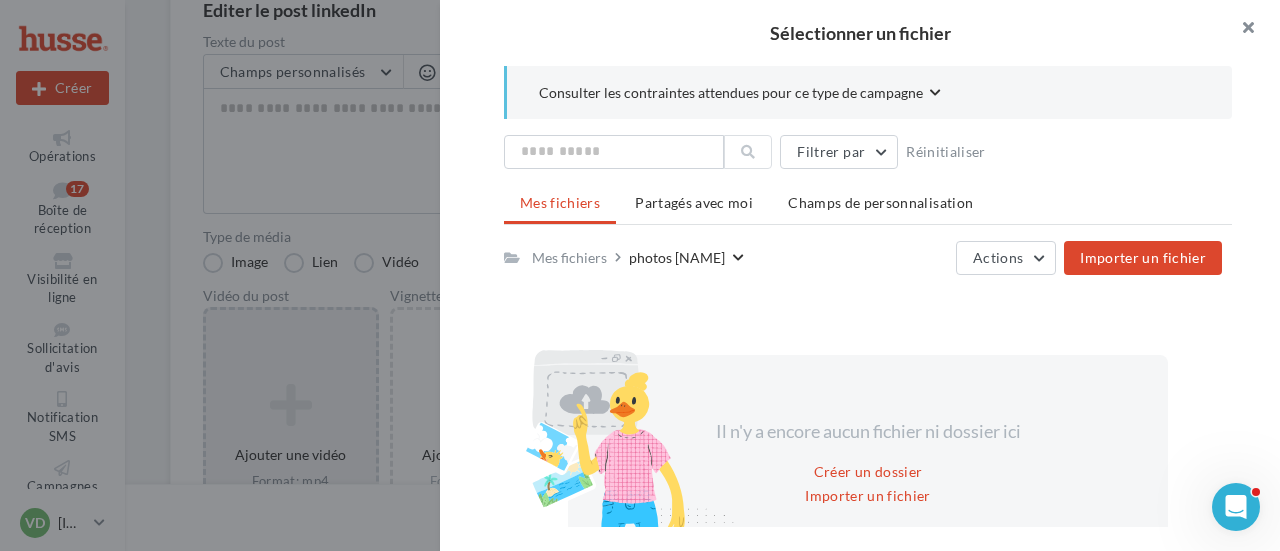 click at bounding box center [1240, 30] 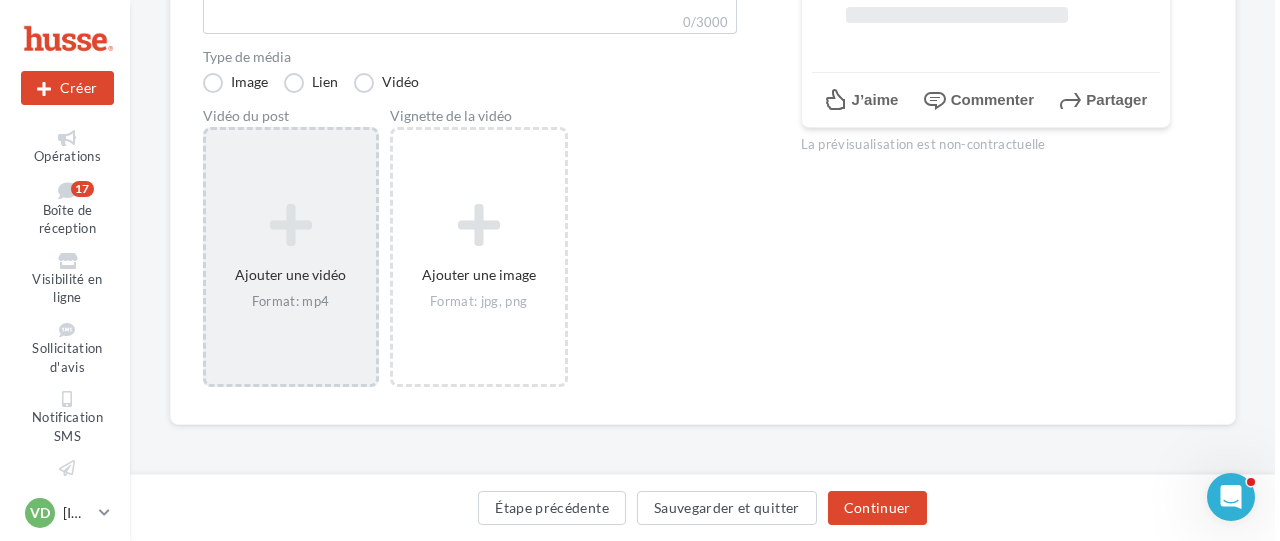 scroll, scrollTop: 0, scrollLeft: 0, axis: both 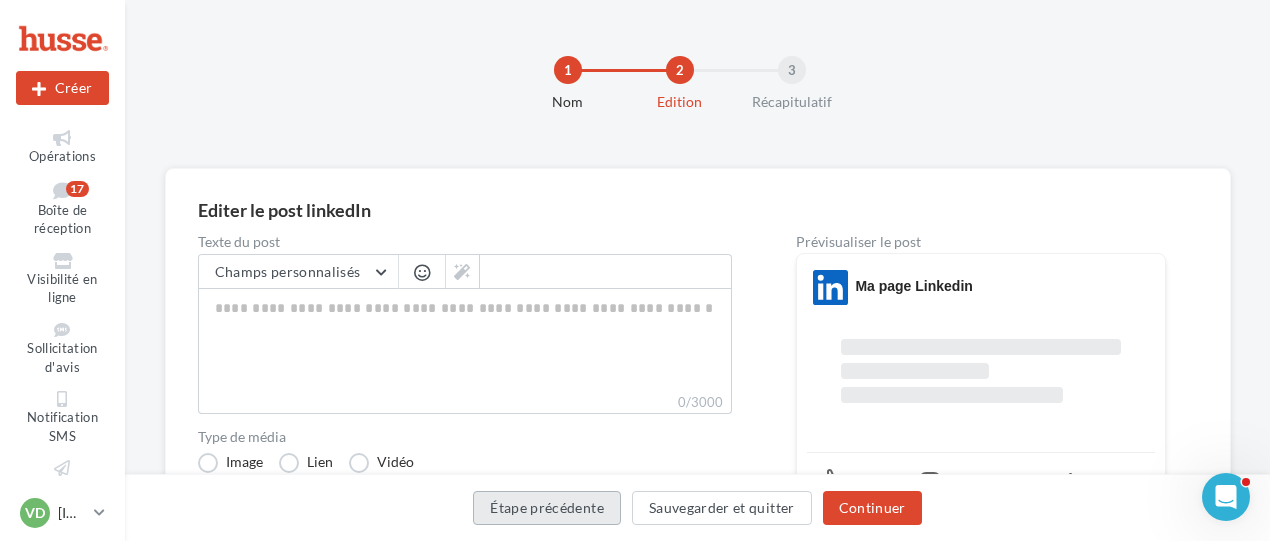 click on "Étape précédente" at bounding box center (547, 508) 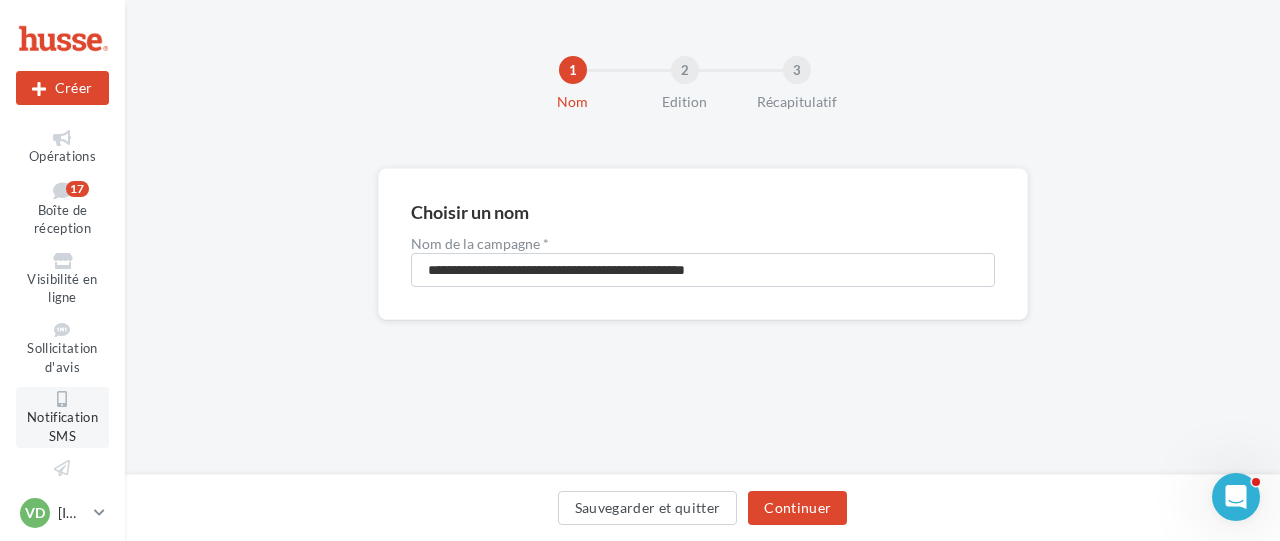 scroll, scrollTop: 169, scrollLeft: 0, axis: vertical 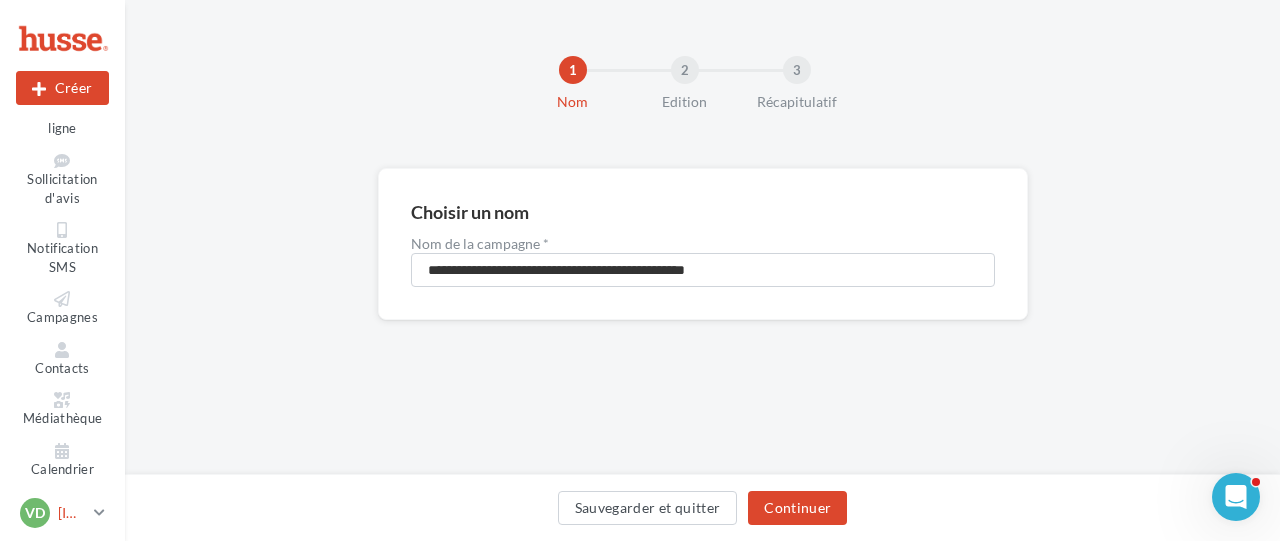 click on "[INITIALS].[LAST]" at bounding box center (72, 513) 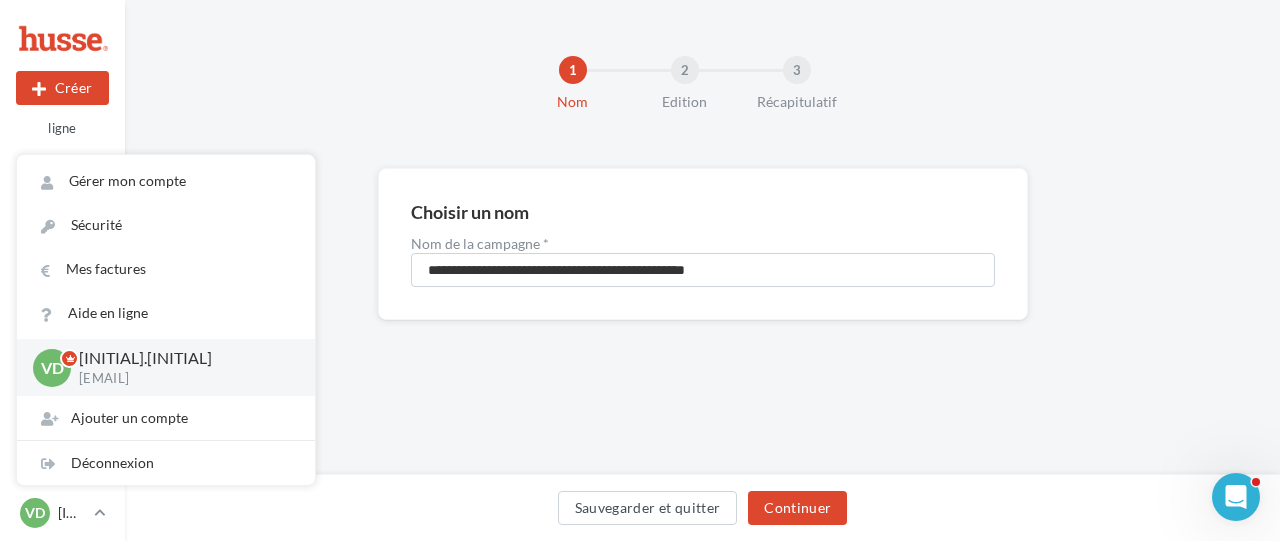 click on "1 Nom 2 Edition 3 Récapitulatif" at bounding box center (734, 92) 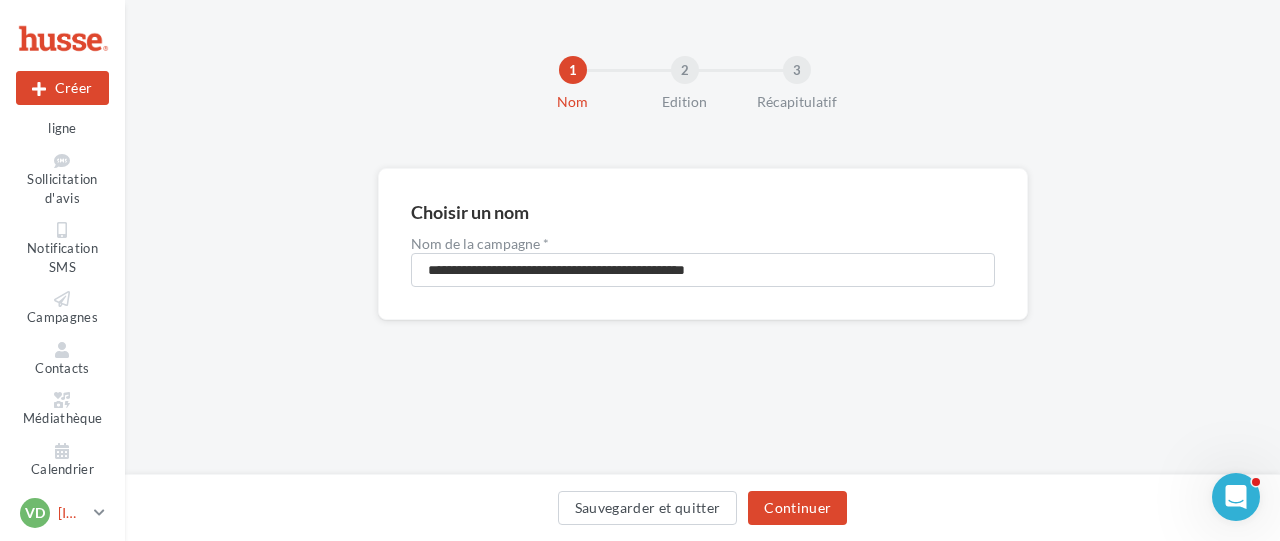 click on "VD" at bounding box center (35, 513) 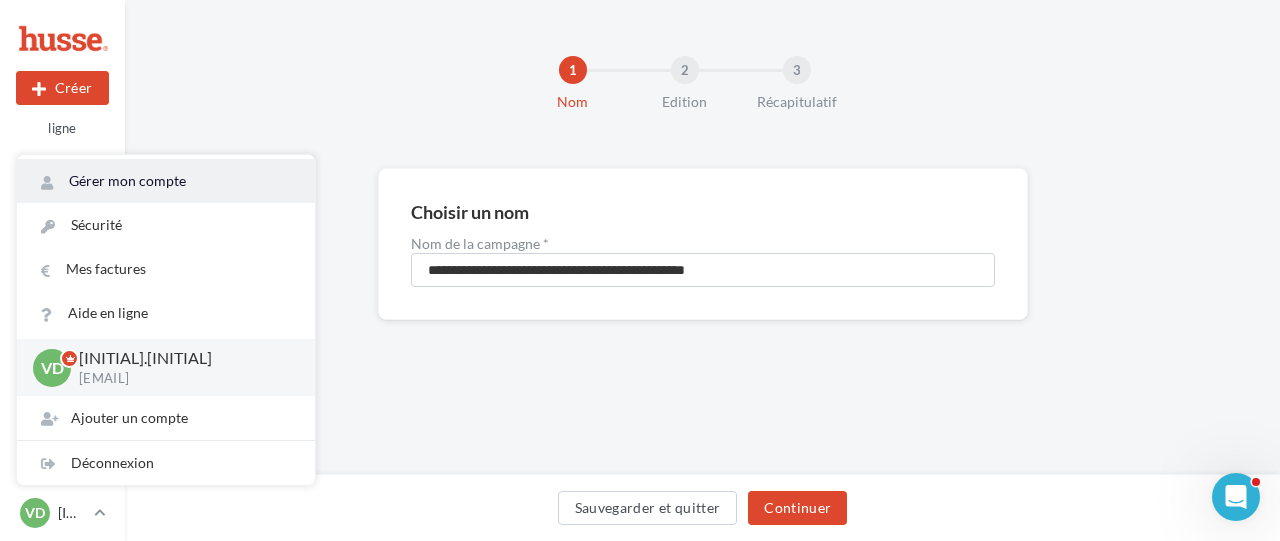 click on "Gérer mon compte" at bounding box center (166, 181) 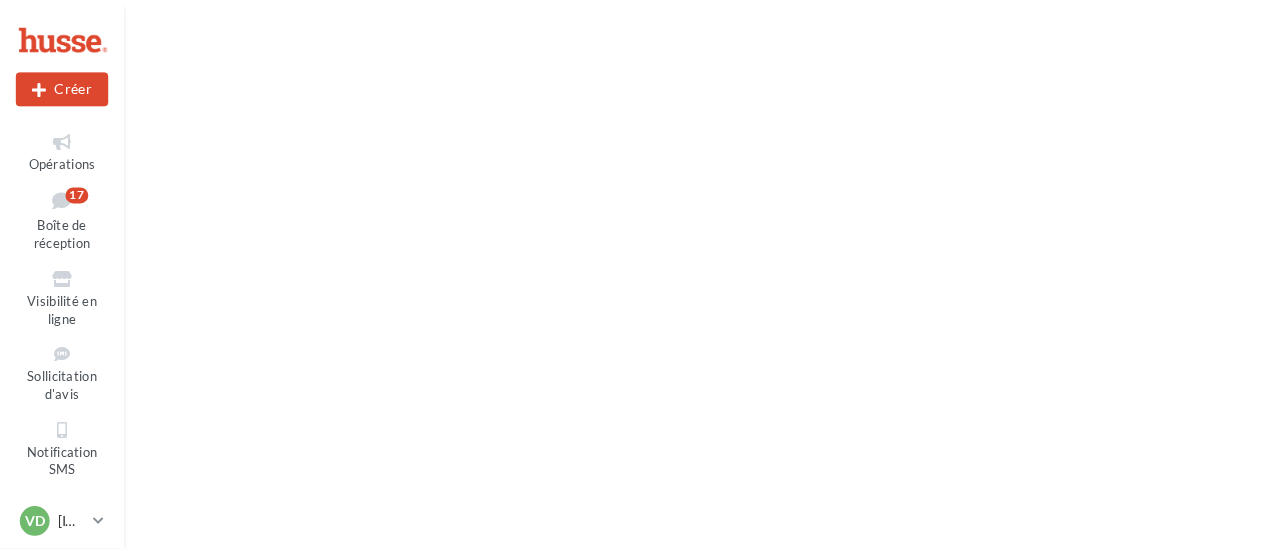 scroll, scrollTop: 0, scrollLeft: 0, axis: both 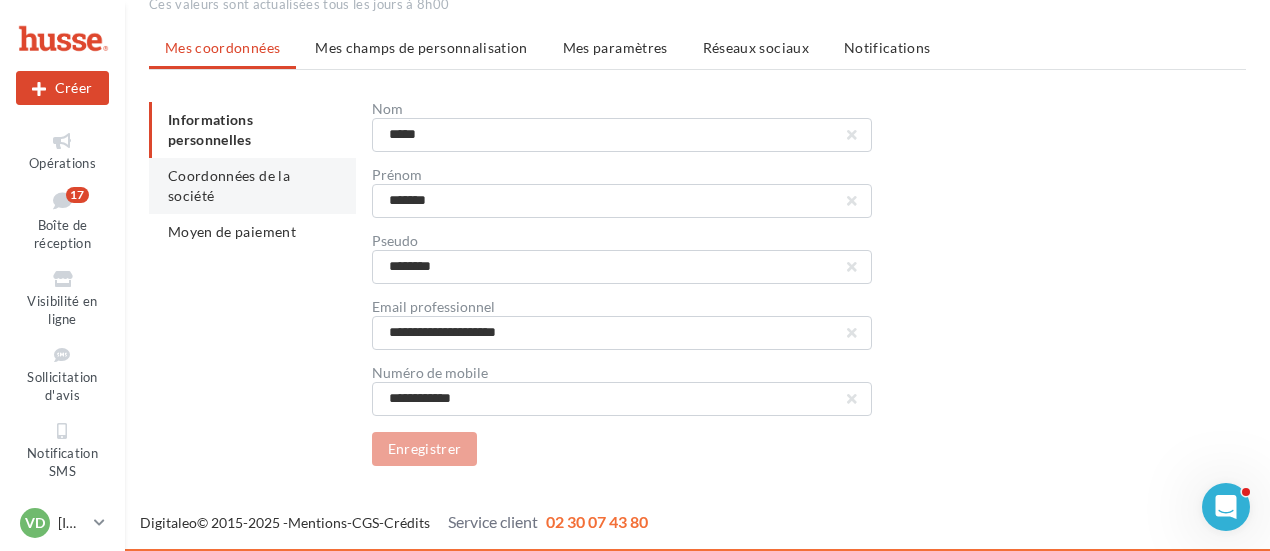 click on "Coordonnées de la société" at bounding box center [229, 185] 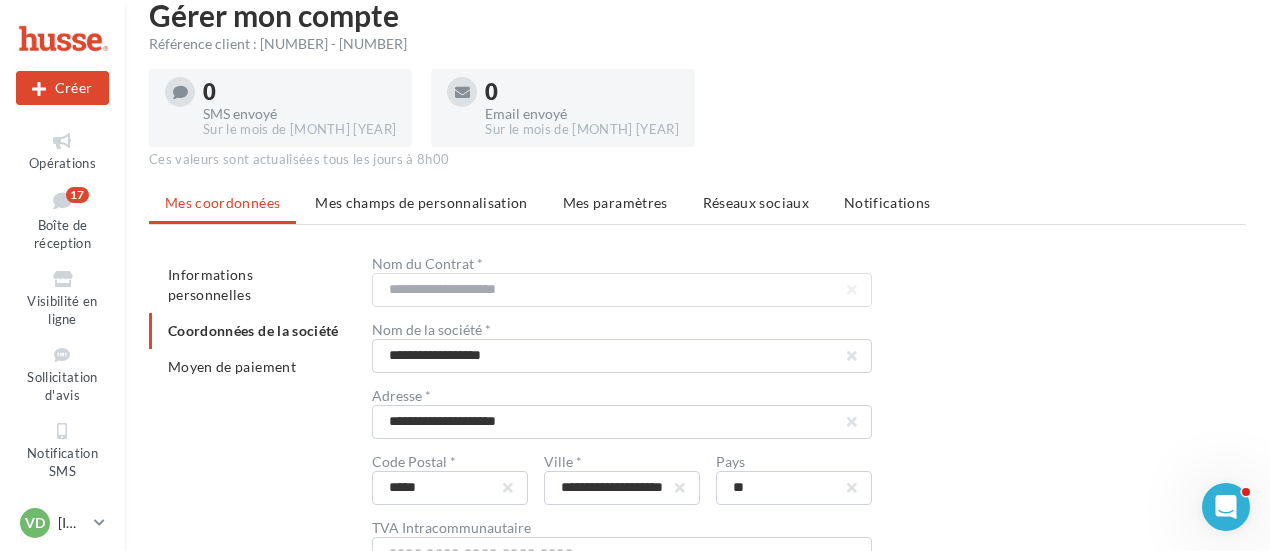 scroll, scrollTop: 187, scrollLeft: 0, axis: vertical 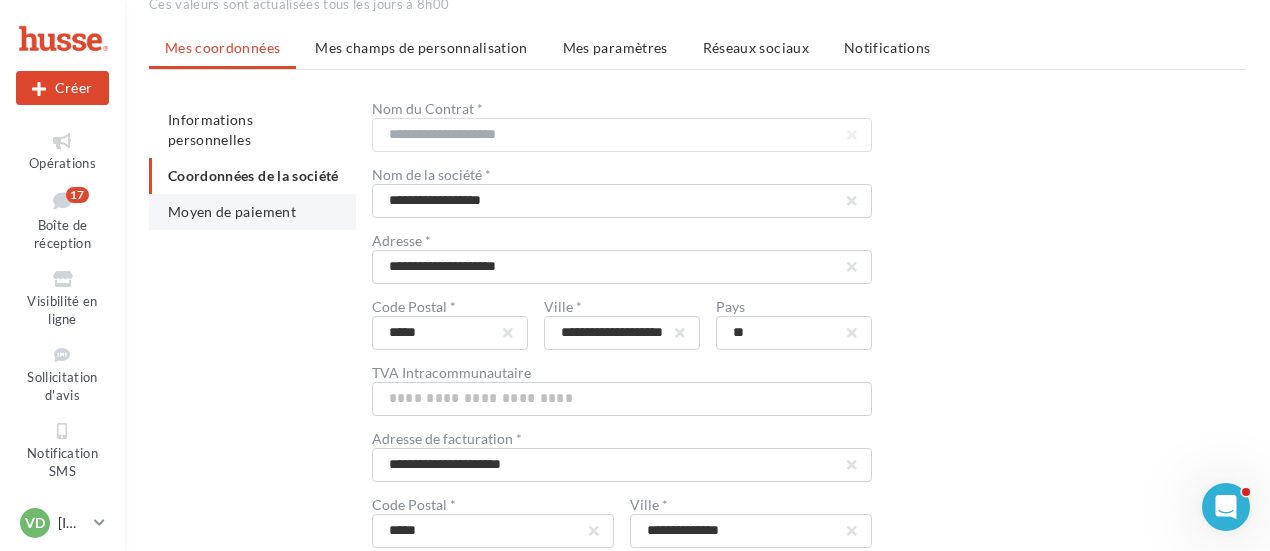click on "Moyen de paiement" at bounding box center [232, 211] 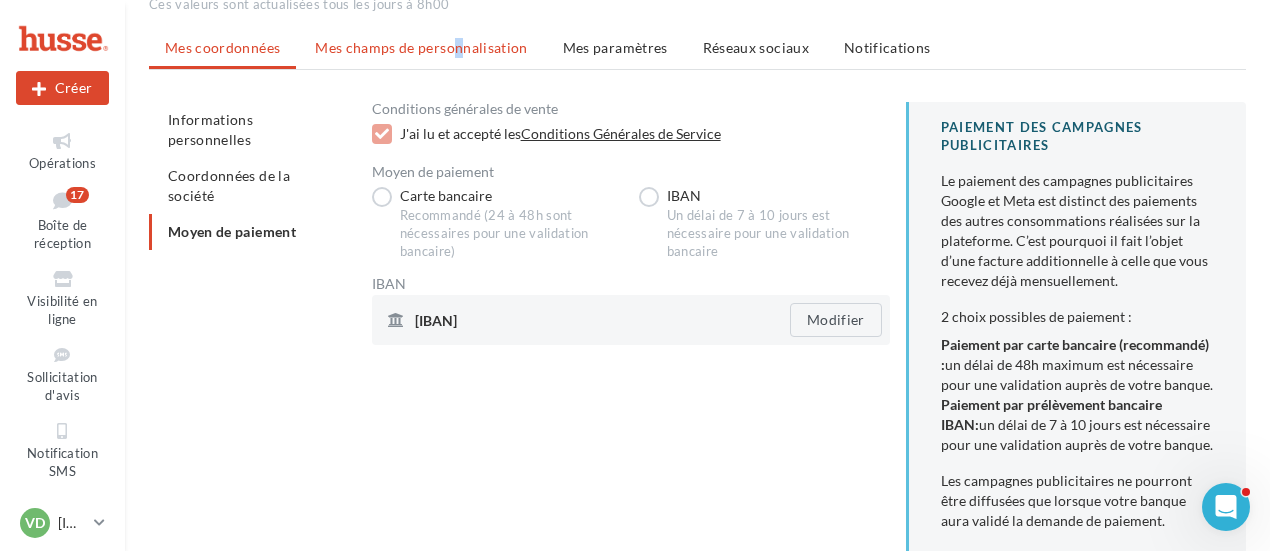 click on "Mes champs de personnalisation" at bounding box center [421, 48] 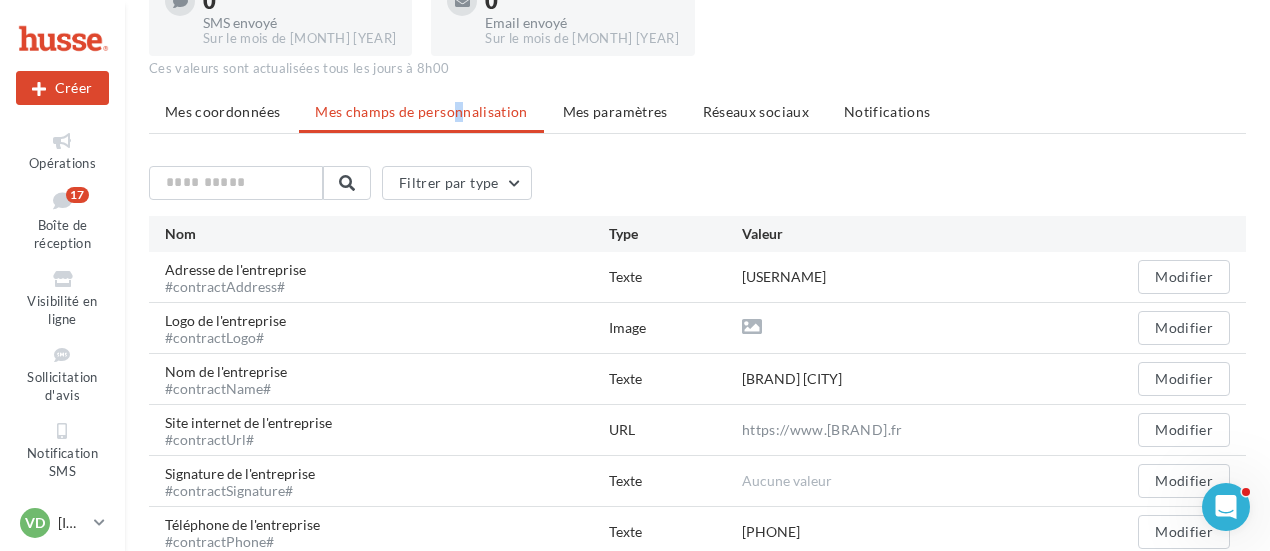 scroll, scrollTop: 0, scrollLeft: 0, axis: both 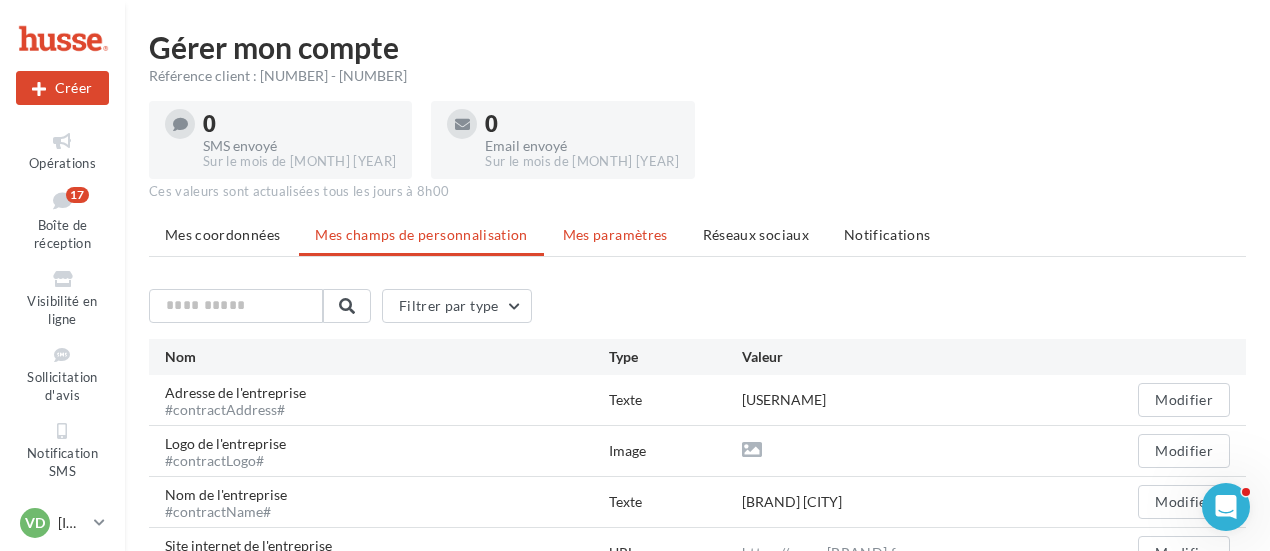 click on "Mes paramètres" at bounding box center [615, 234] 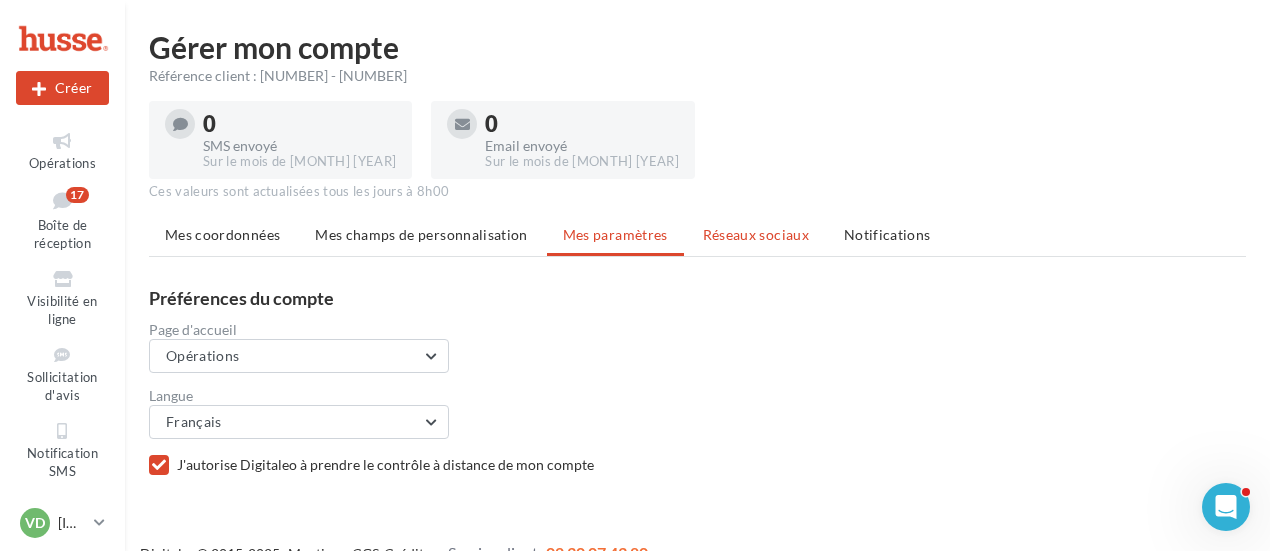 click on "Réseaux sociaux" at bounding box center (756, 235) 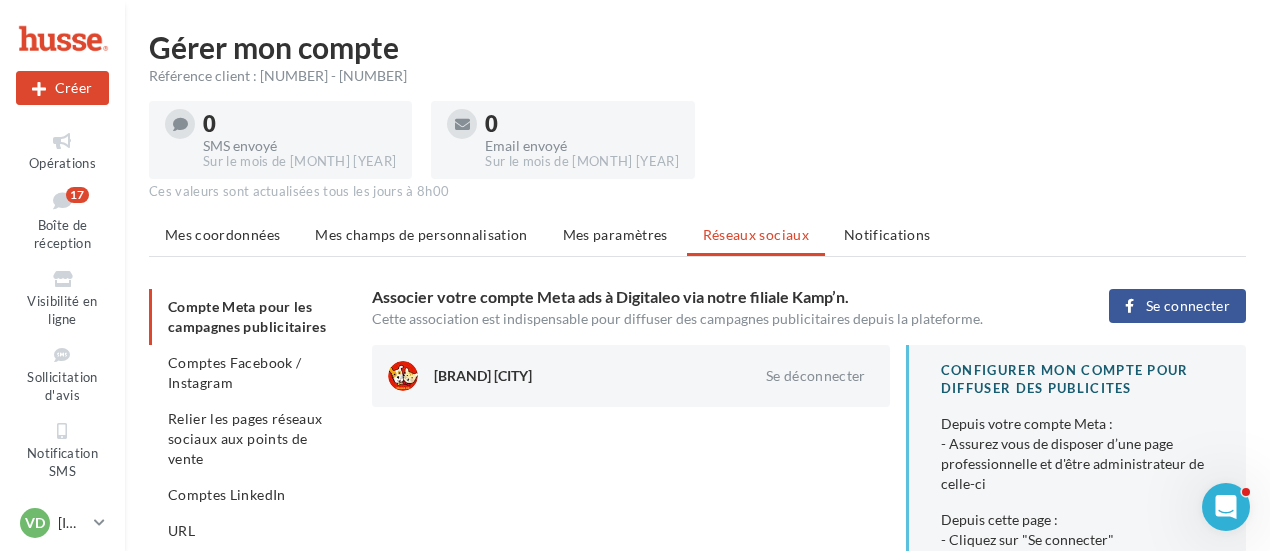 scroll, scrollTop: 100, scrollLeft: 0, axis: vertical 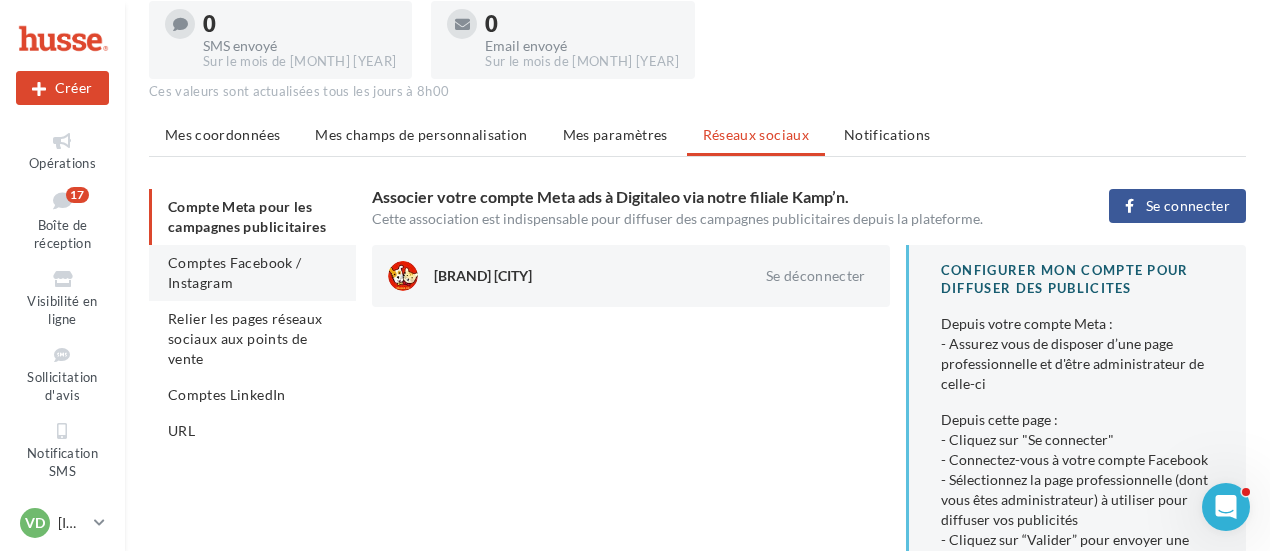click on "Comptes Facebook / Instagram" at bounding box center (252, 273) 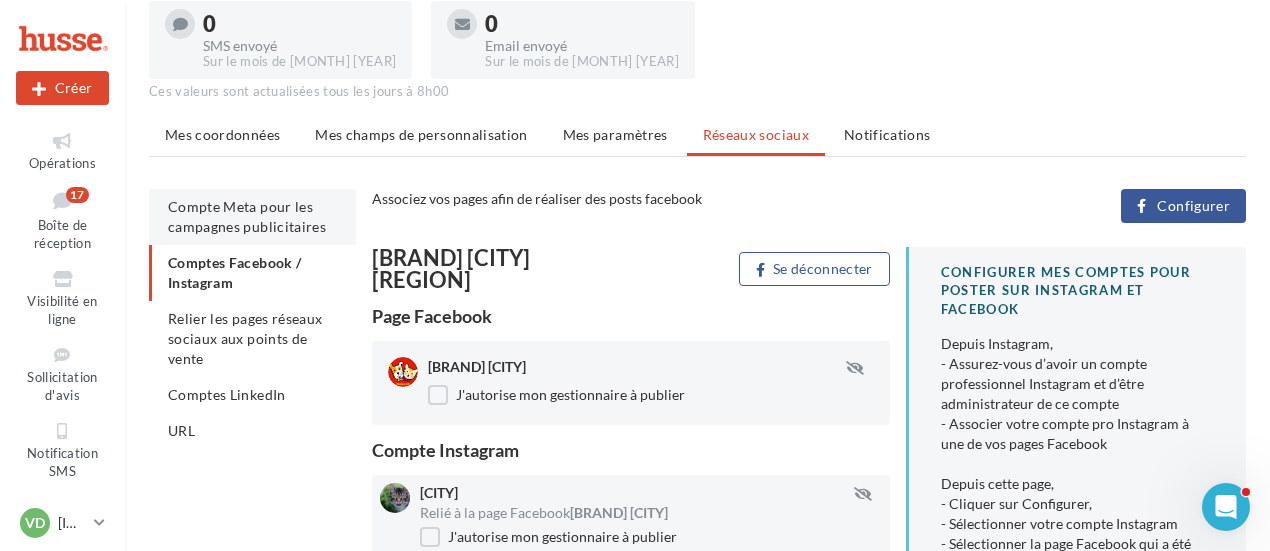 click on "Compte Meta pour les campagnes publicitaires" at bounding box center (247, 216) 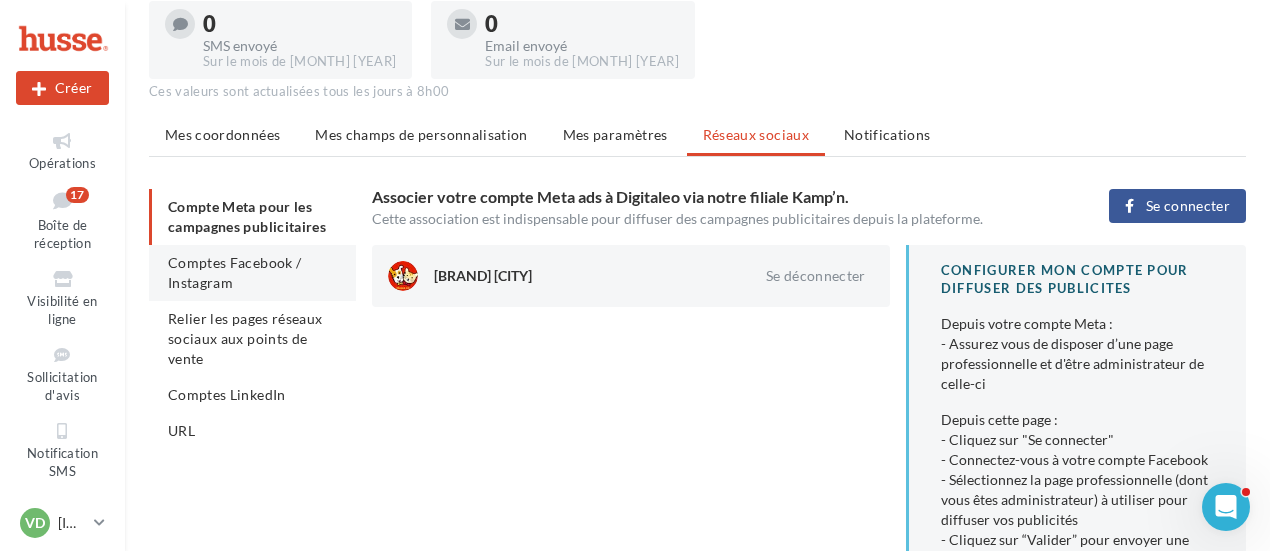 click on "Comptes Facebook / Instagram" at bounding box center [252, 273] 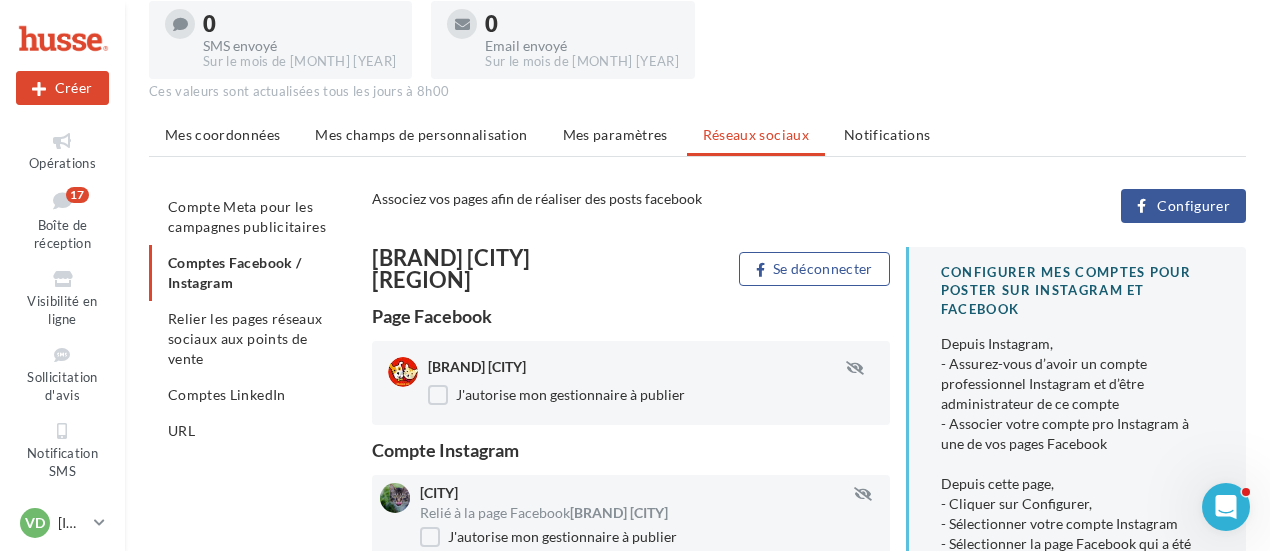 scroll, scrollTop: 200, scrollLeft: 0, axis: vertical 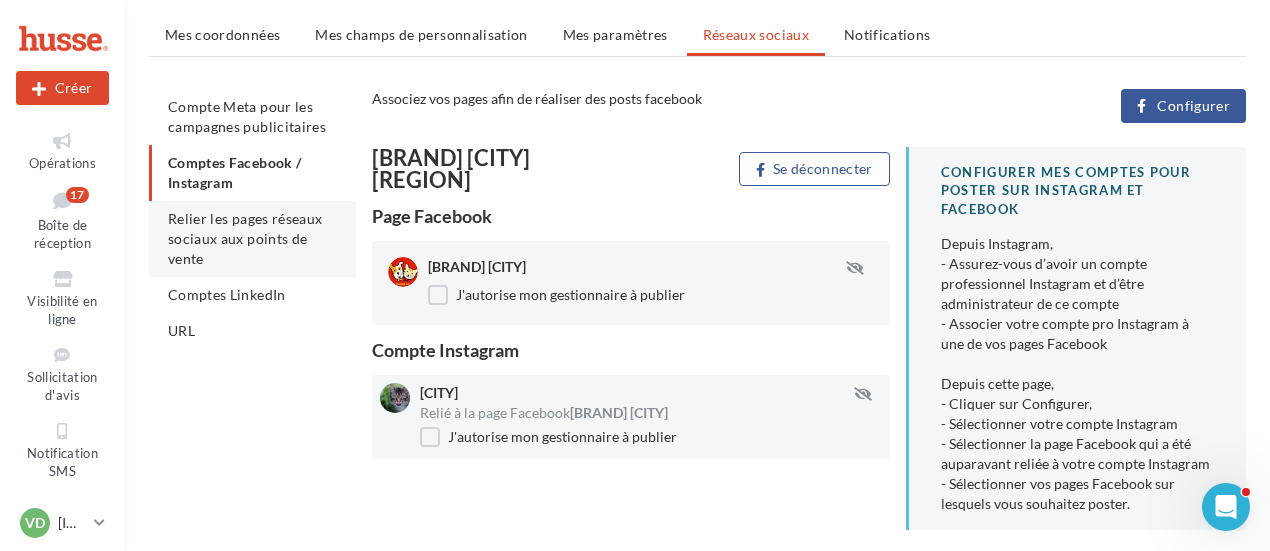 click on "Relier les pages réseaux sociaux aux points de vente" at bounding box center [245, 238] 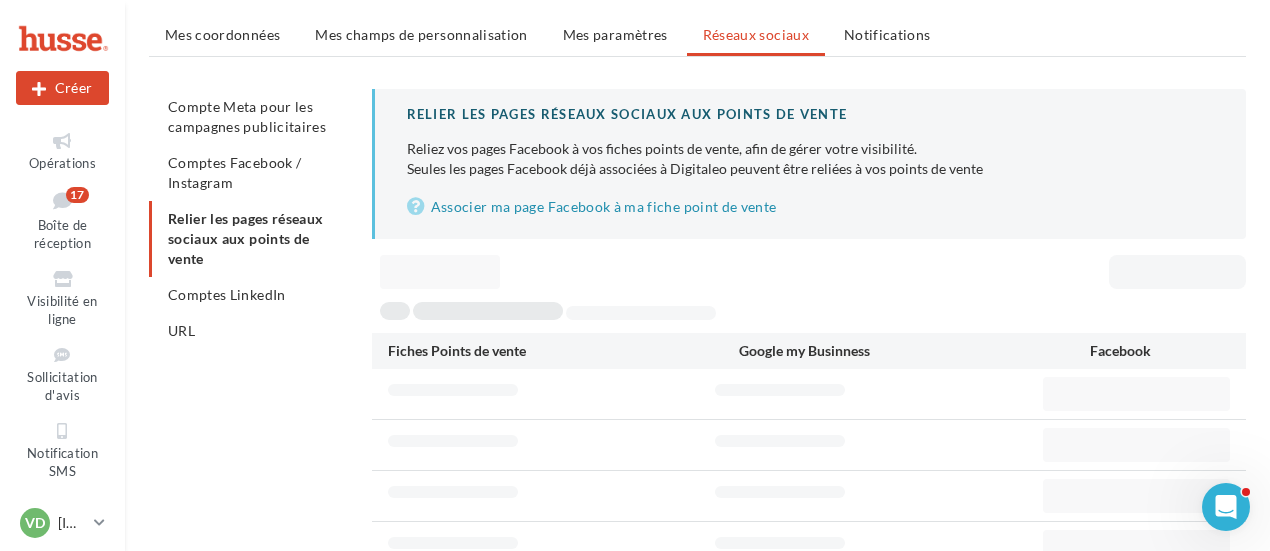 scroll, scrollTop: 157, scrollLeft: 0, axis: vertical 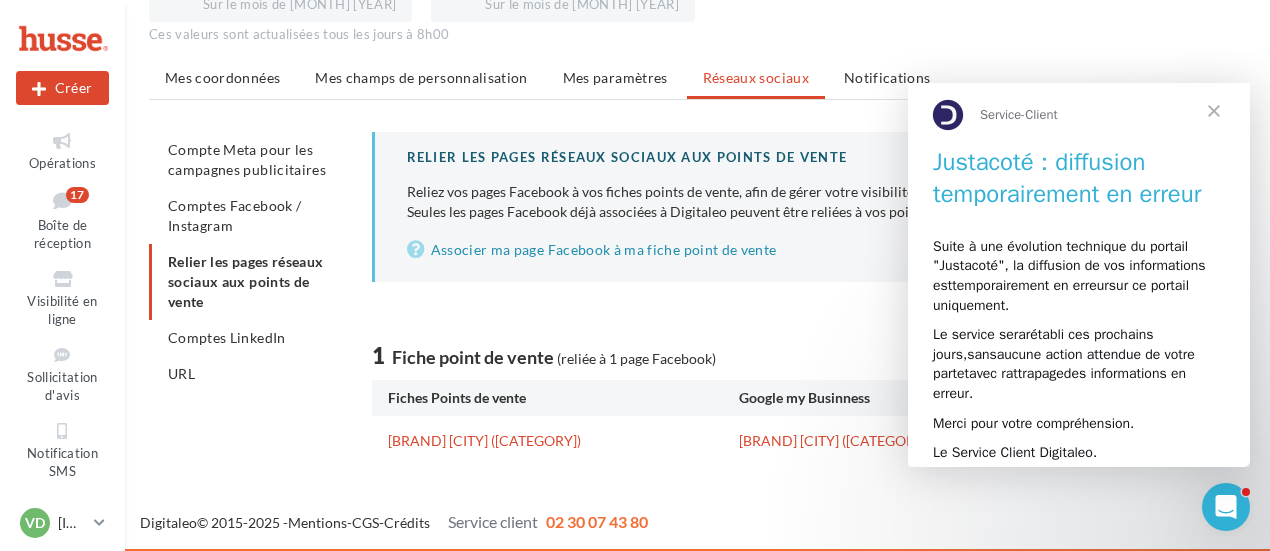 click at bounding box center [1214, 110] 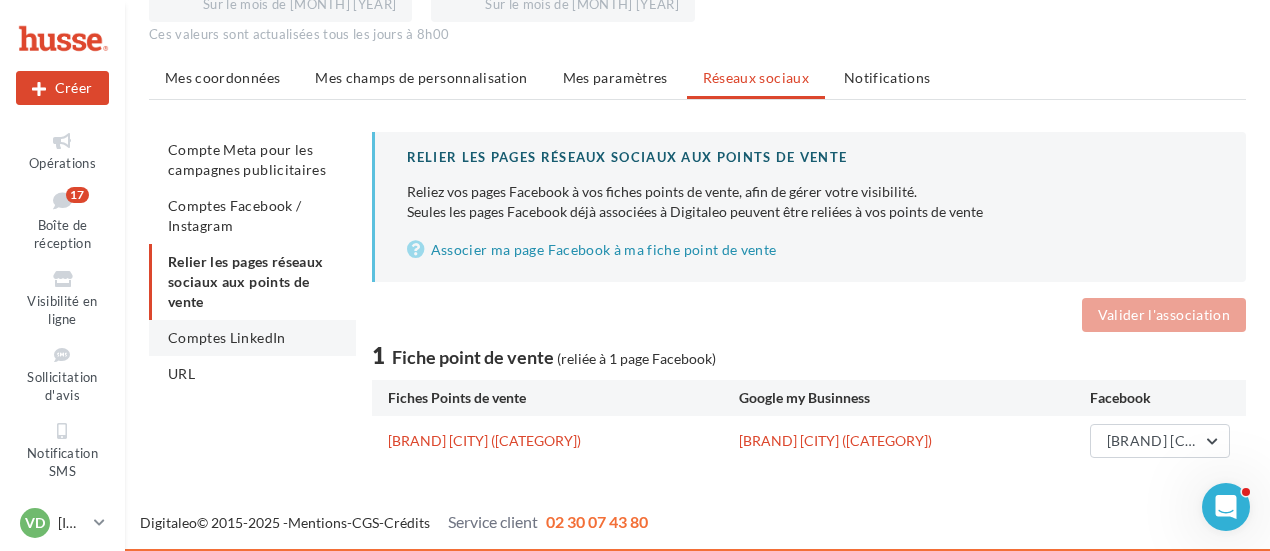 click on "Comptes LinkedIn" at bounding box center (227, 337) 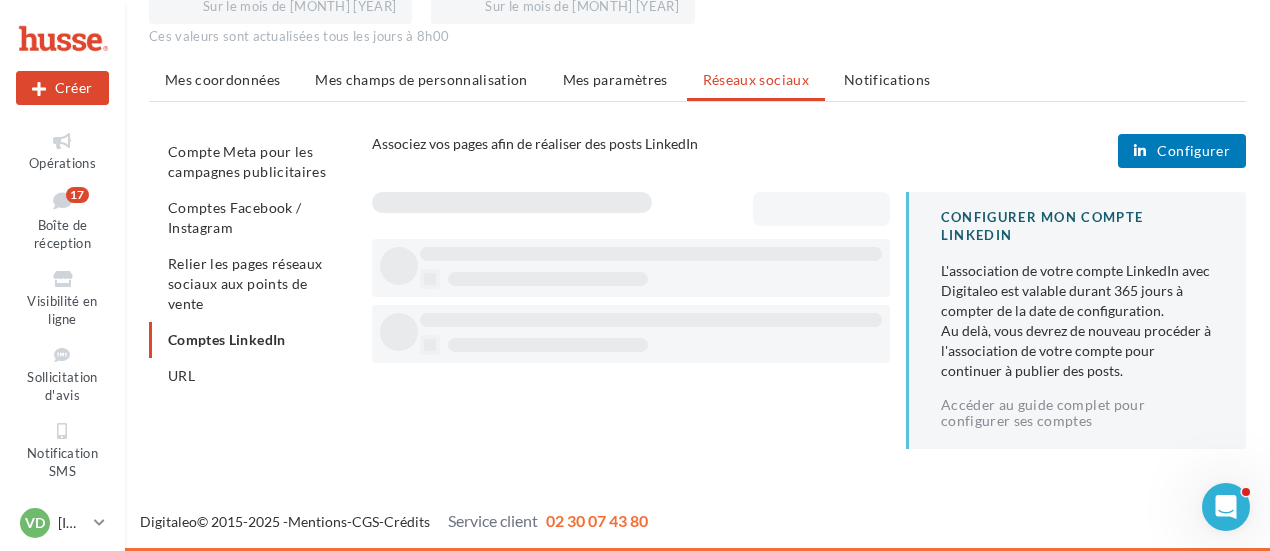 scroll, scrollTop: 154, scrollLeft: 0, axis: vertical 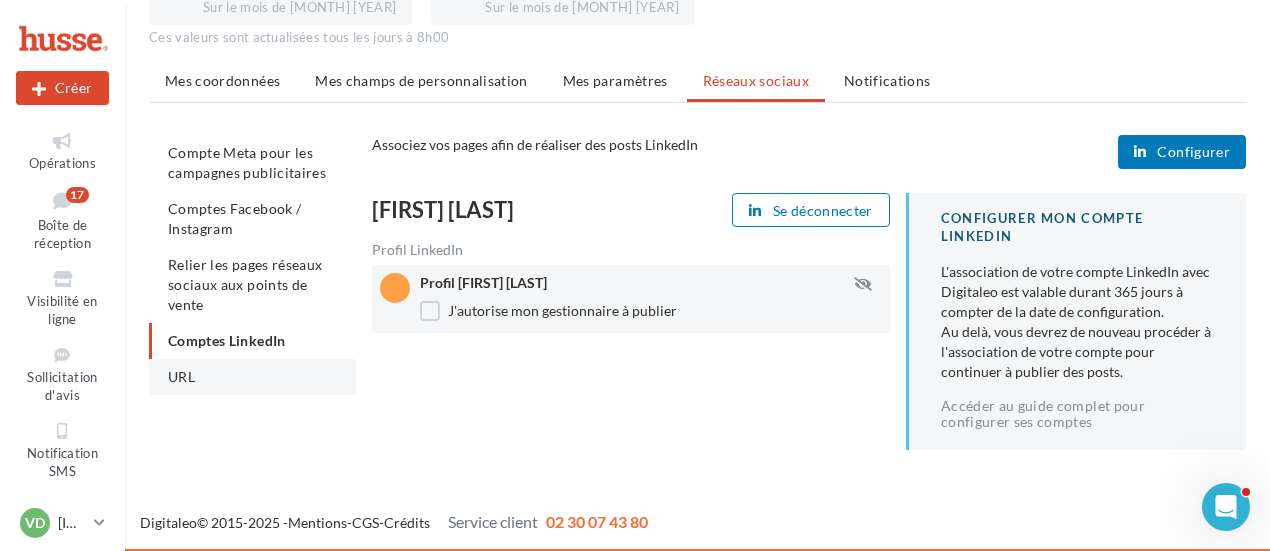 click on "URL" at bounding box center [252, 377] 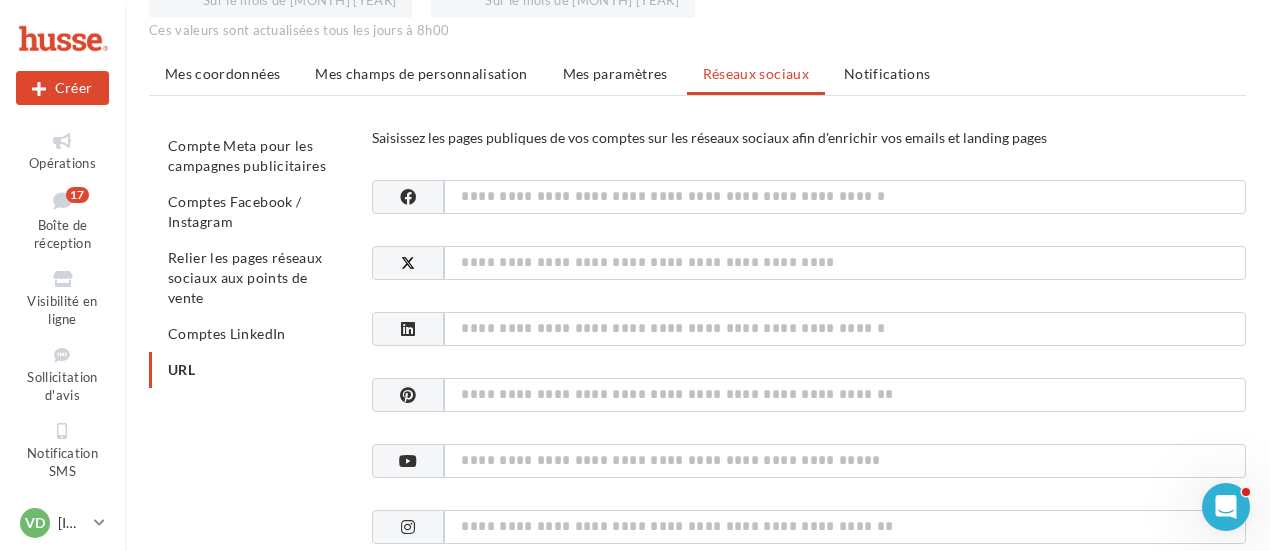 scroll, scrollTop: 0, scrollLeft: 0, axis: both 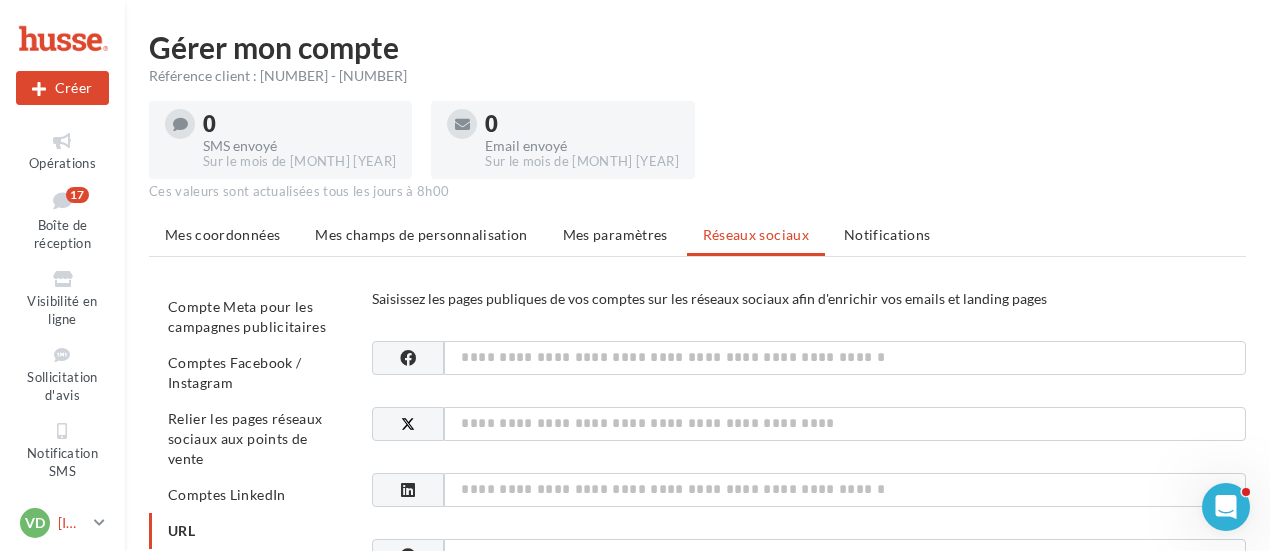 click on "[LAST]" at bounding box center [72, 523] 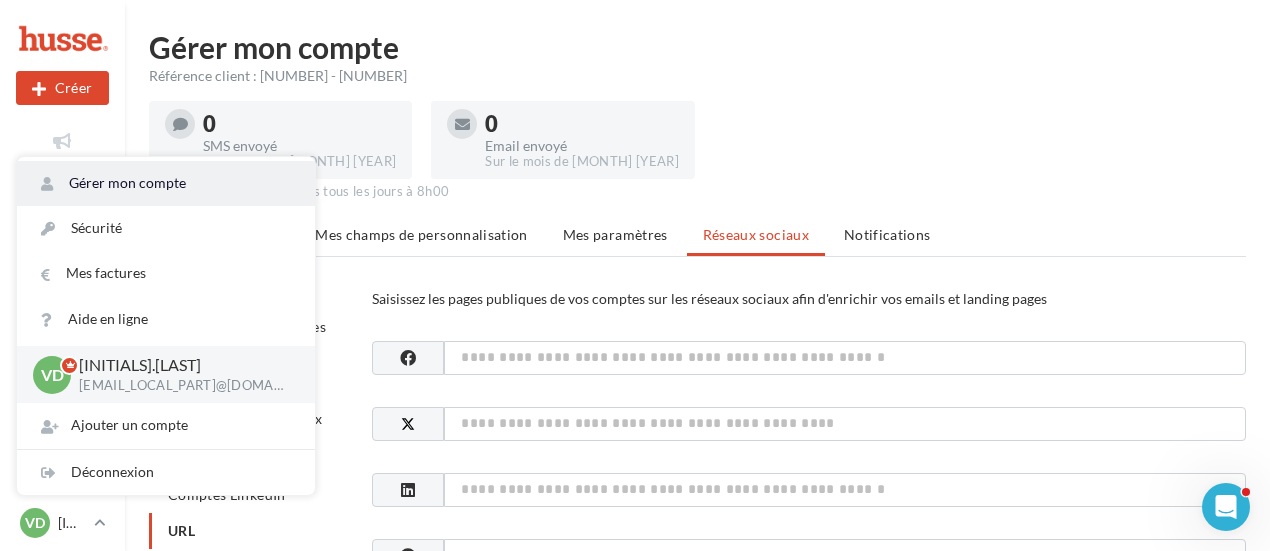 click on "Gérer mon compte" at bounding box center (166, 183) 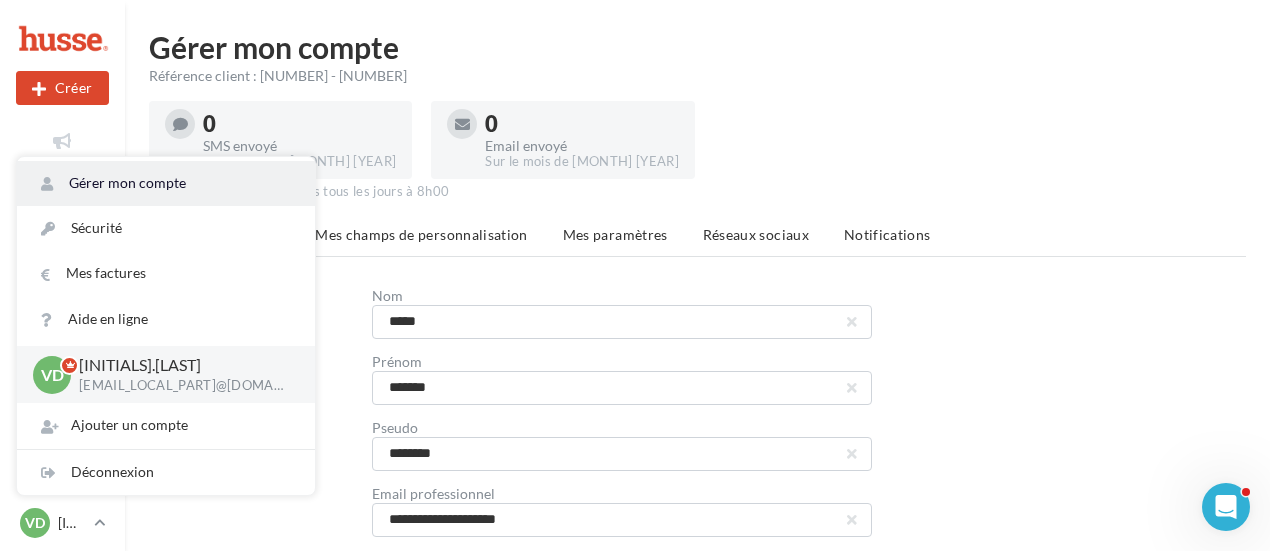 click on "Gérer mon compte" at bounding box center (166, 183) 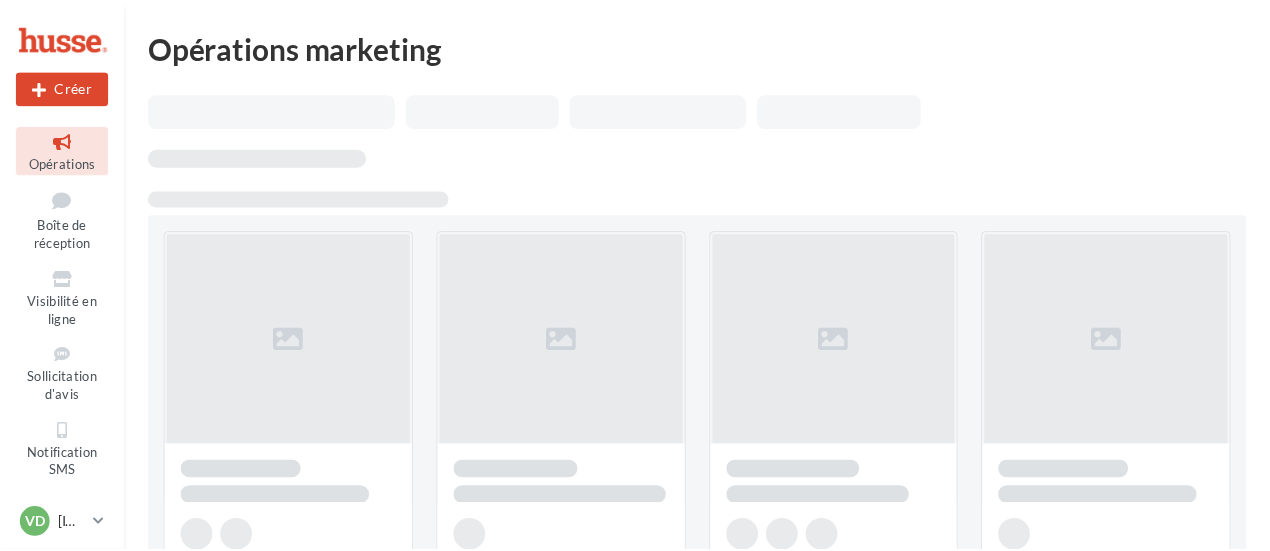 scroll, scrollTop: 0, scrollLeft: 0, axis: both 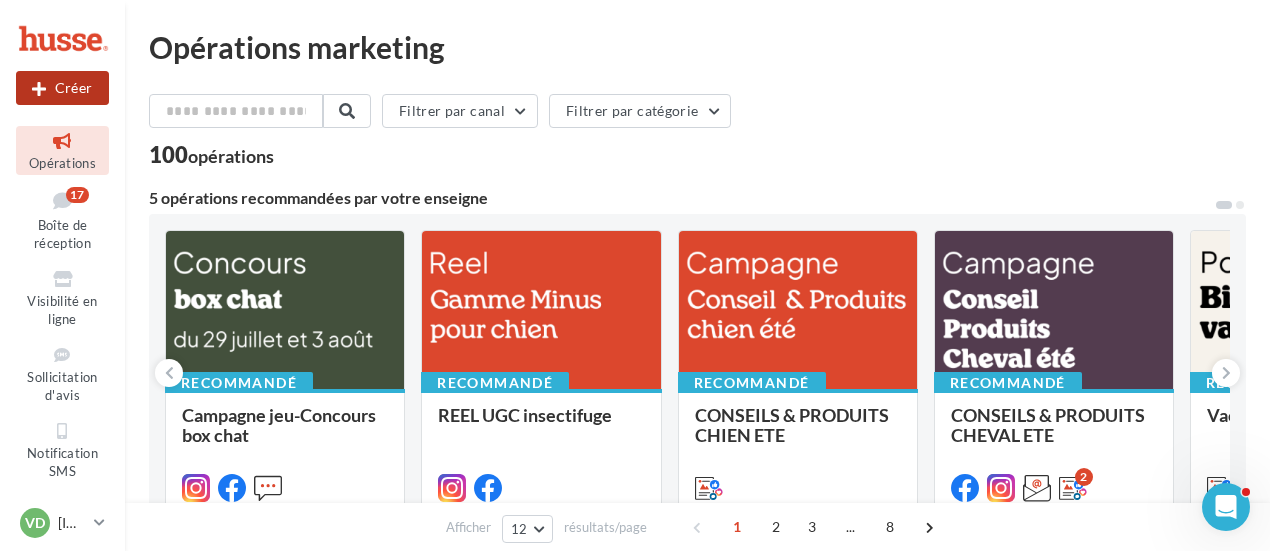 click on "Créer" at bounding box center (62, 88) 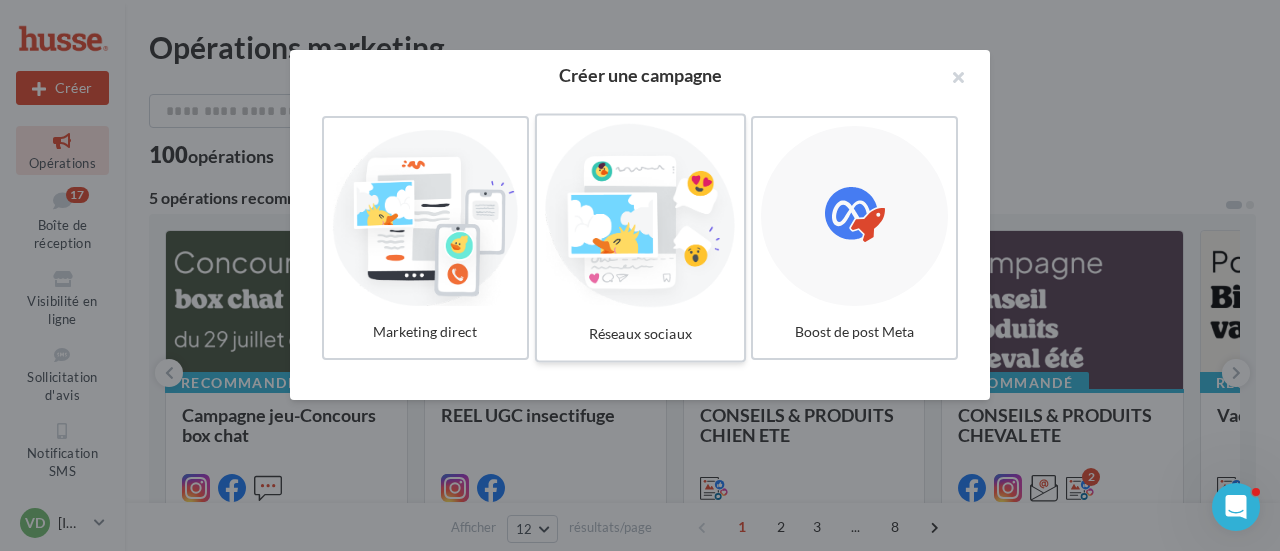 click at bounding box center (640, 216) 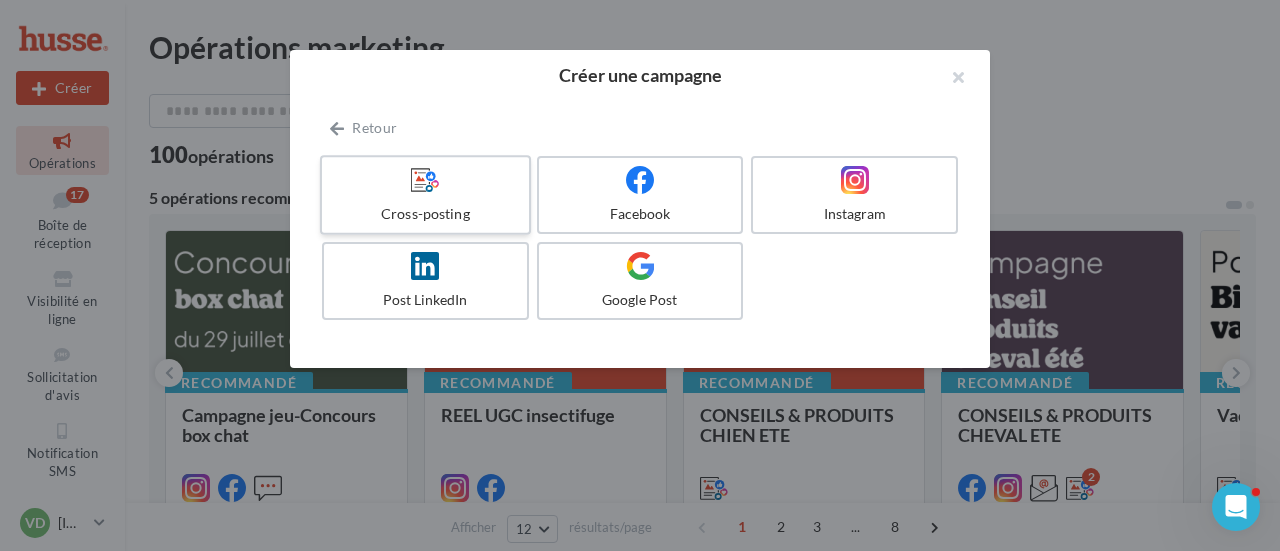 click at bounding box center [425, 179] 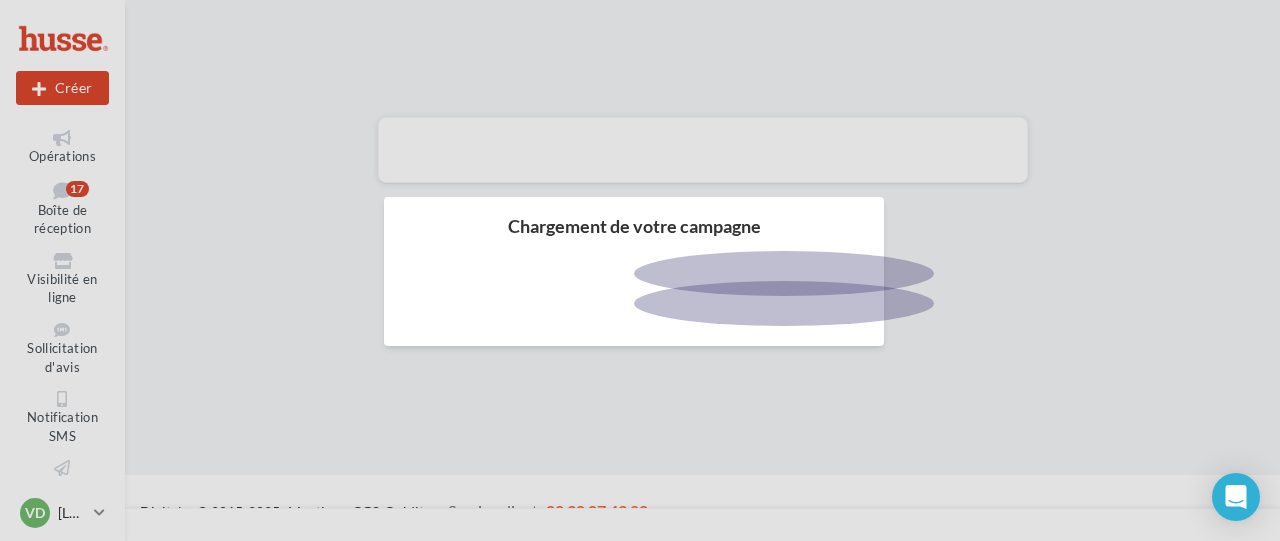 scroll, scrollTop: 0, scrollLeft: 0, axis: both 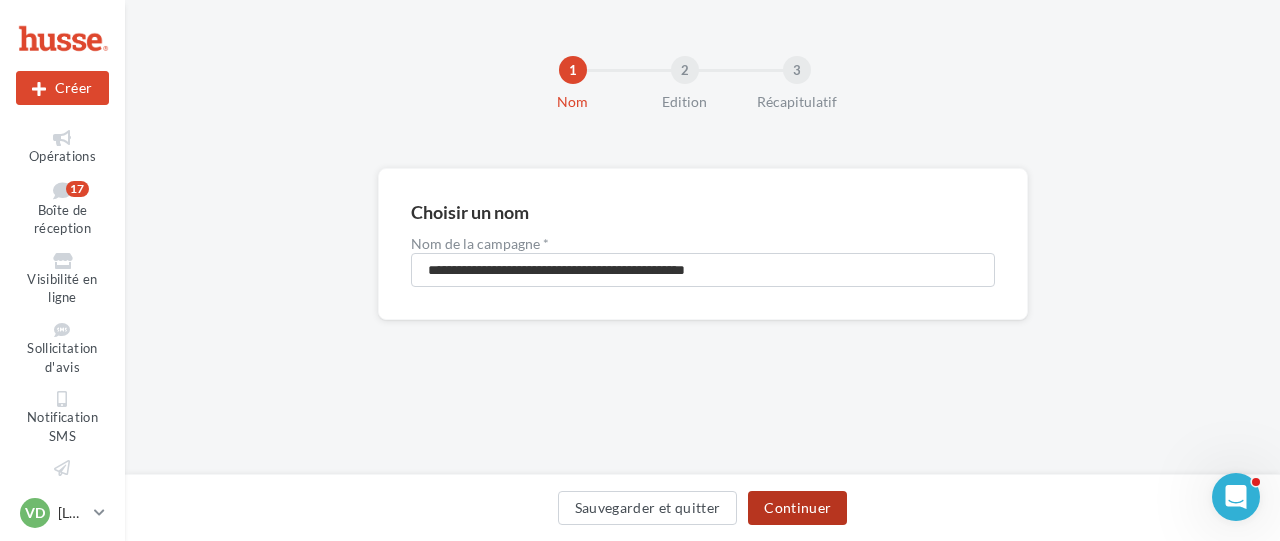 click on "Continuer" at bounding box center [797, 508] 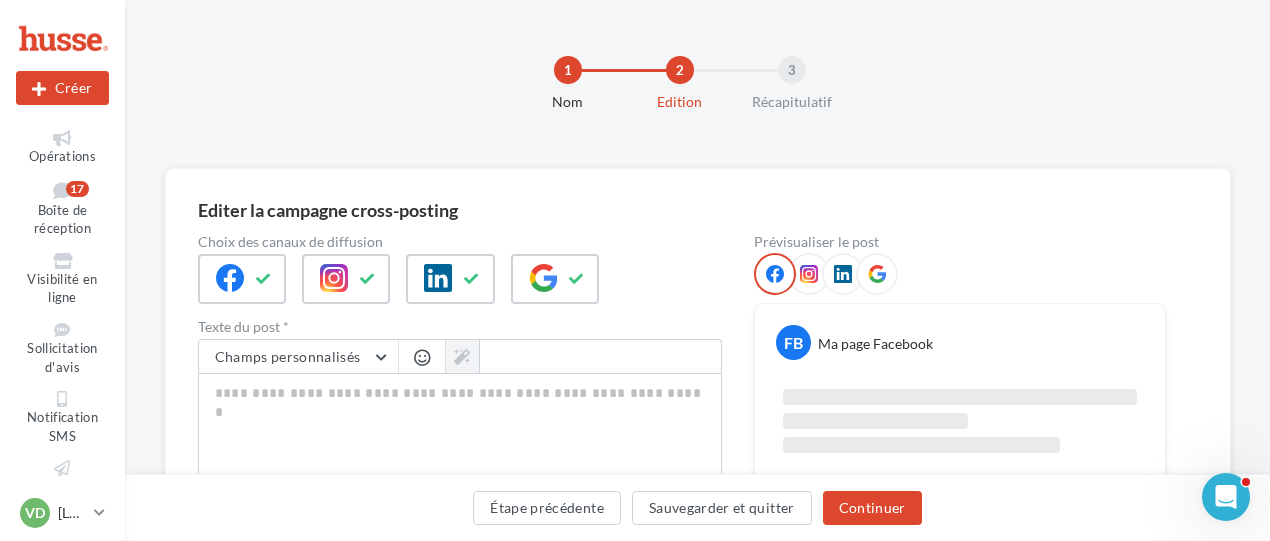 scroll, scrollTop: 100, scrollLeft: 0, axis: vertical 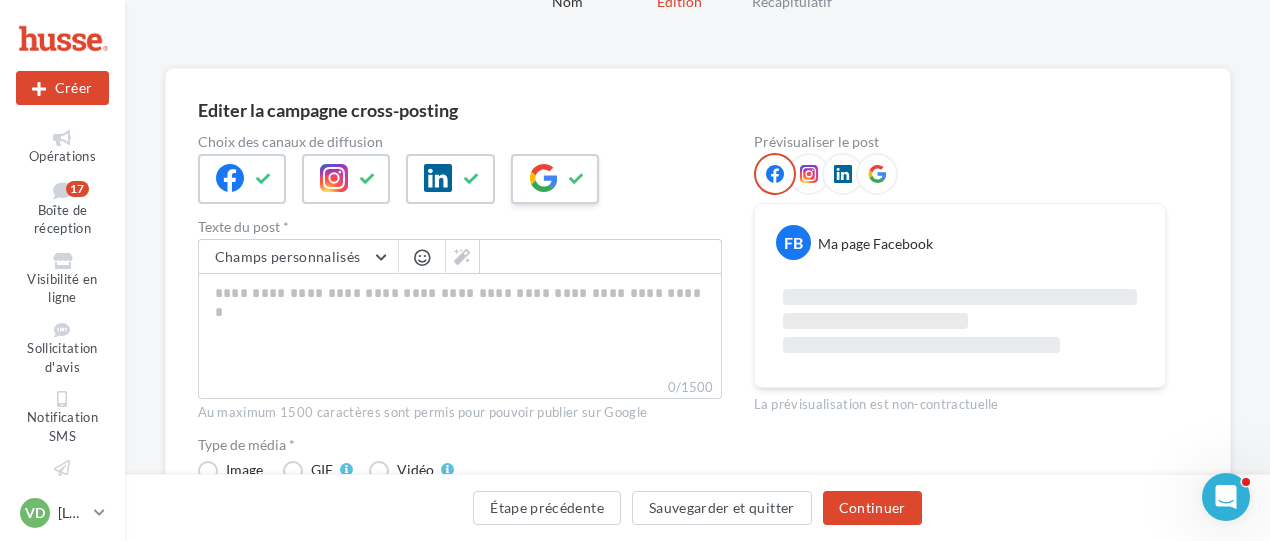 click at bounding box center [577, 179] 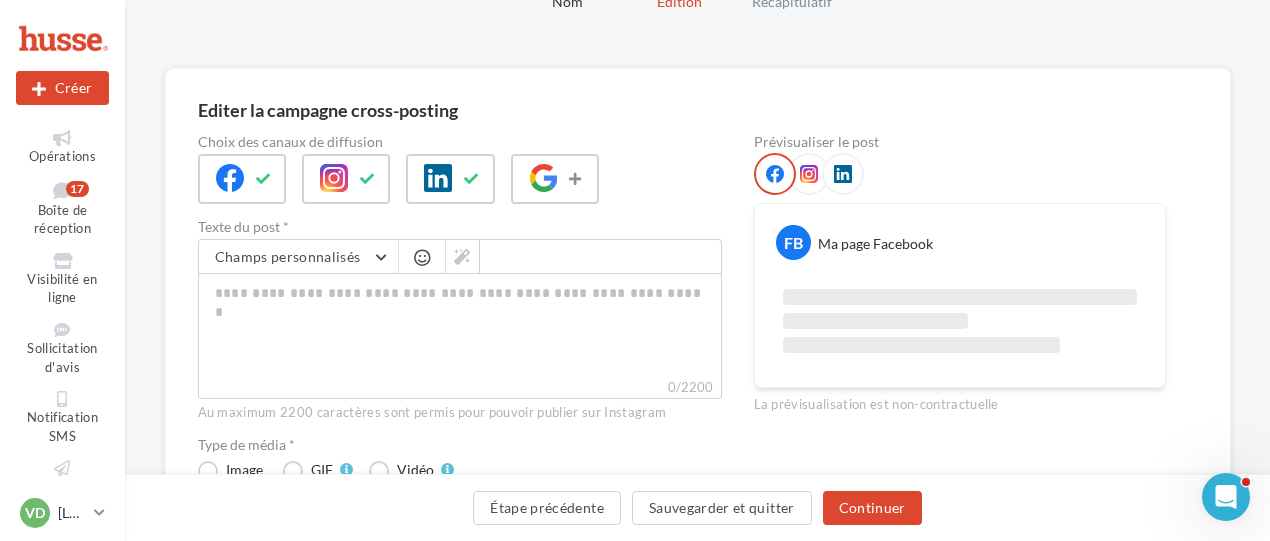 scroll, scrollTop: 200, scrollLeft: 0, axis: vertical 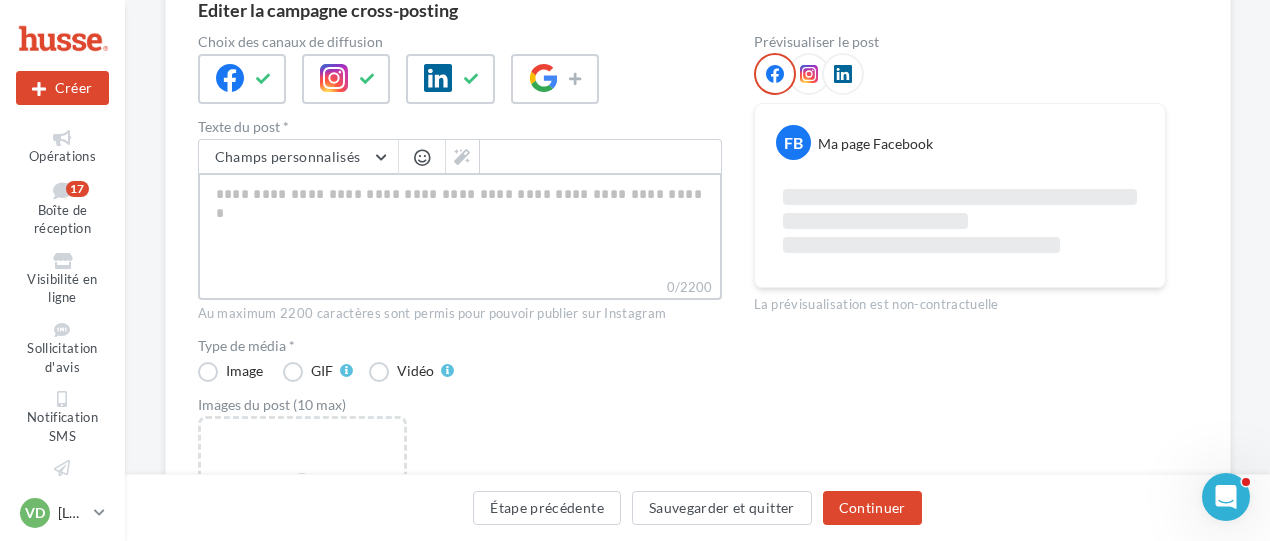 click on "0/2200" at bounding box center (460, 225) 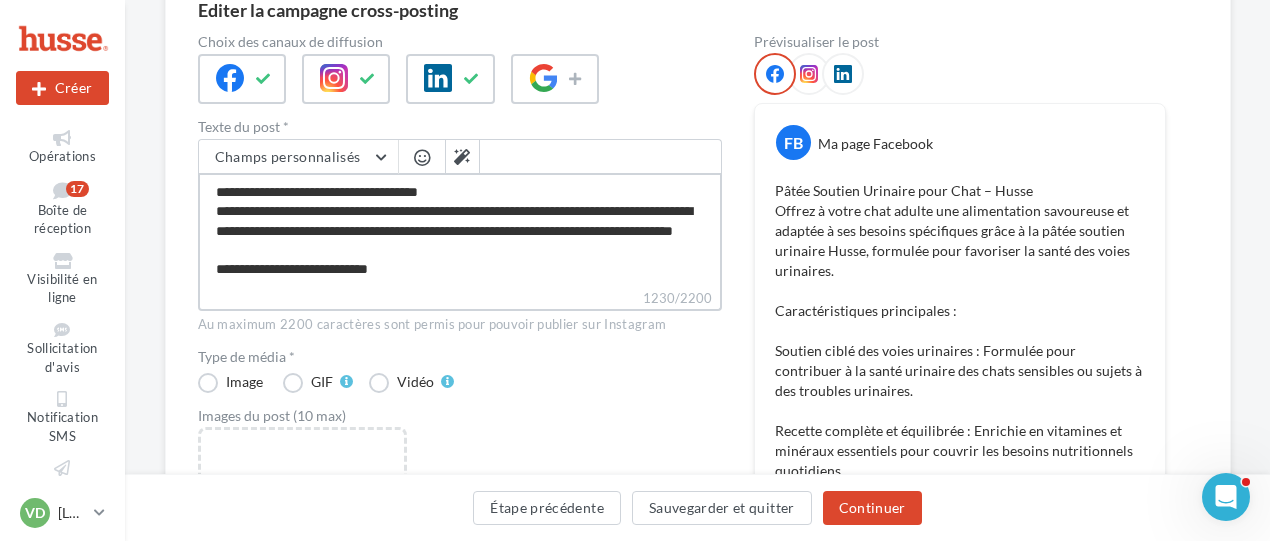 scroll, scrollTop: 100, scrollLeft: 0, axis: vertical 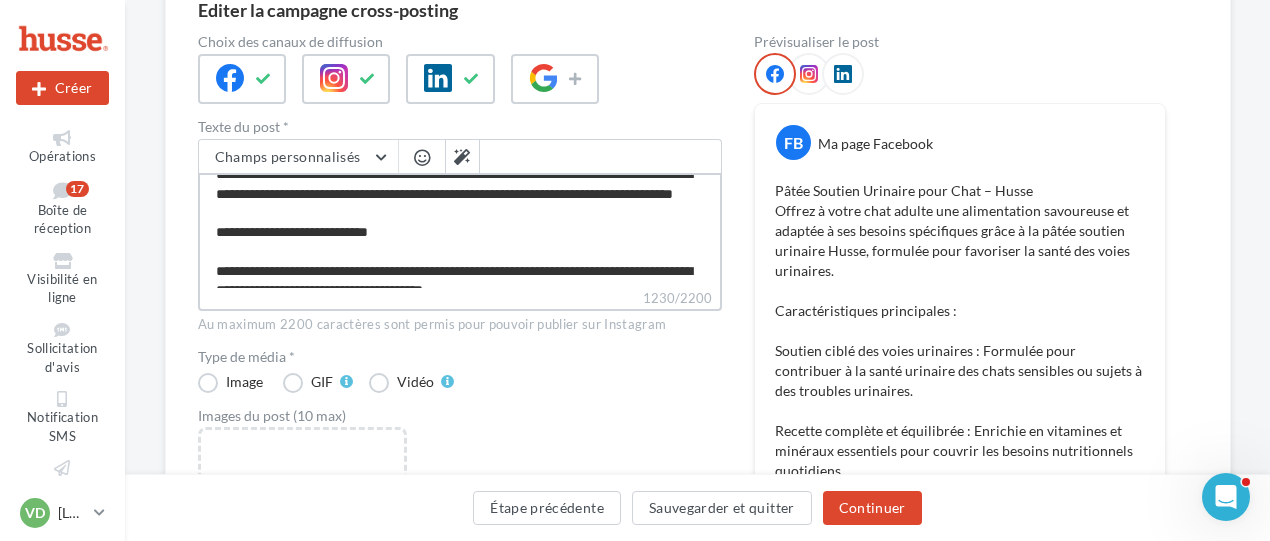 drag, startPoint x: 412, startPoint y: 193, endPoint x: 192, endPoint y: 242, distance: 225.39078 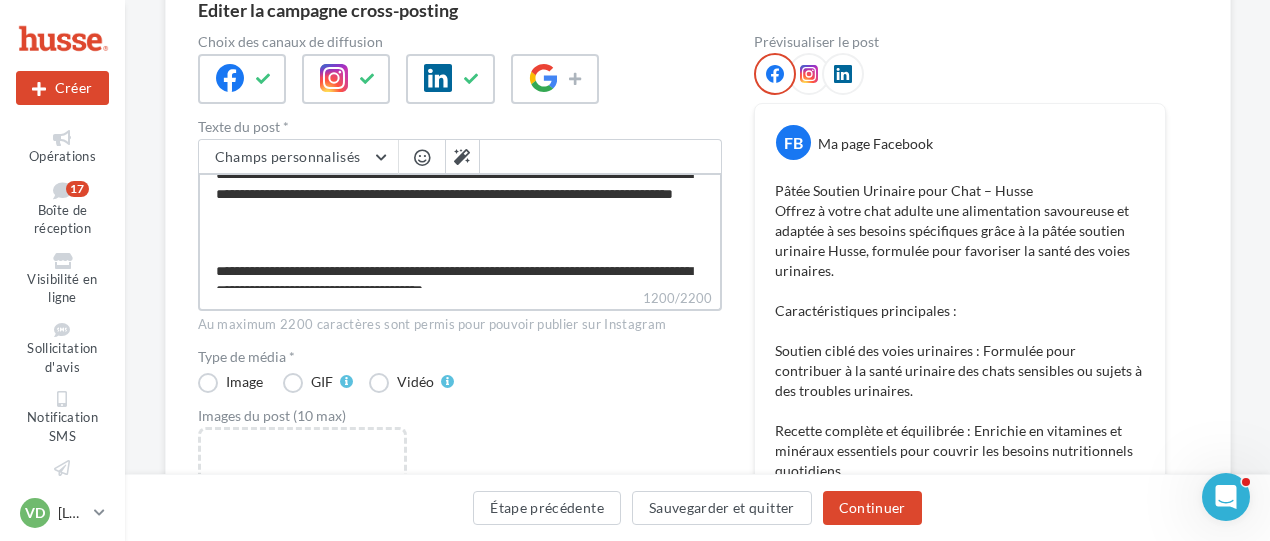 scroll, scrollTop: 137, scrollLeft: 0, axis: vertical 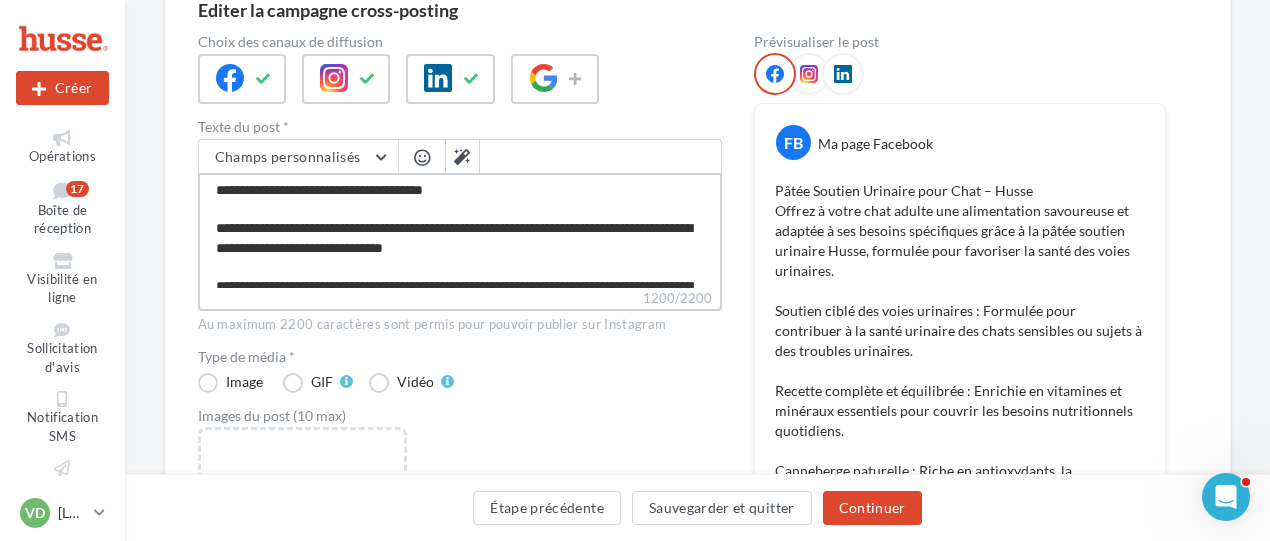 drag, startPoint x: 419, startPoint y: 195, endPoint x: 206, endPoint y: 195, distance: 213 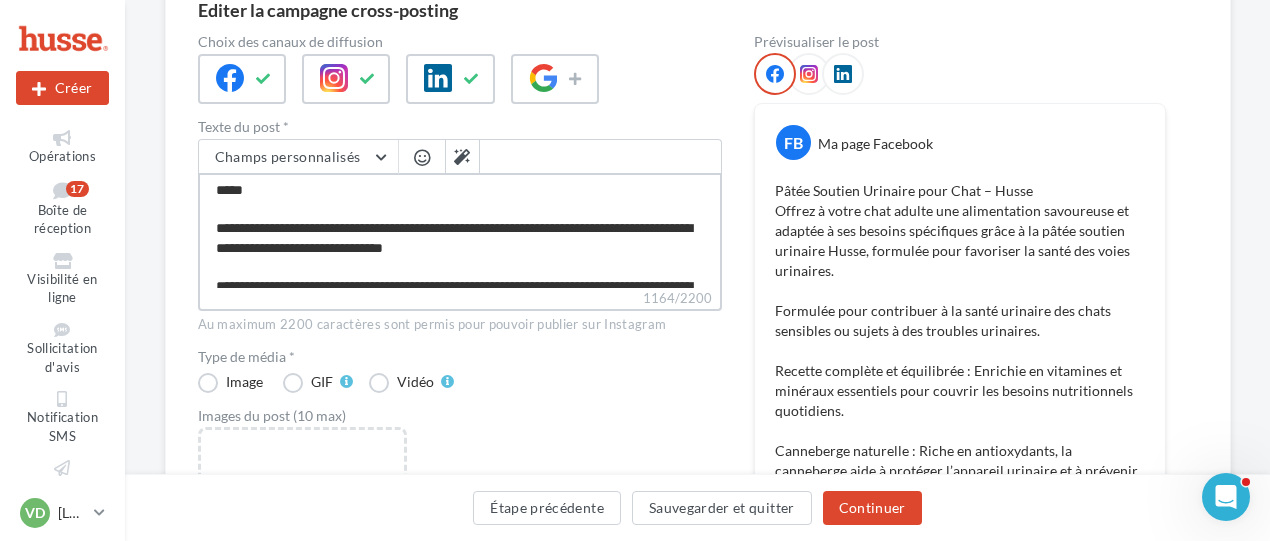 type on "**********" 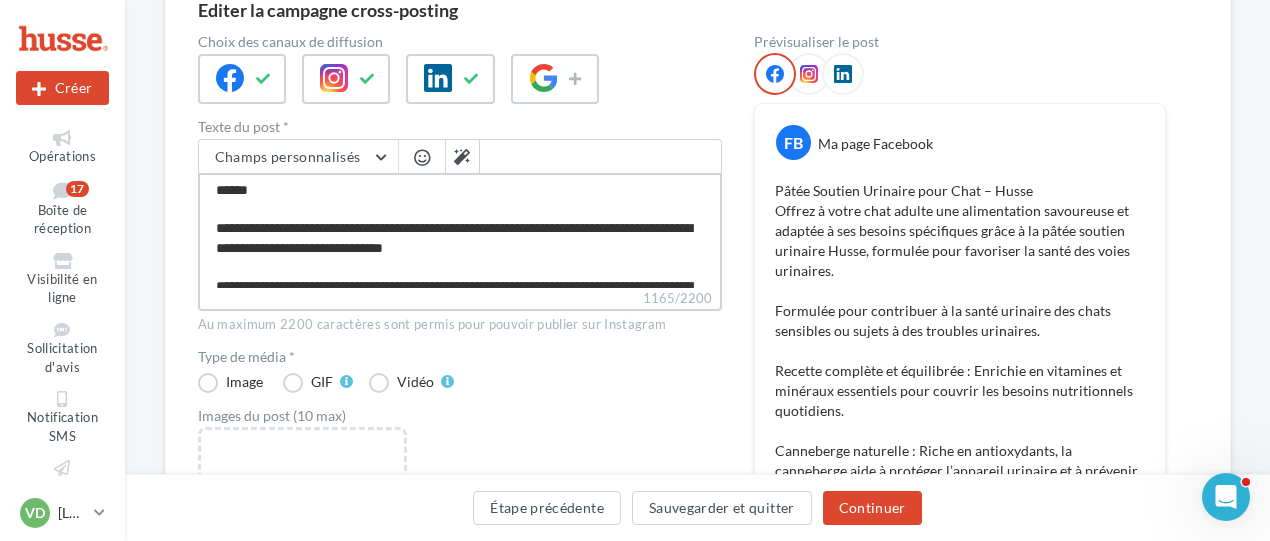 type on "**********" 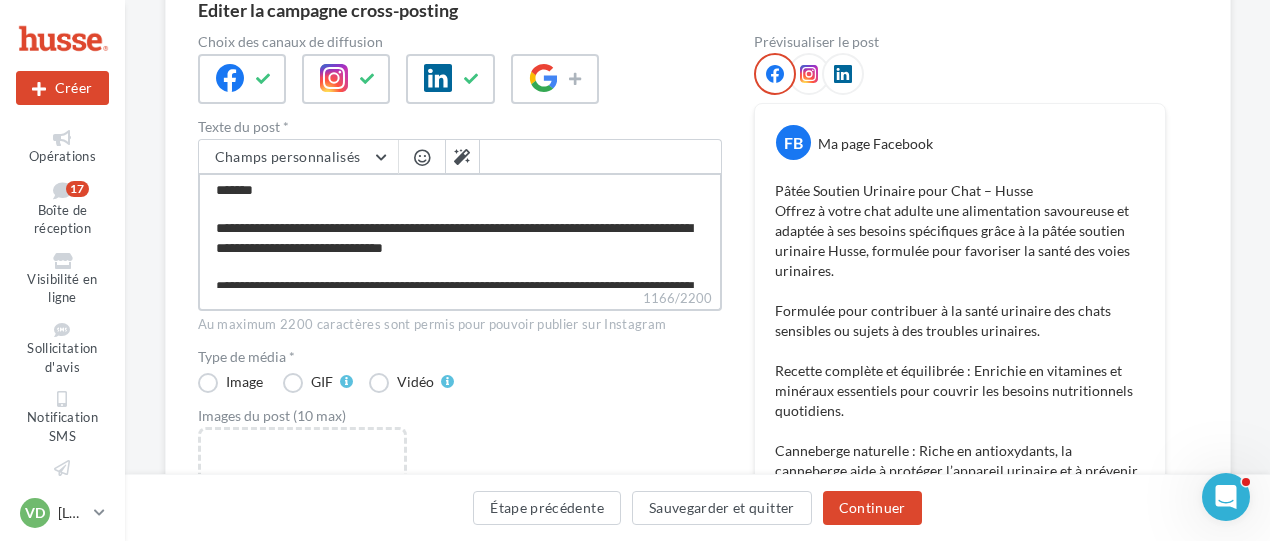 click on "1166/2200" at bounding box center (460, 230) 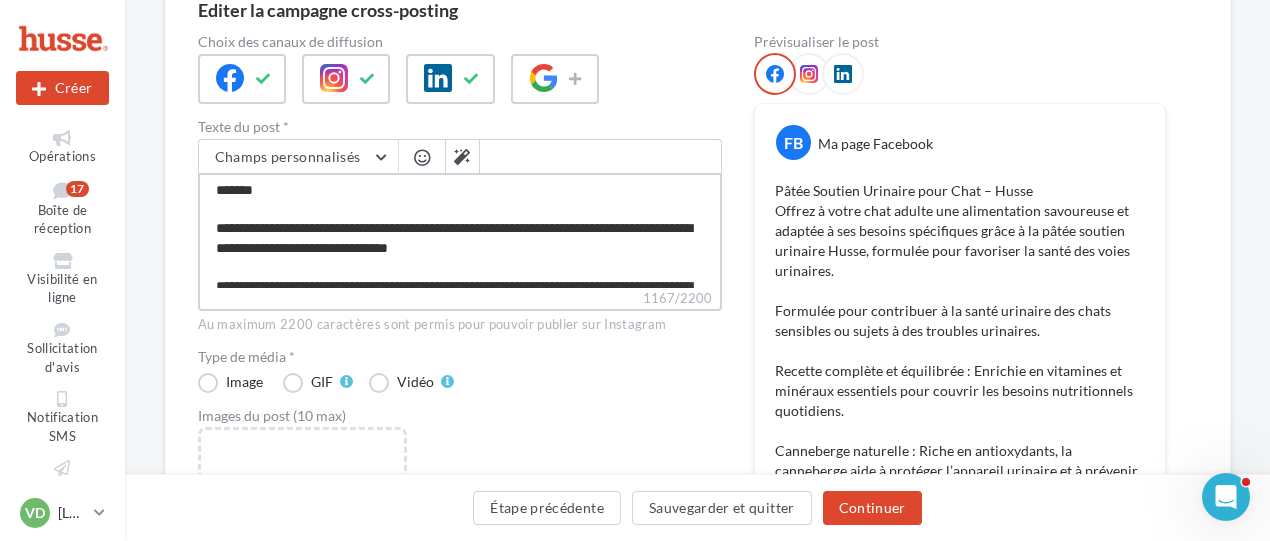 type on "**********" 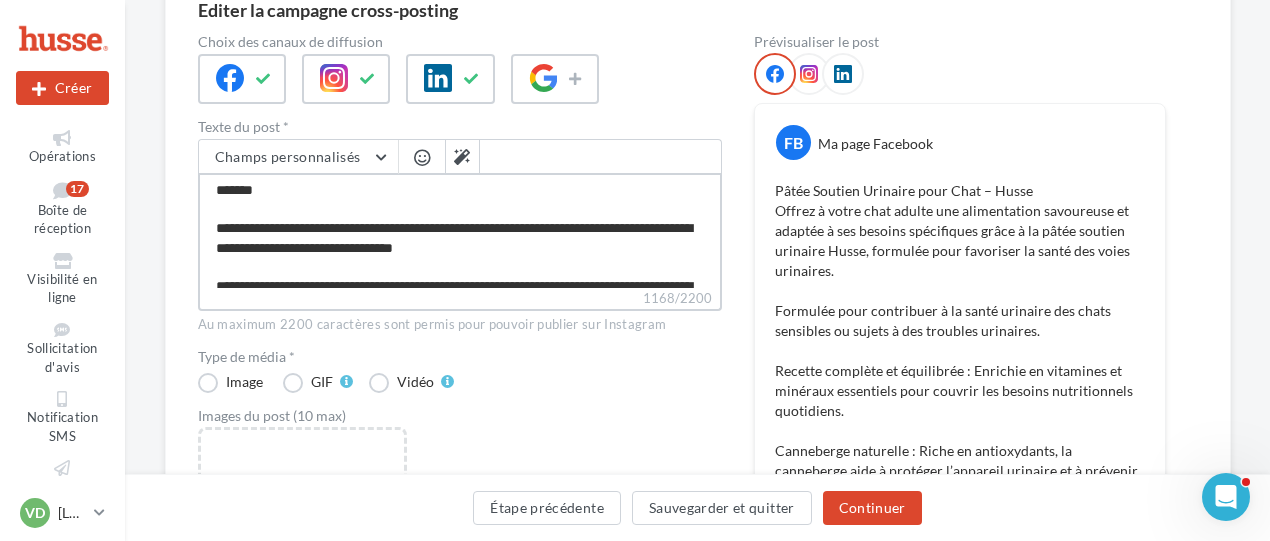 click on "1168/2200" at bounding box center (460, 230) 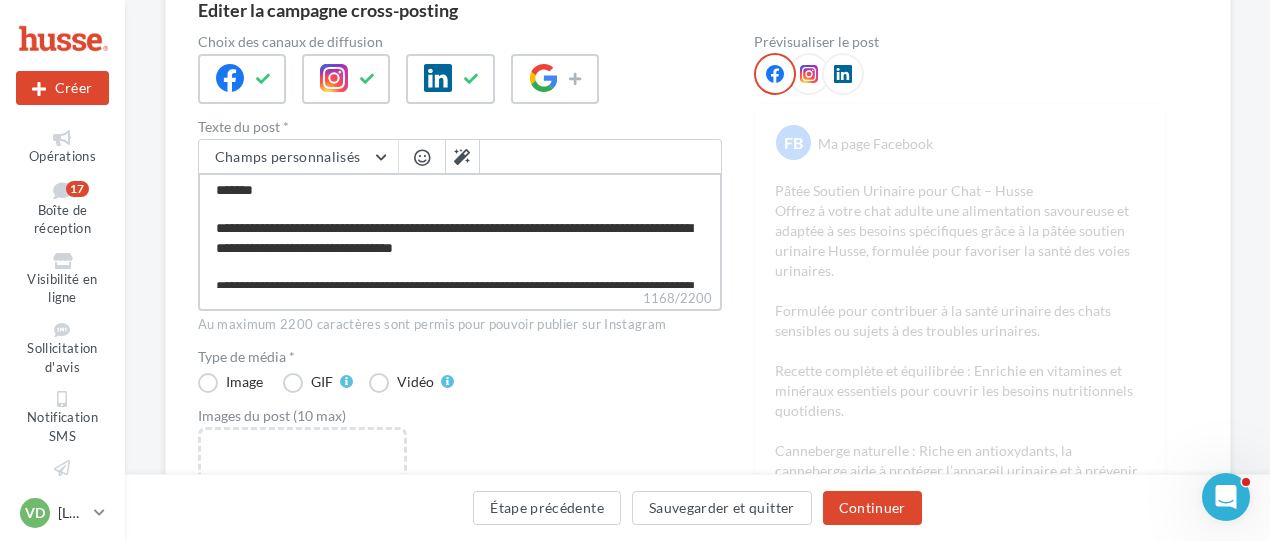 type on "**********" 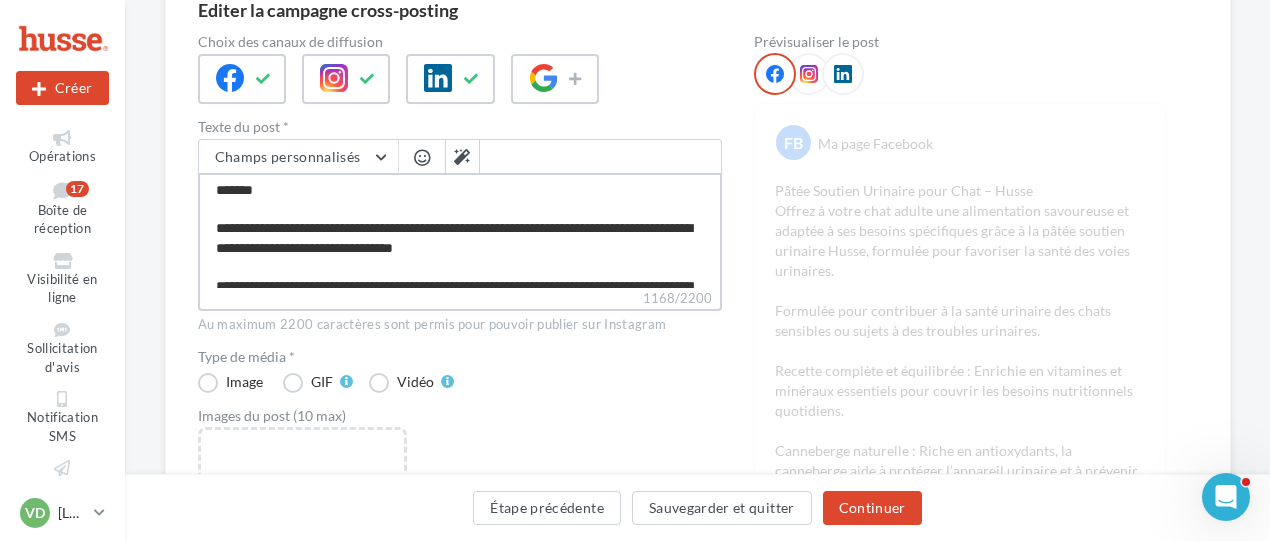 type on "**********" 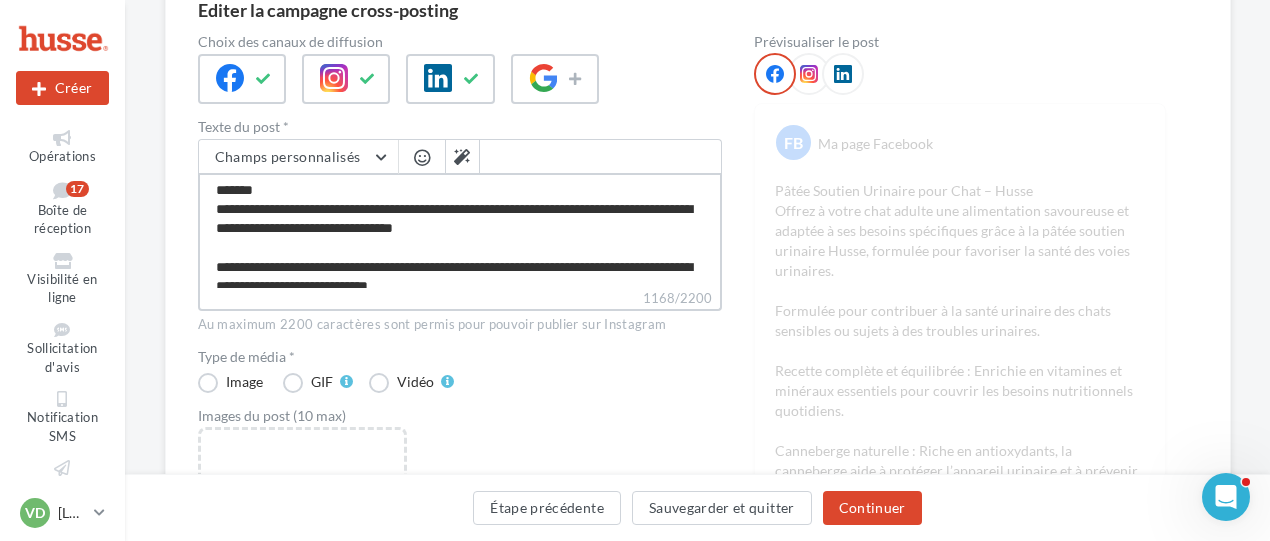 scroll, scrollTop: 118, scrollLeft: 0, axis: vertical 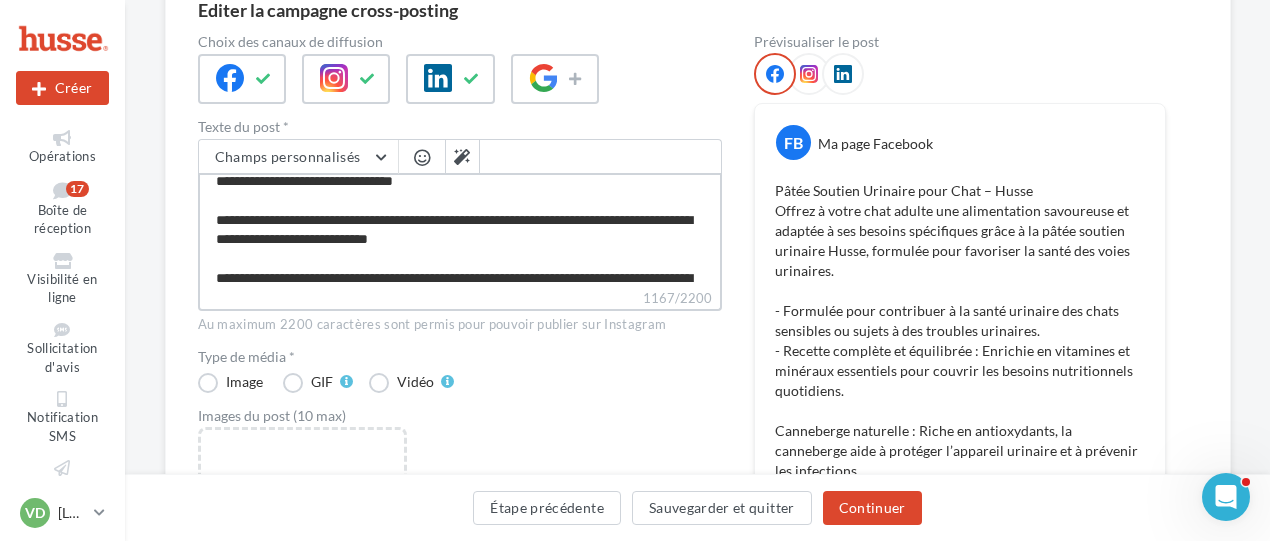 drag, startPoint x: 358, startPoint y: 237, endPoint x: 182, endPoint y: 239, distance: 176.01137 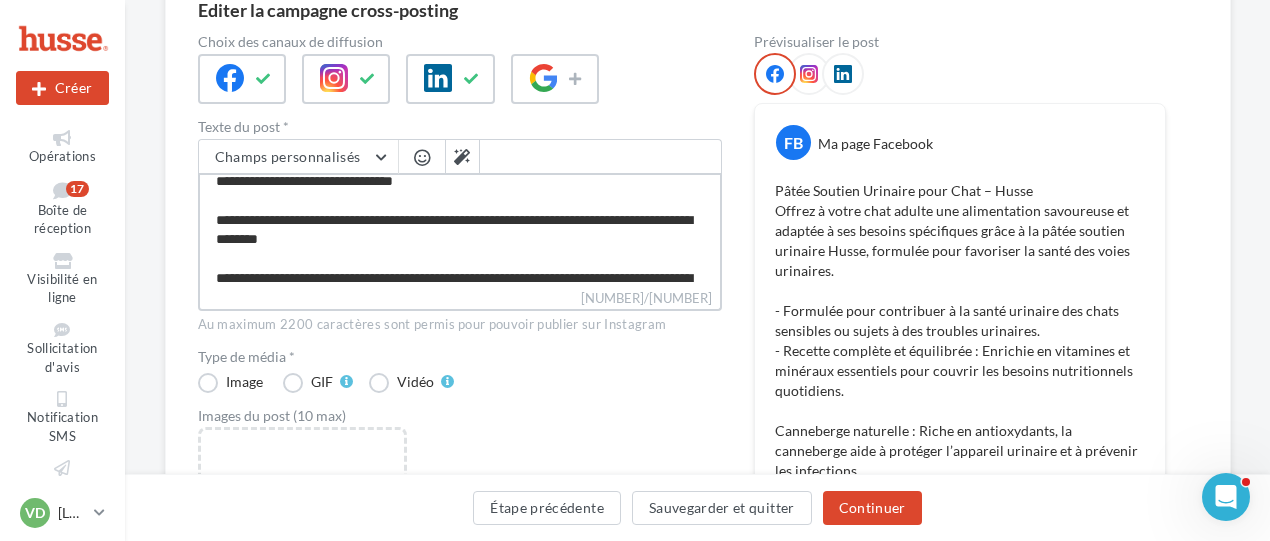 type on "**********" 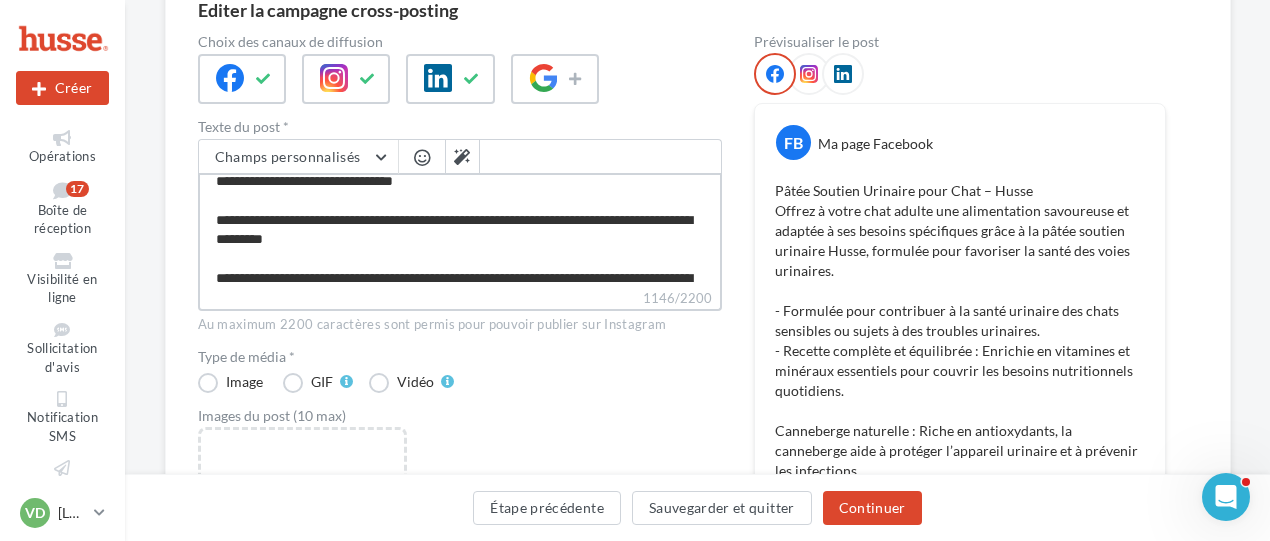 click on "1146/2200" at bounding box center (460, 230) 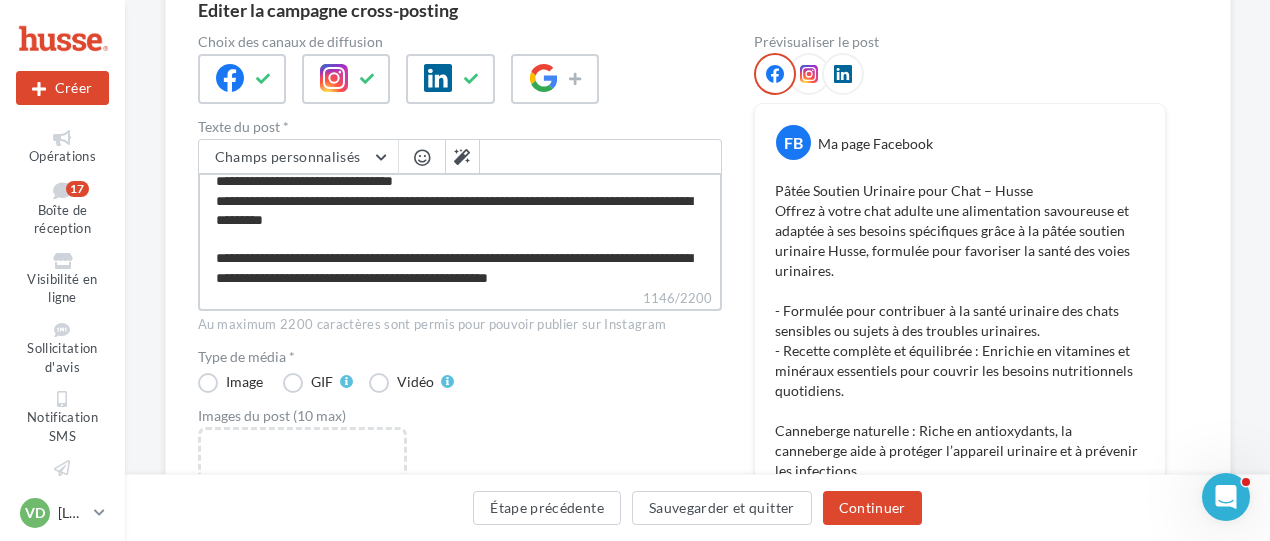 scroll, scrollTop: 164, scrollLeft: 0, axis: vertical 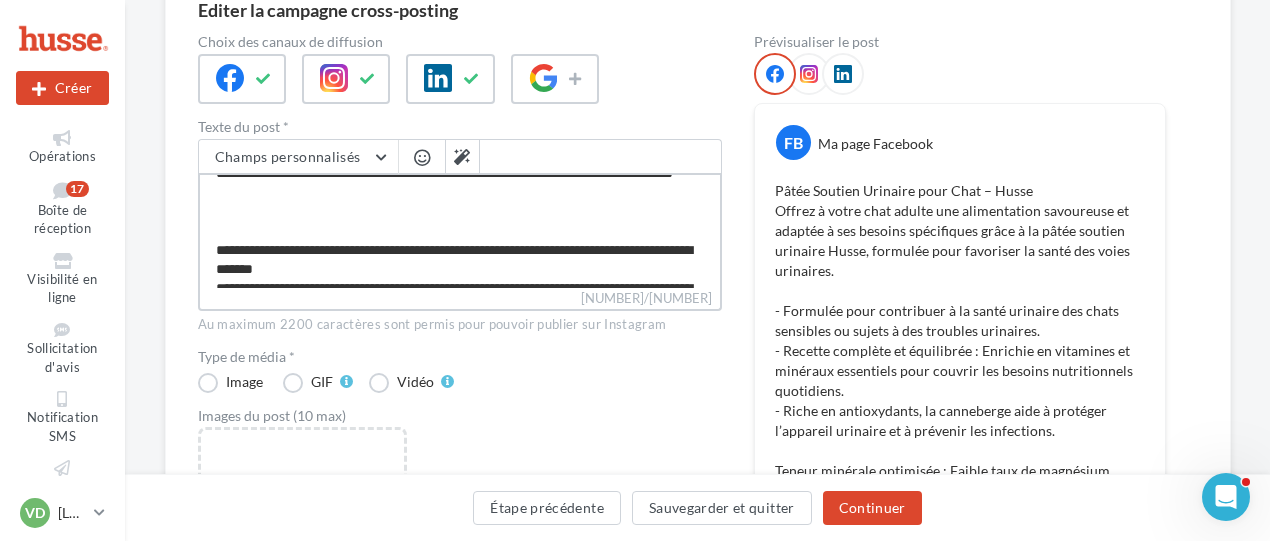 click on "[NUMBER]/[NUMBER]" at bounding box center [460, 230] 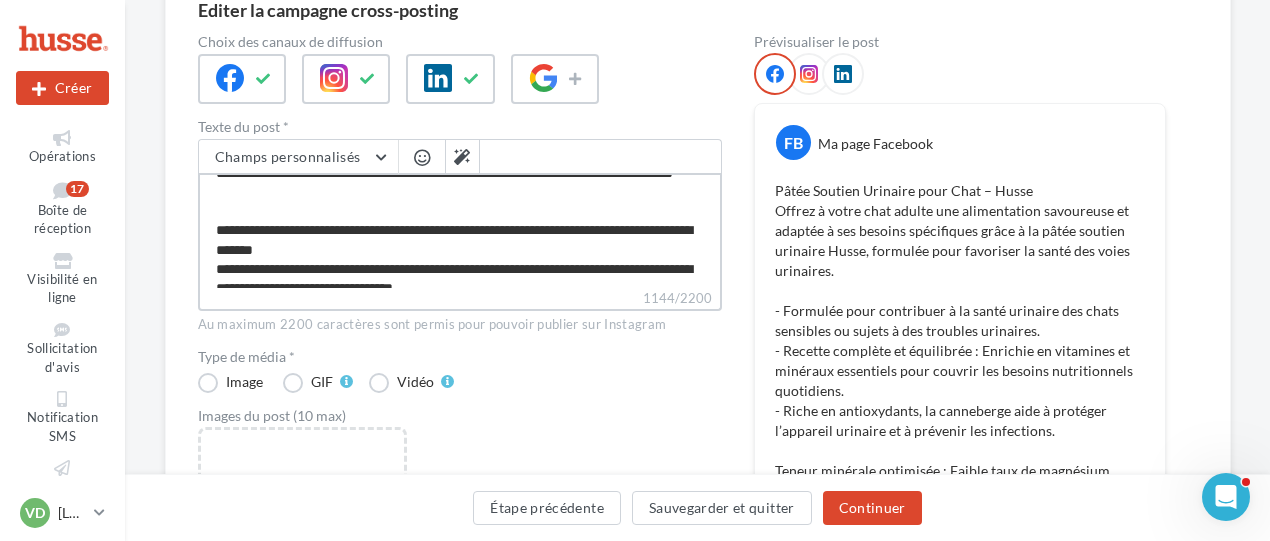 type on "**********" 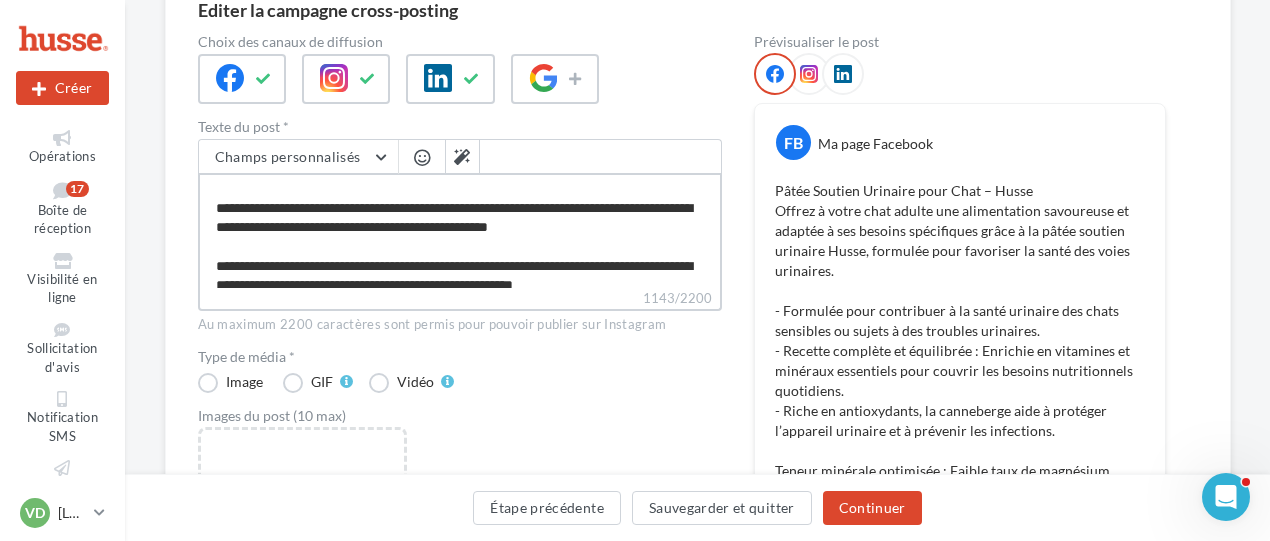 scroll, scrollTop: 200, scrollLeft: 0, axis: vertical 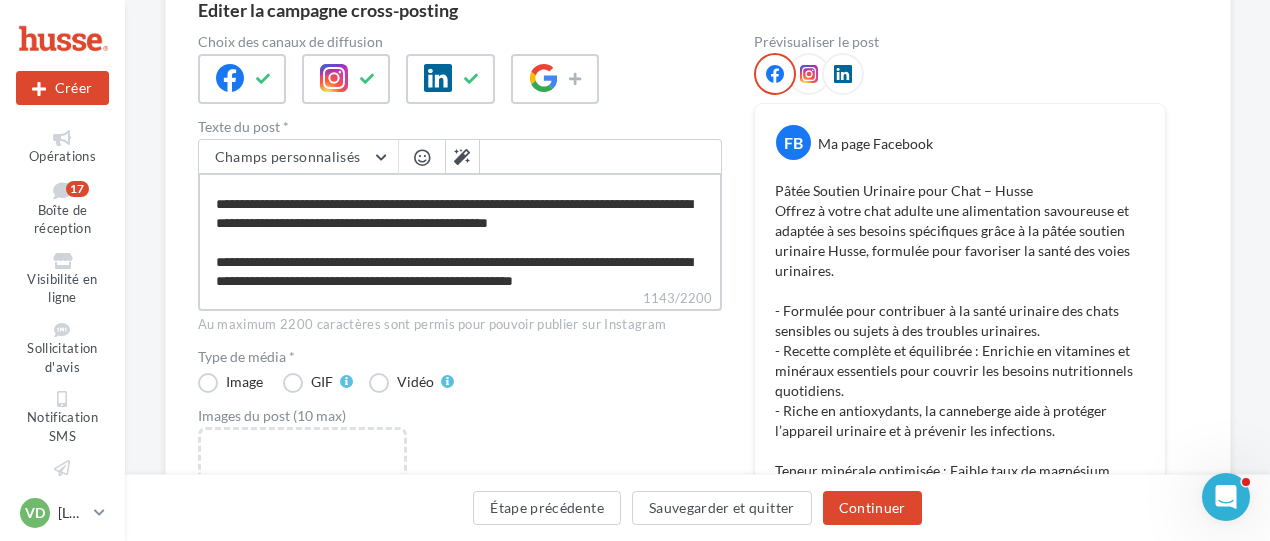 drag, startPoint x: 385, startPoint y: 223, endPoint x: 192, endPoint y: 226, distance: 193.02332 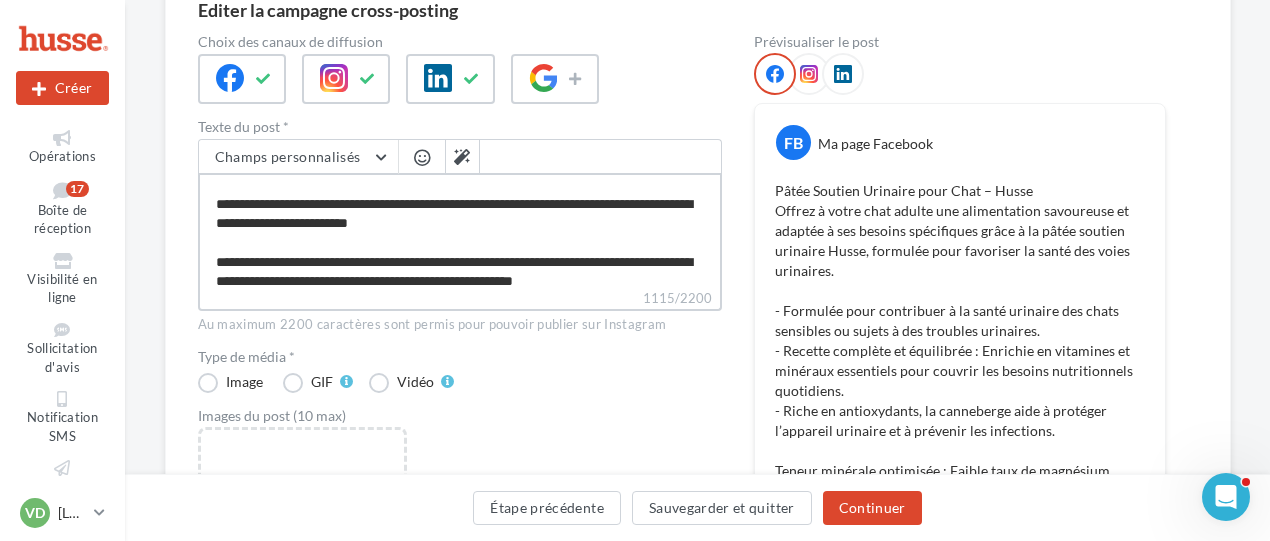 type on "**********" 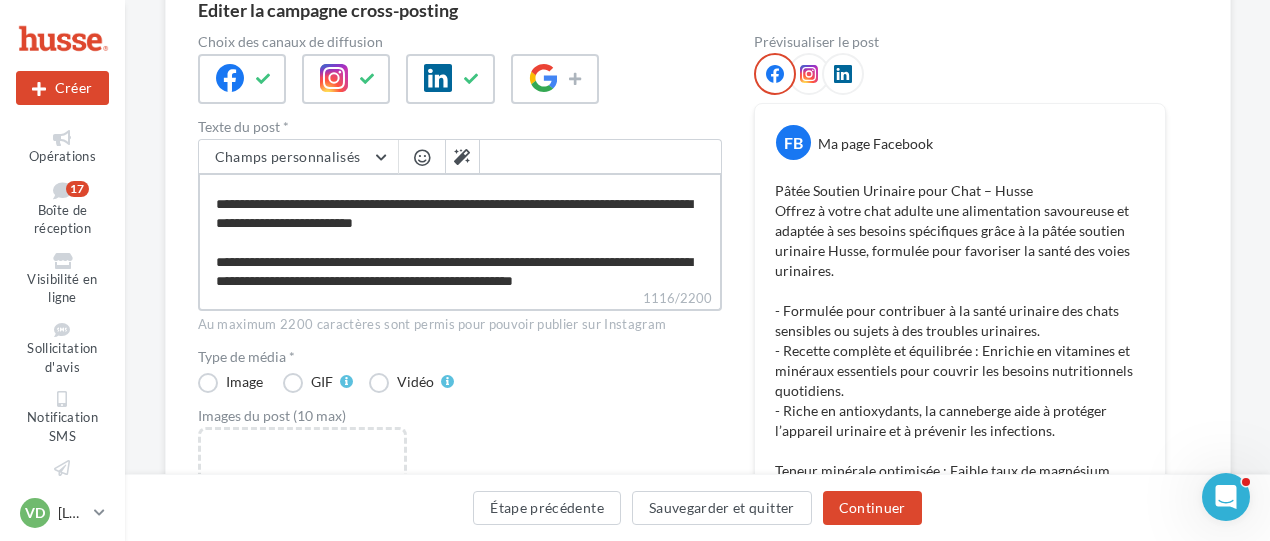 click on "1116/2200" at bounding box center (460, 230) 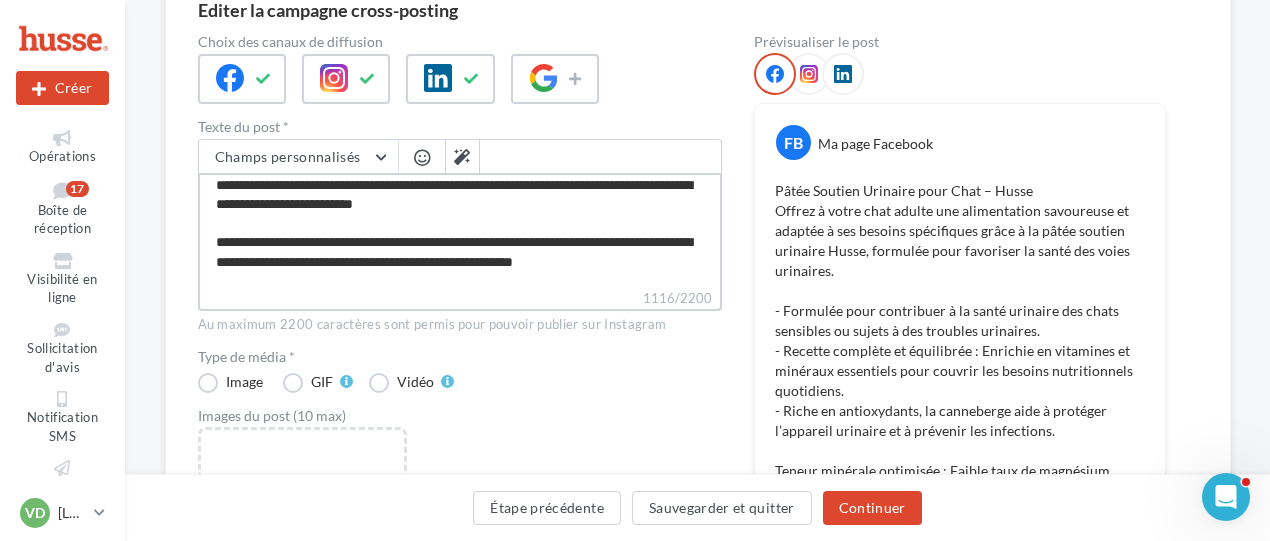 scroll, scrollTop: 180, scrollLeft: 0, axis: vertical 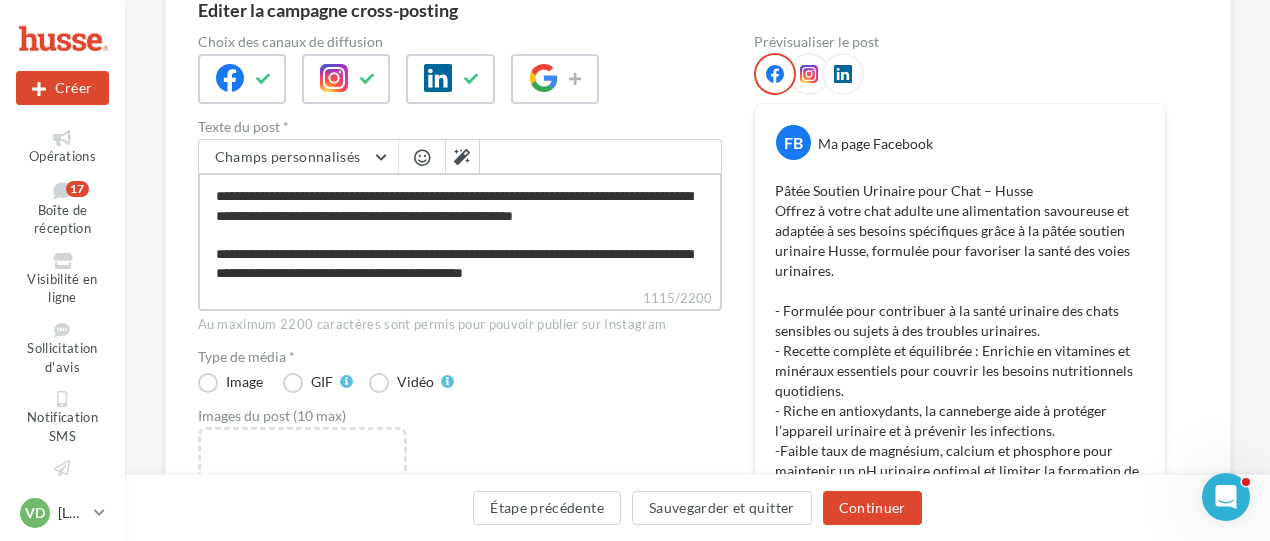 drag, startPoint x: 278, startPoint y: 253, endPoint x: 196, endPoint y: 219, distance: 88.76936 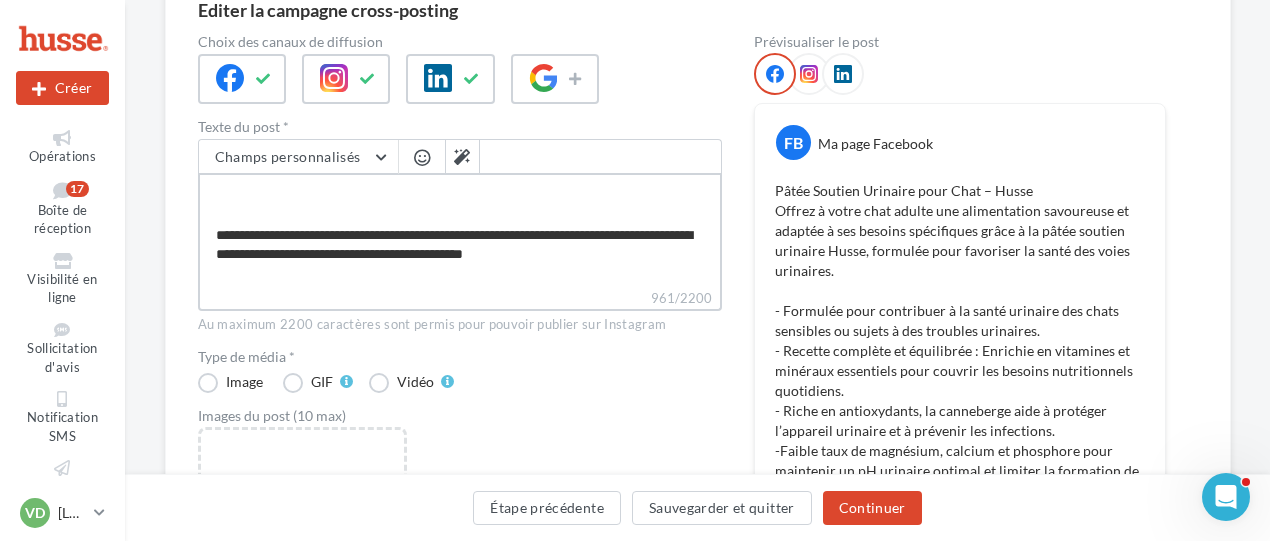 drag, startPoint x: 442, startPoint y: 255, endPoint x: 165, endPoint y: 249, distance: 277.06497 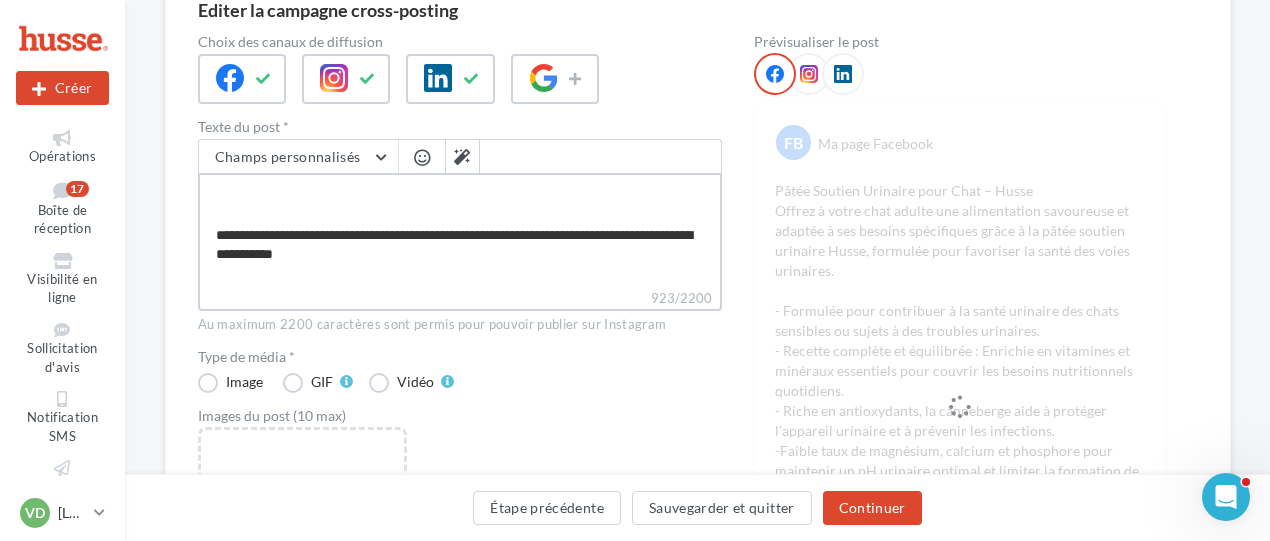 type on "**********" 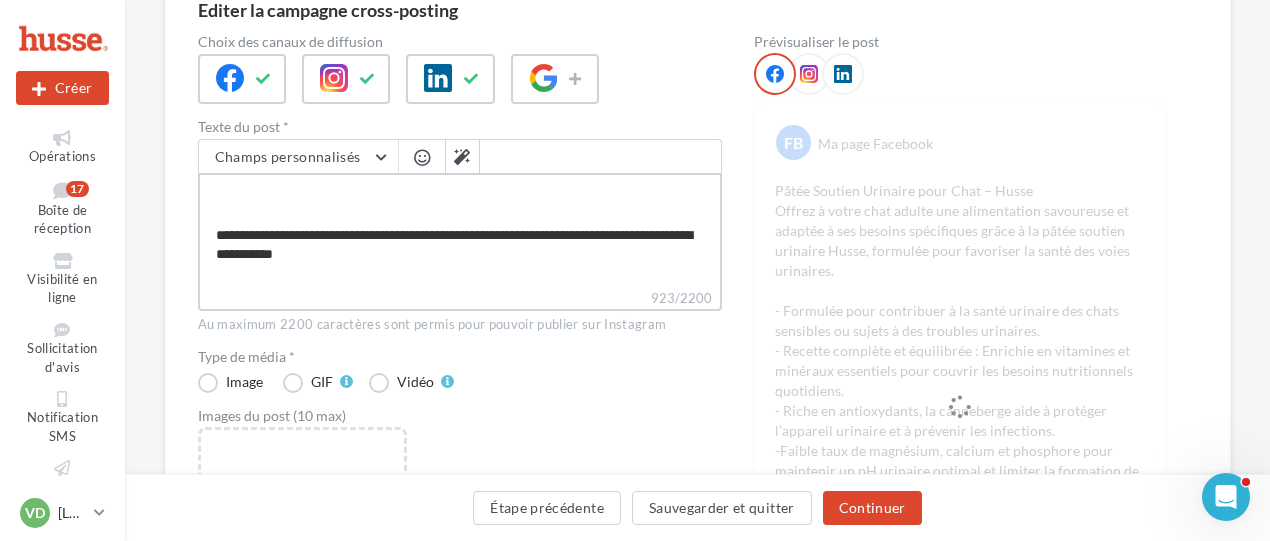 type on "**********" 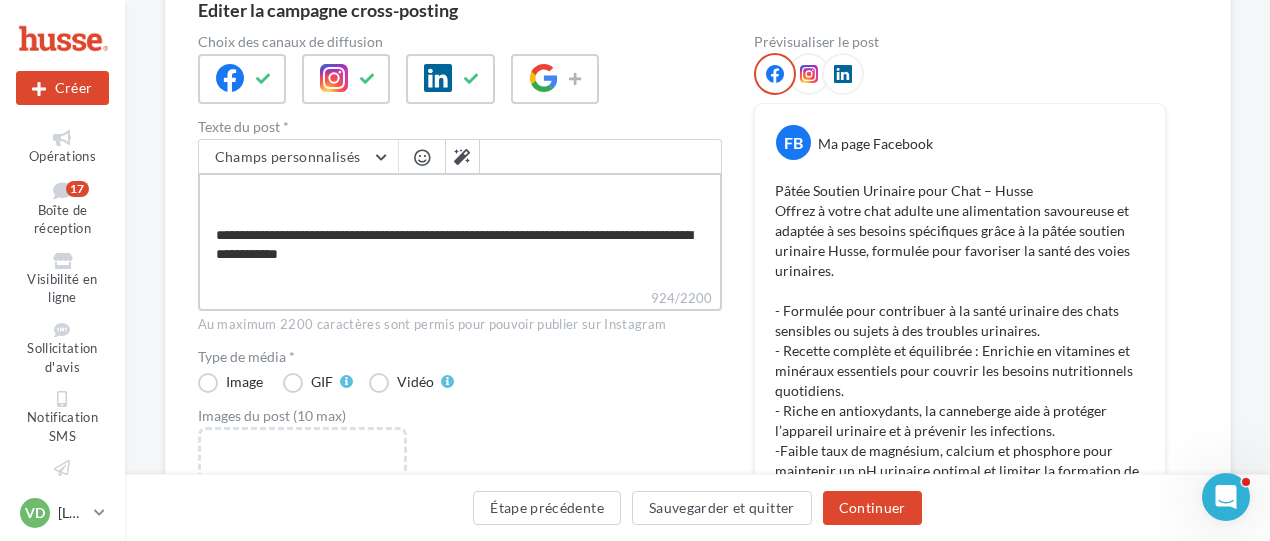 click on "**********" at bounding box center [460, 230] 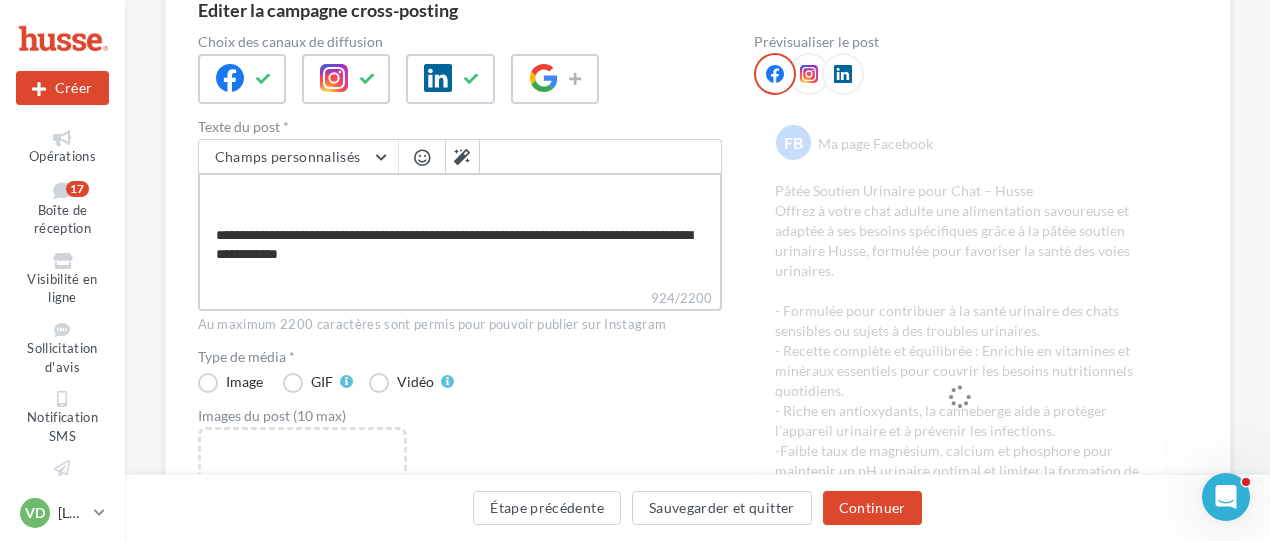 type on "**********" 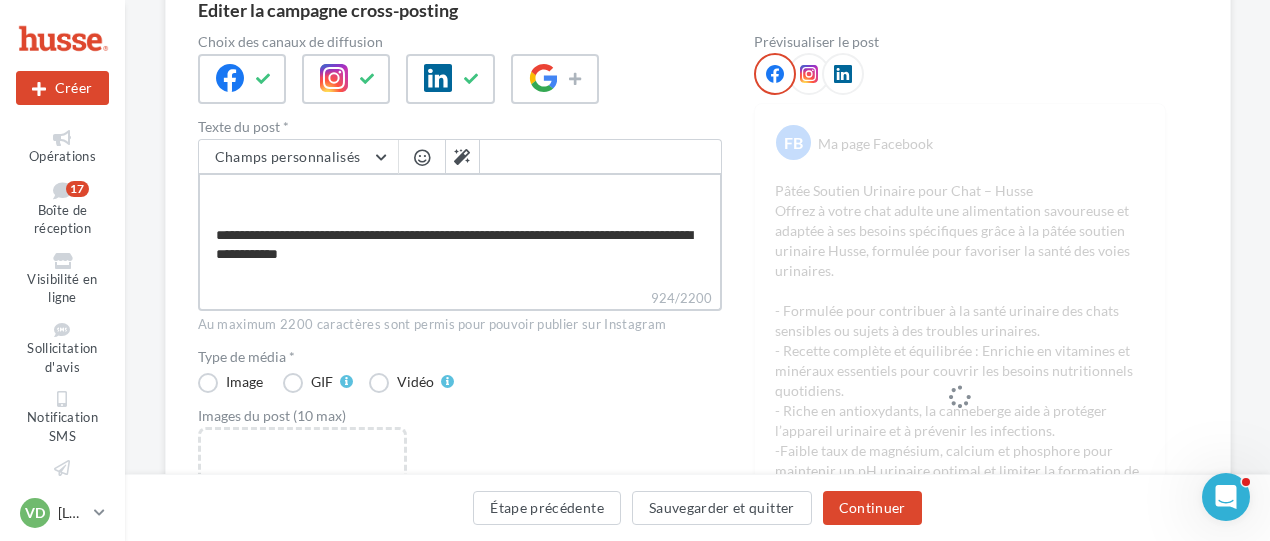 type on "**********" 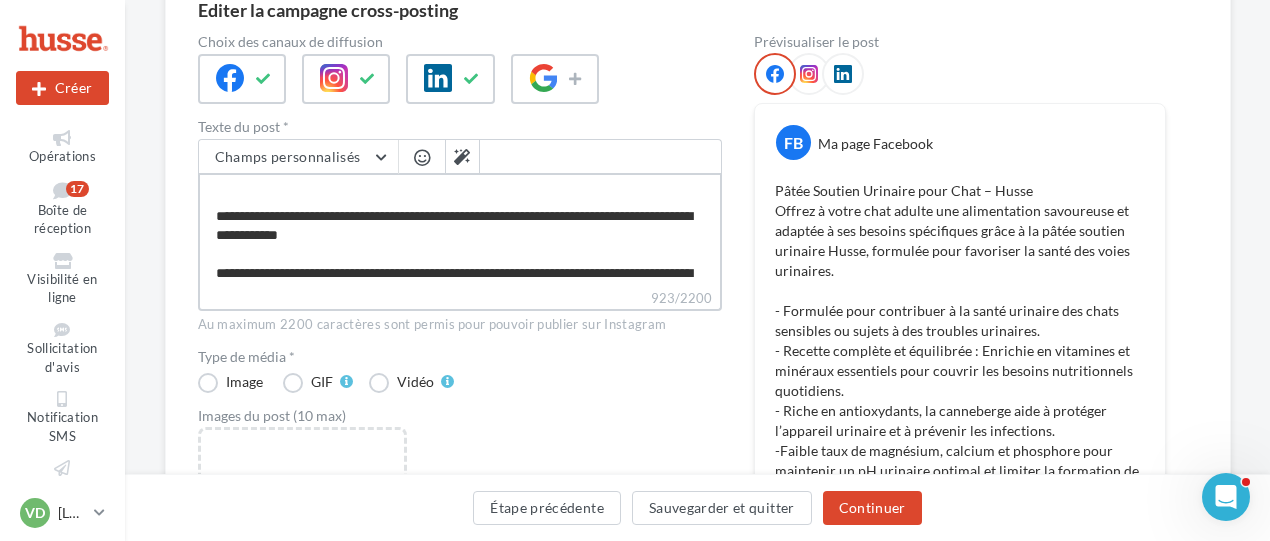 type on "**********" 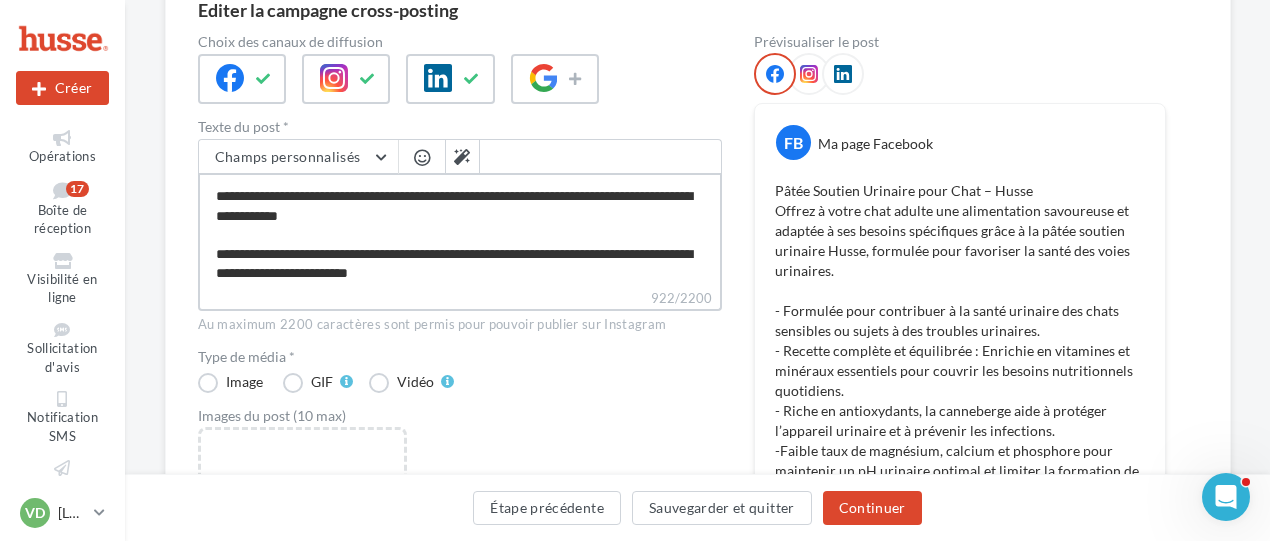 type on "**********" 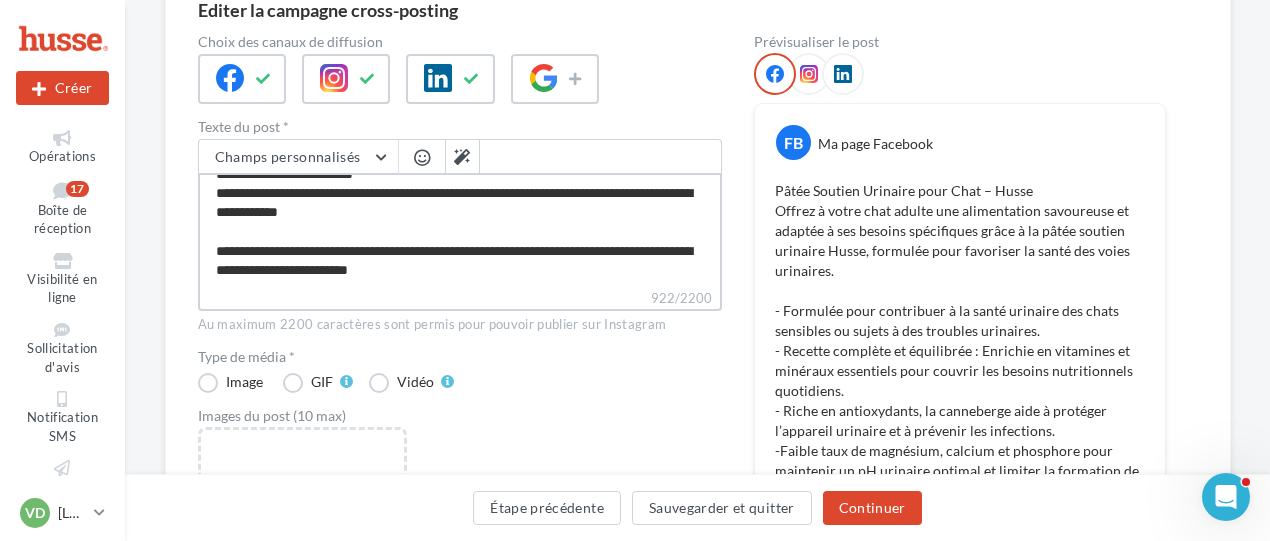 scroll, scrollTop: 226, scrollLeft: 0, axis: vertical 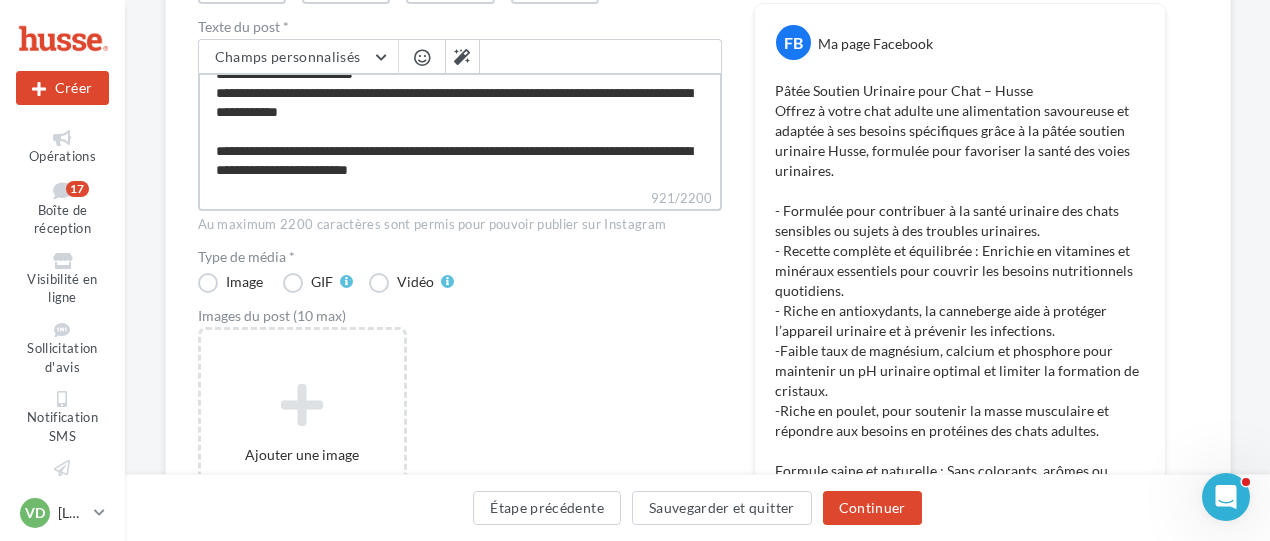 click on "**********" at bounding box center (460, 130) 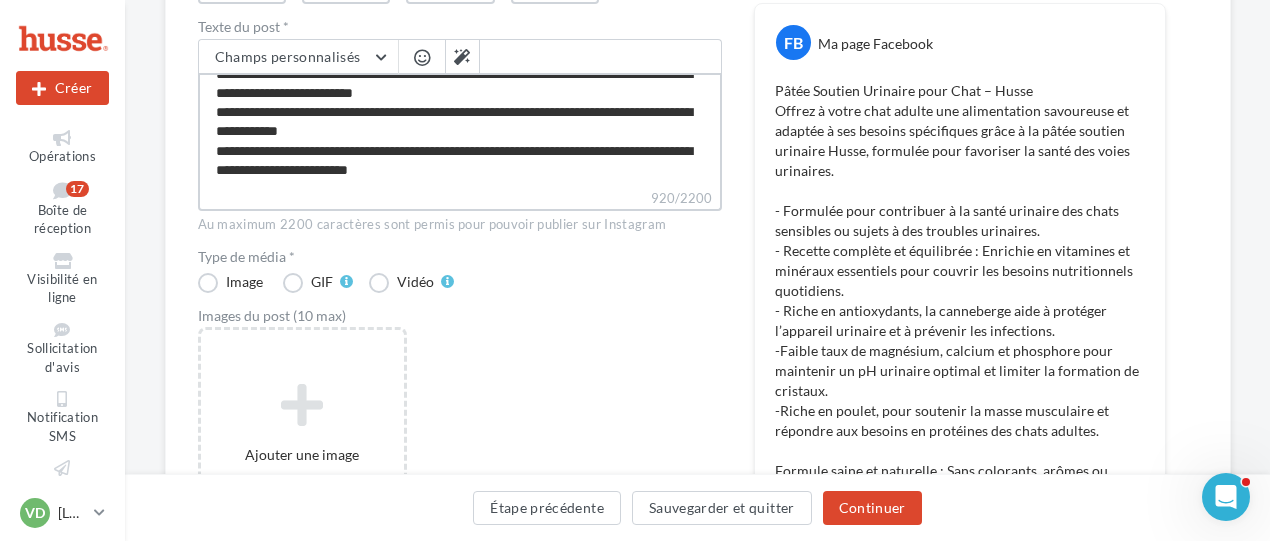 scroll, scrollTop: 230, scrollLeft: 0, axis: vertical 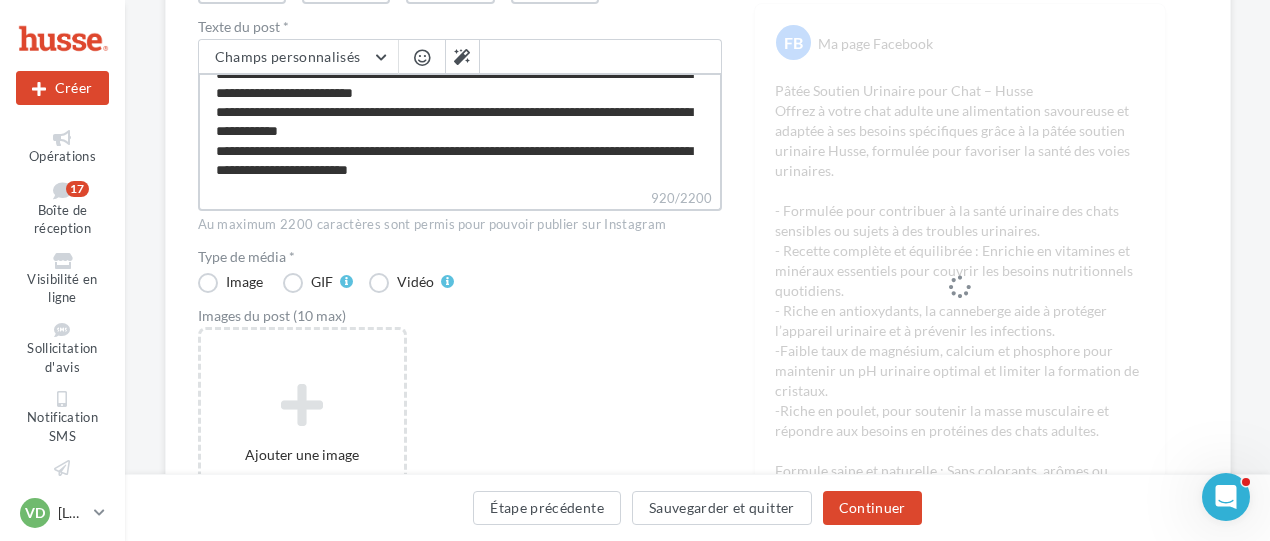 type on "**********" 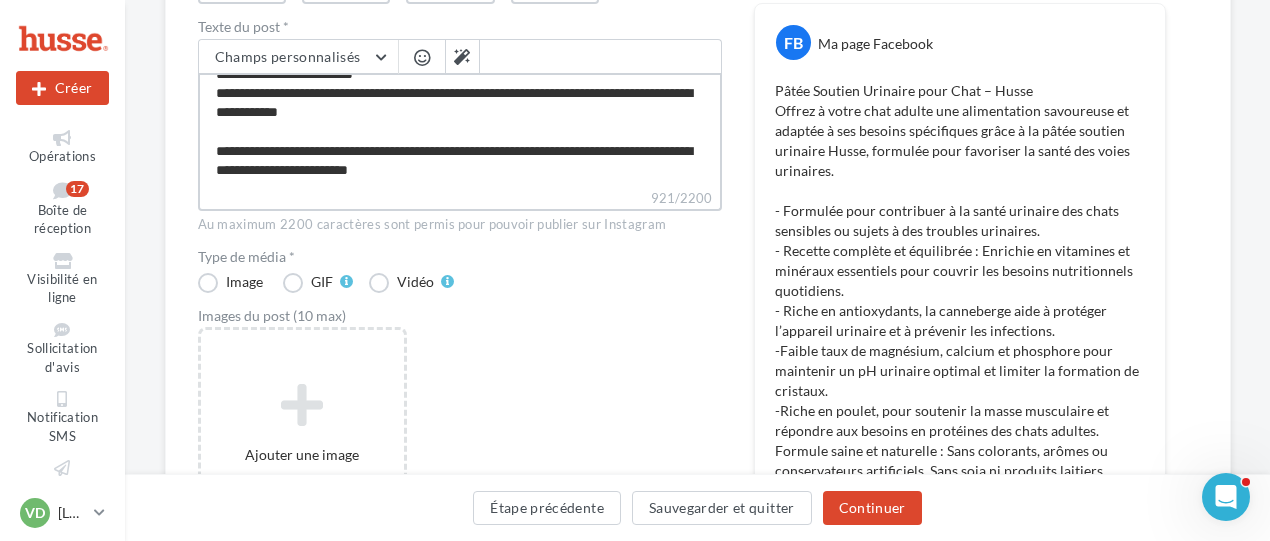scroll, scrollTop: 249, scrollLeft: 0, axis: vertical 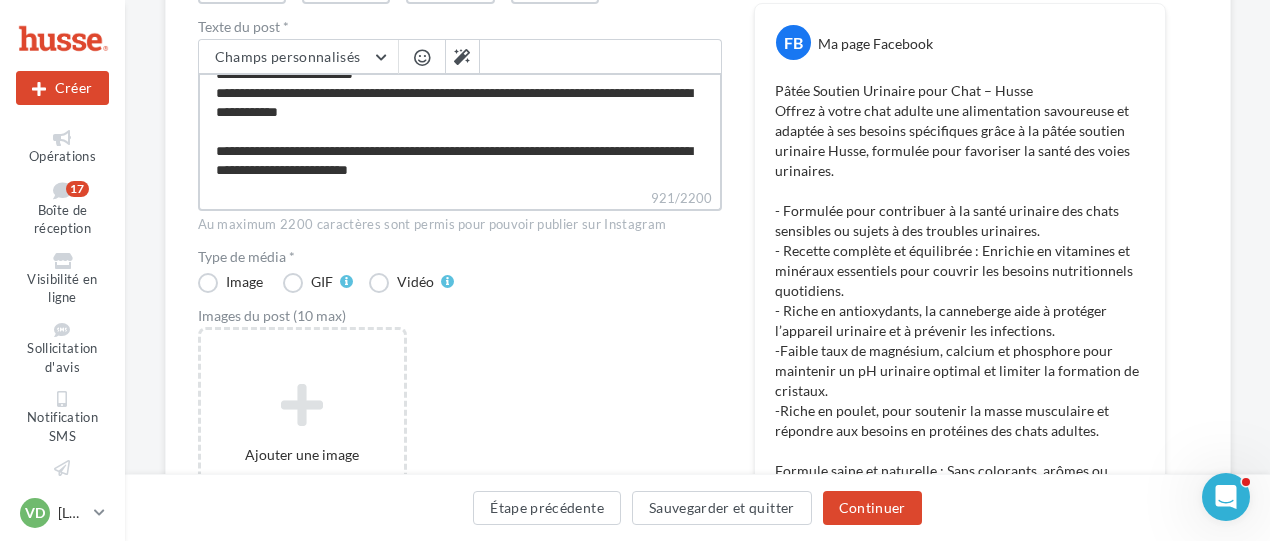 click on "**********" at bounding box center (460, 130) 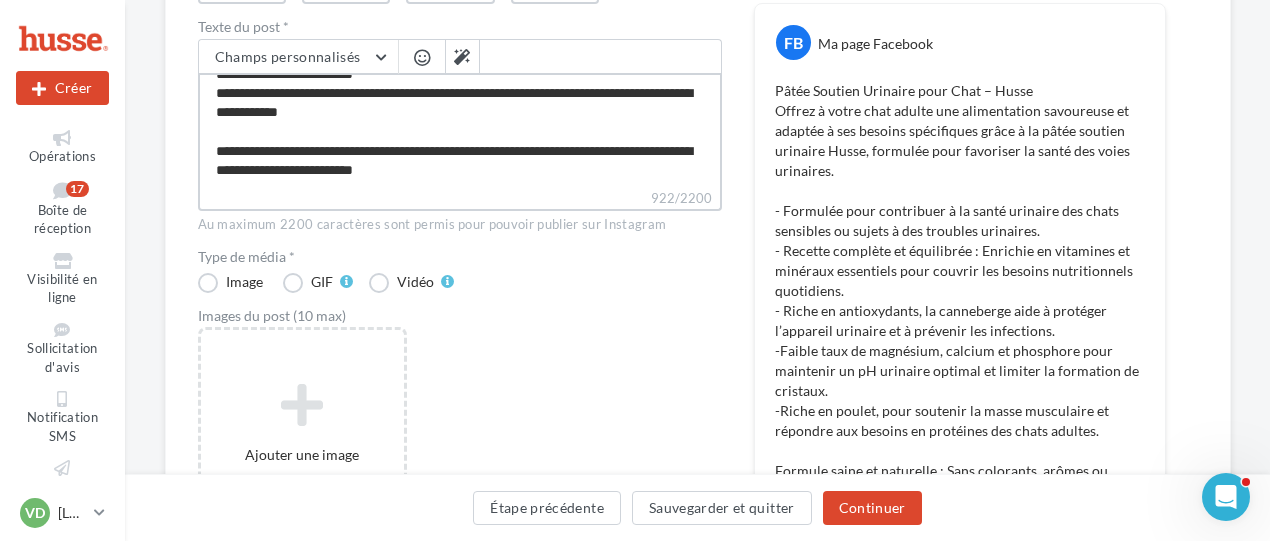 type on "**********" 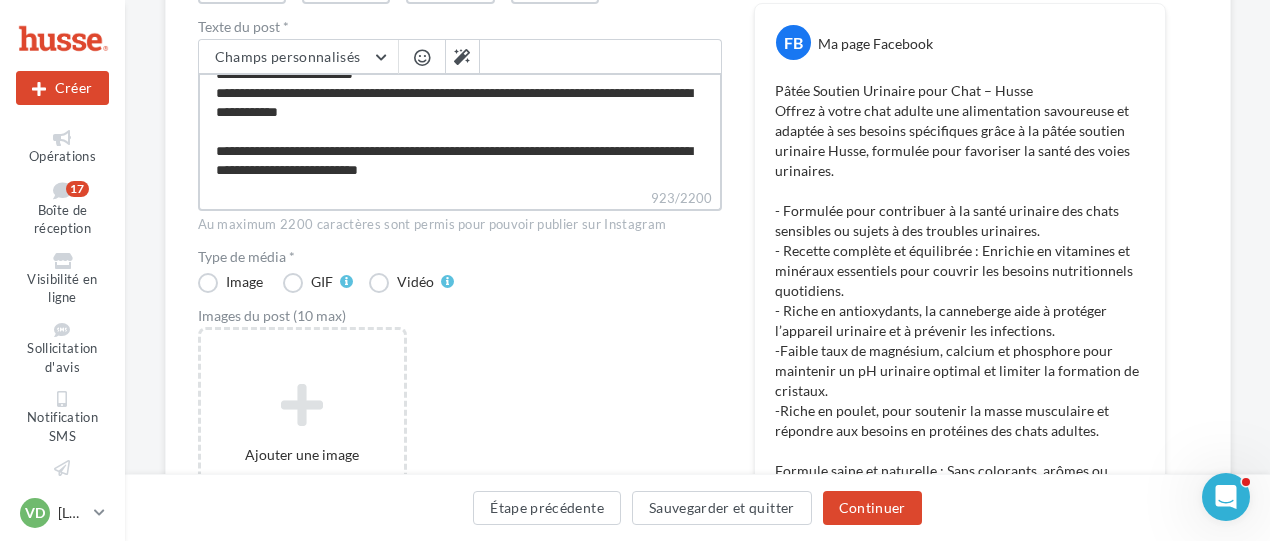 scroll, scrollTop: 278, scrollLeft: 0, axis: vertical 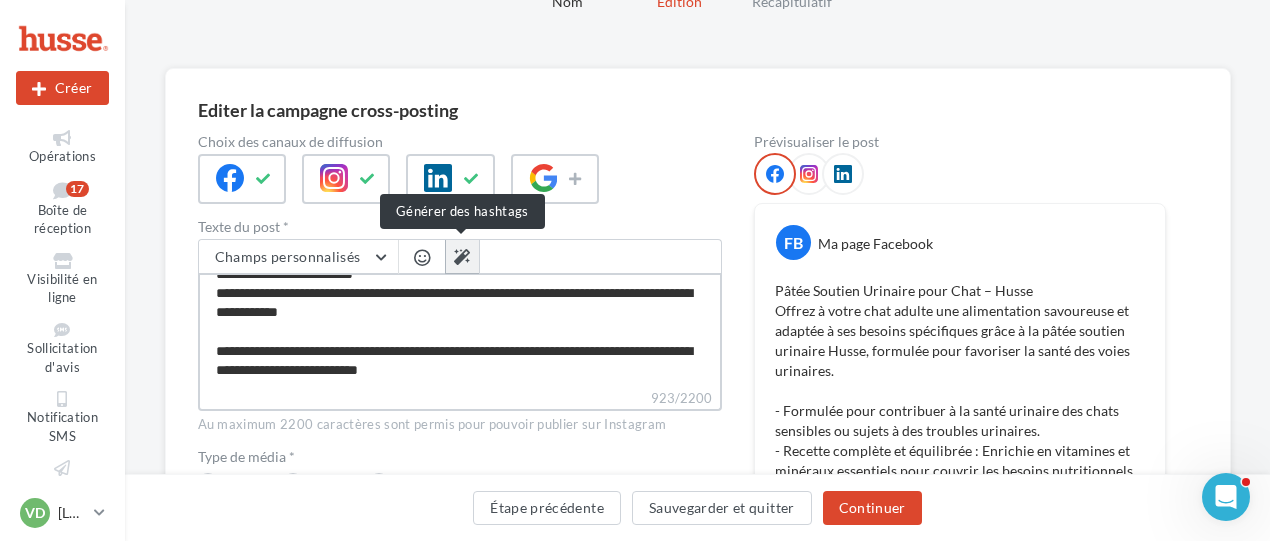 type on "**********" 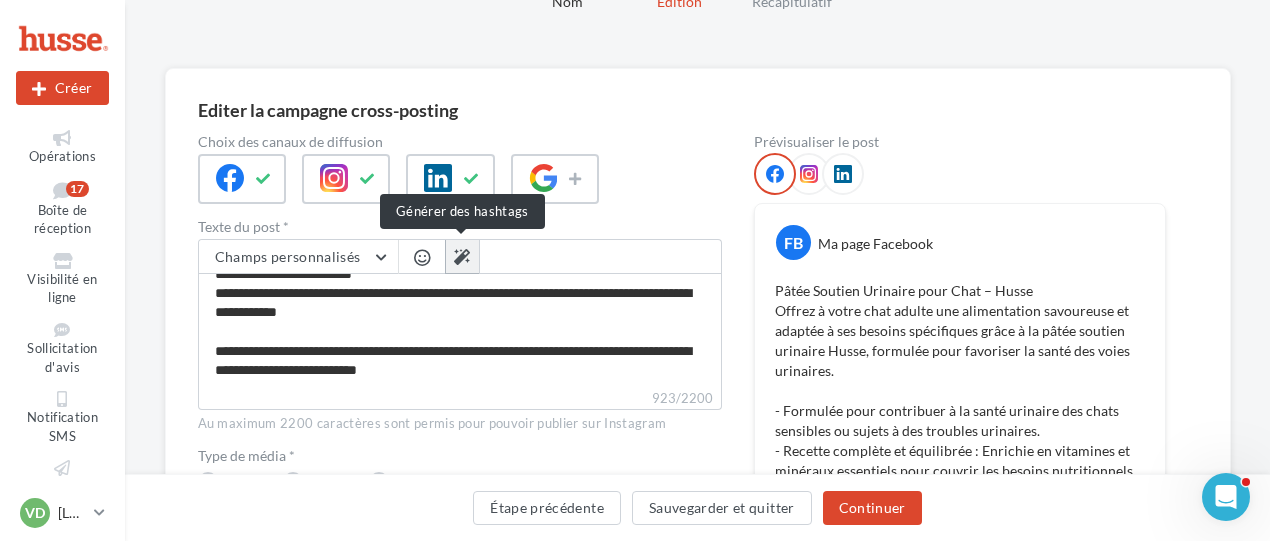 scroll, scrollTop: 277, scrollLeft: 0, axis: vertical 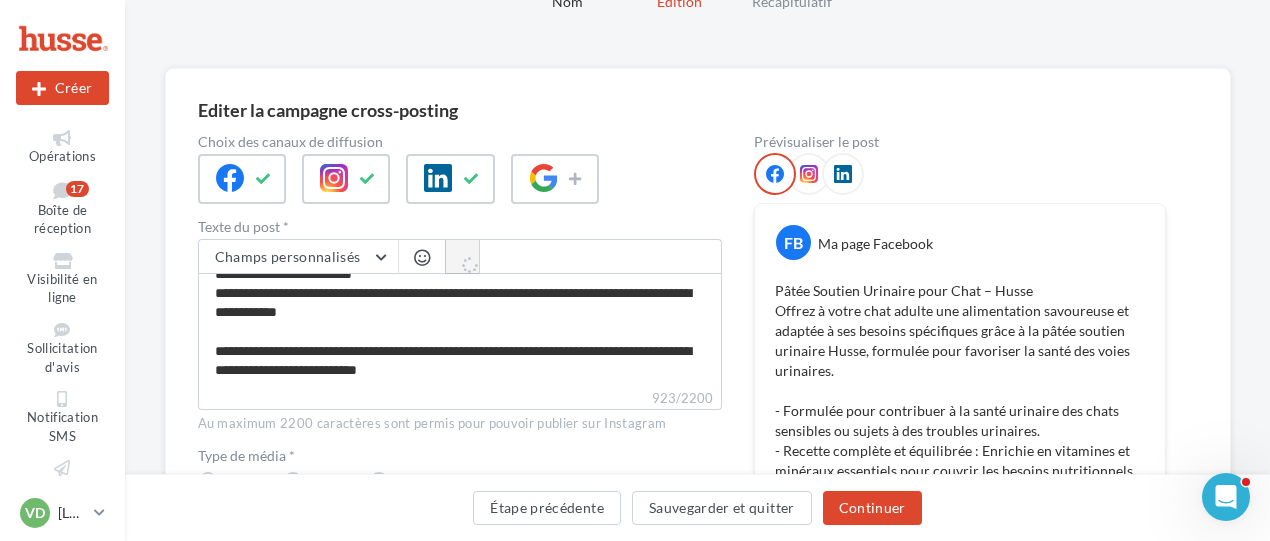 type on "**********" 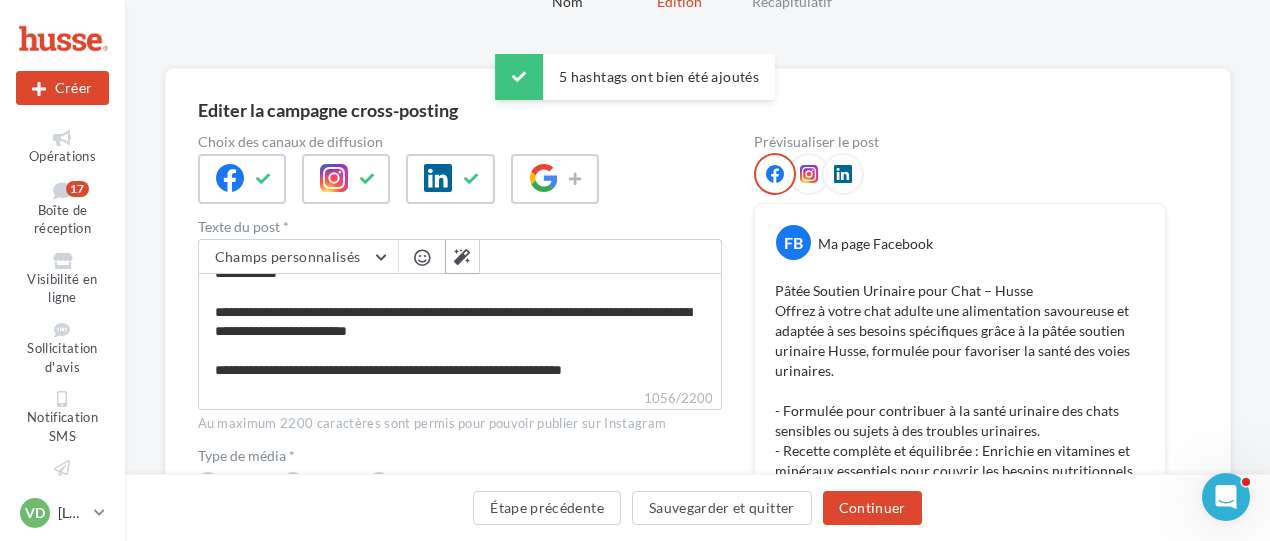 scroll, scrollTop: 286, scrollLeft: 0, axis: vertical 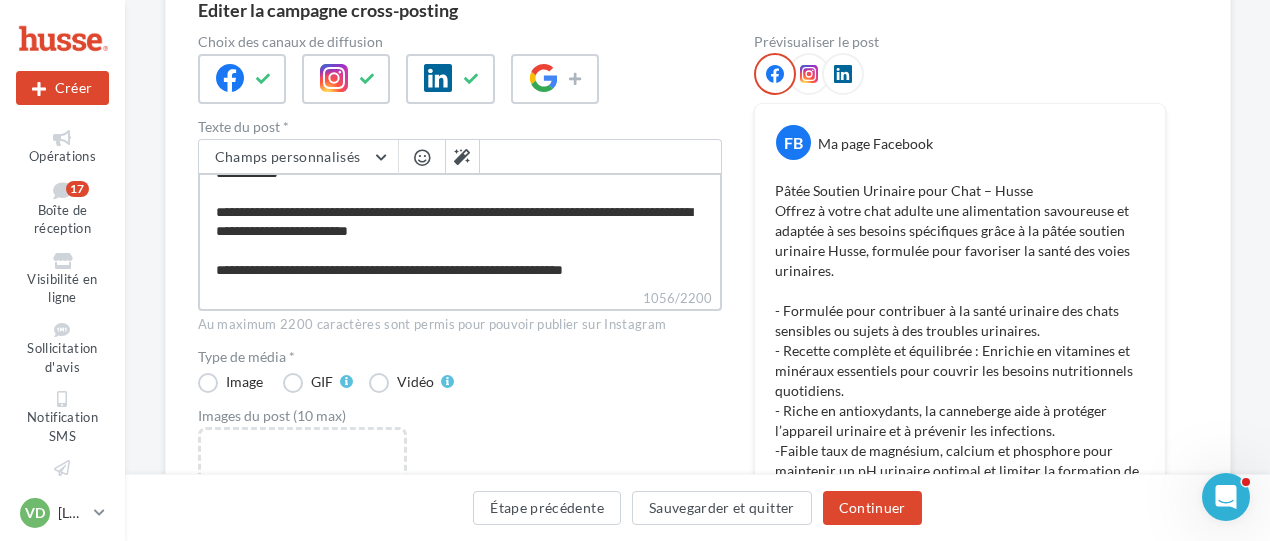click on "**********" at bounding box center [460, 230] 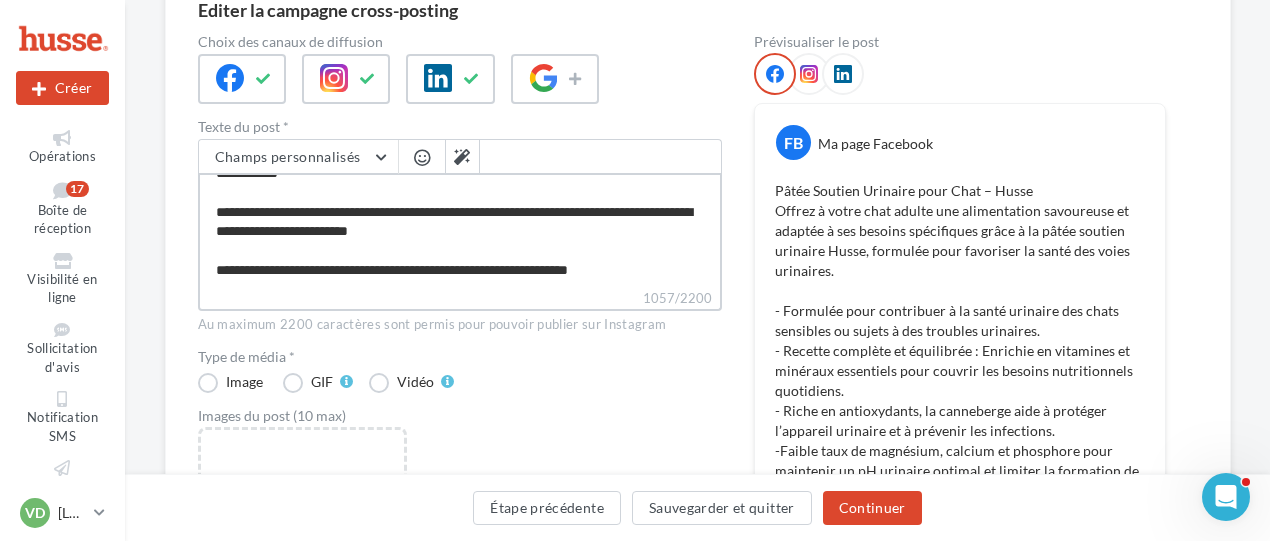scroll, scrollTop: 298, scrollLeft: 0, axis: vertical 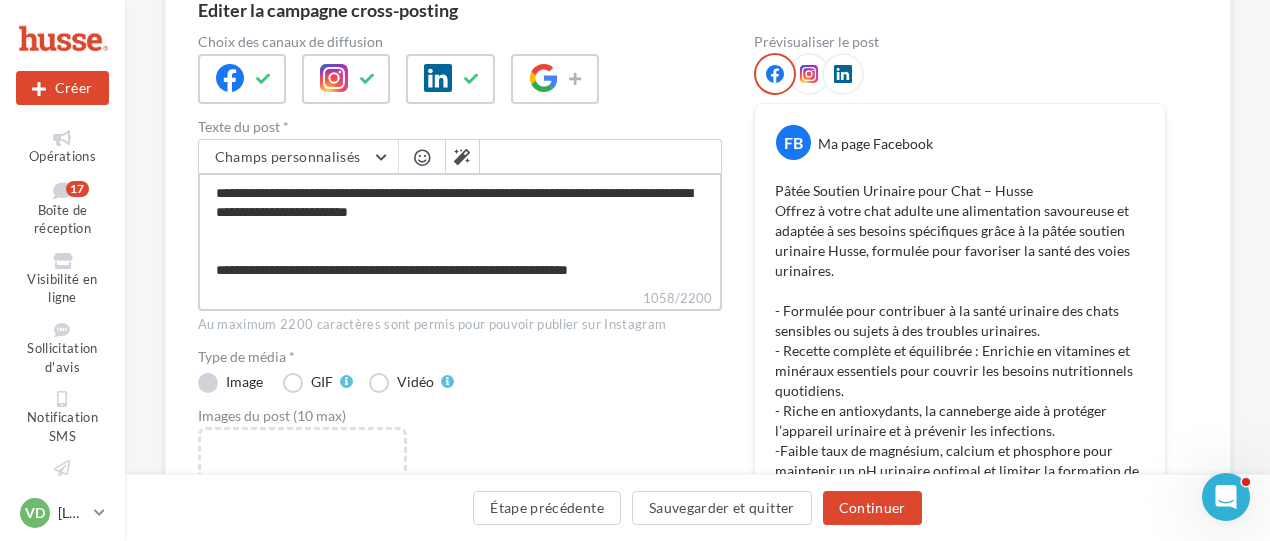 type on "**********" 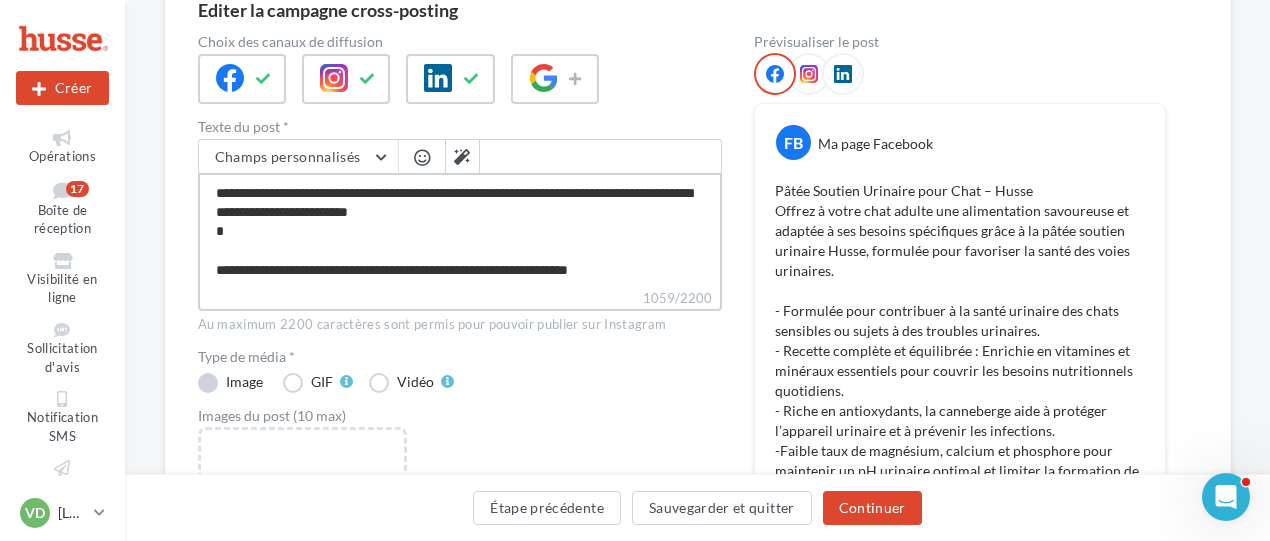 type on "**********" 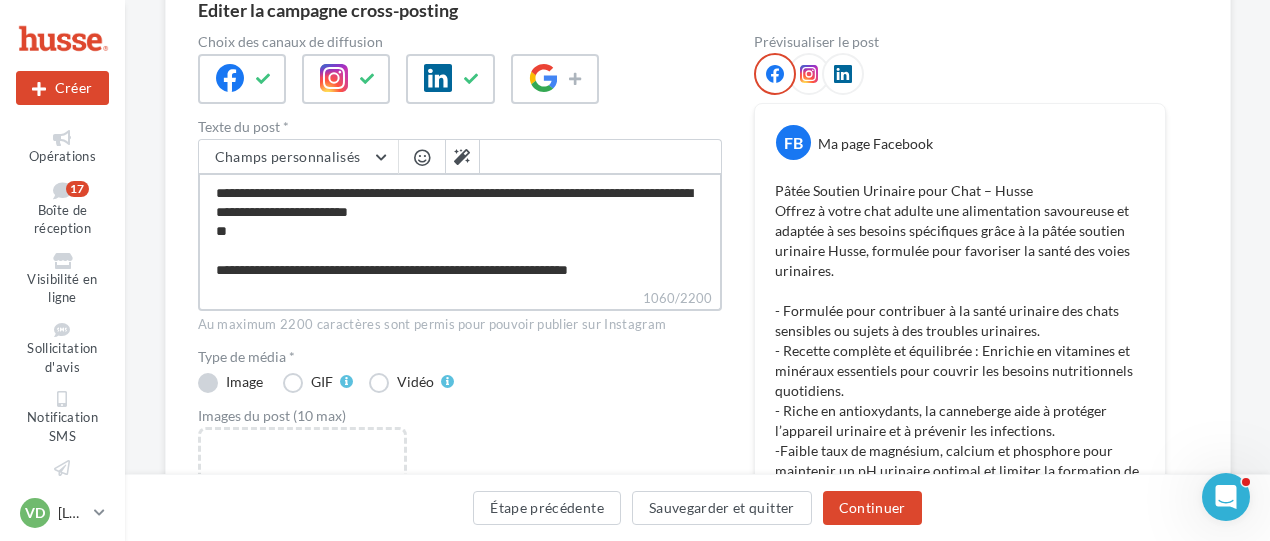 type on "**********" 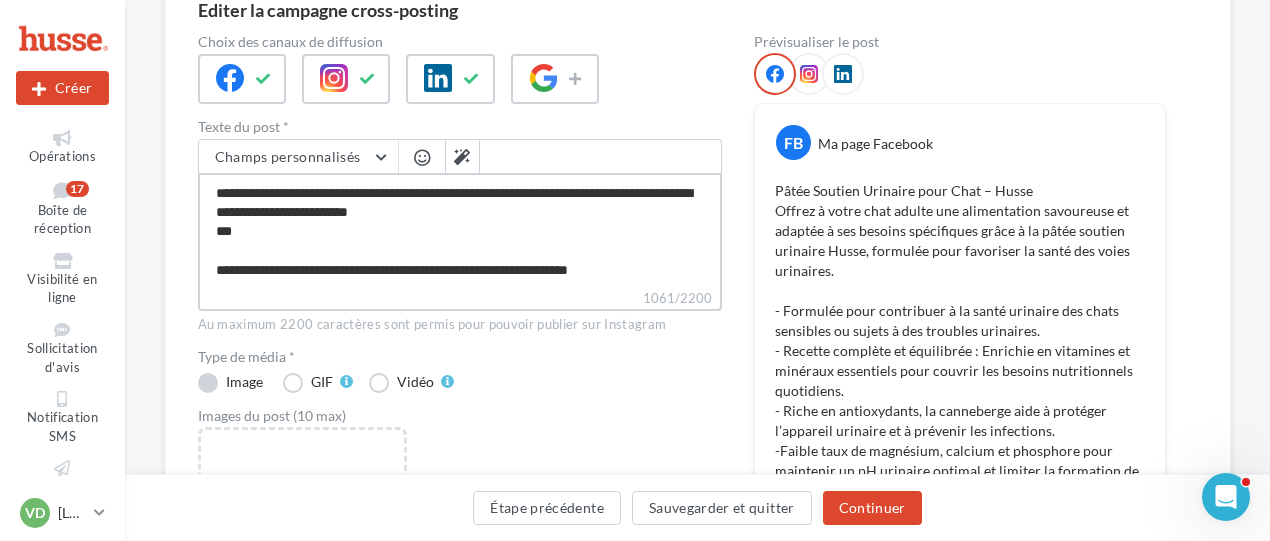 type on "**********" 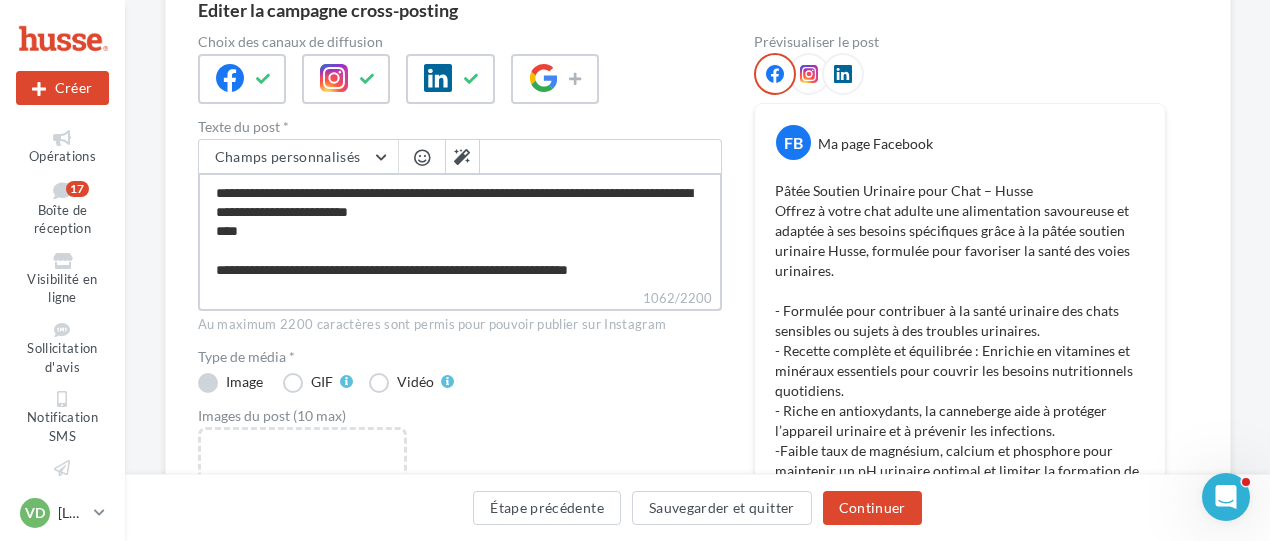 type on "**********" 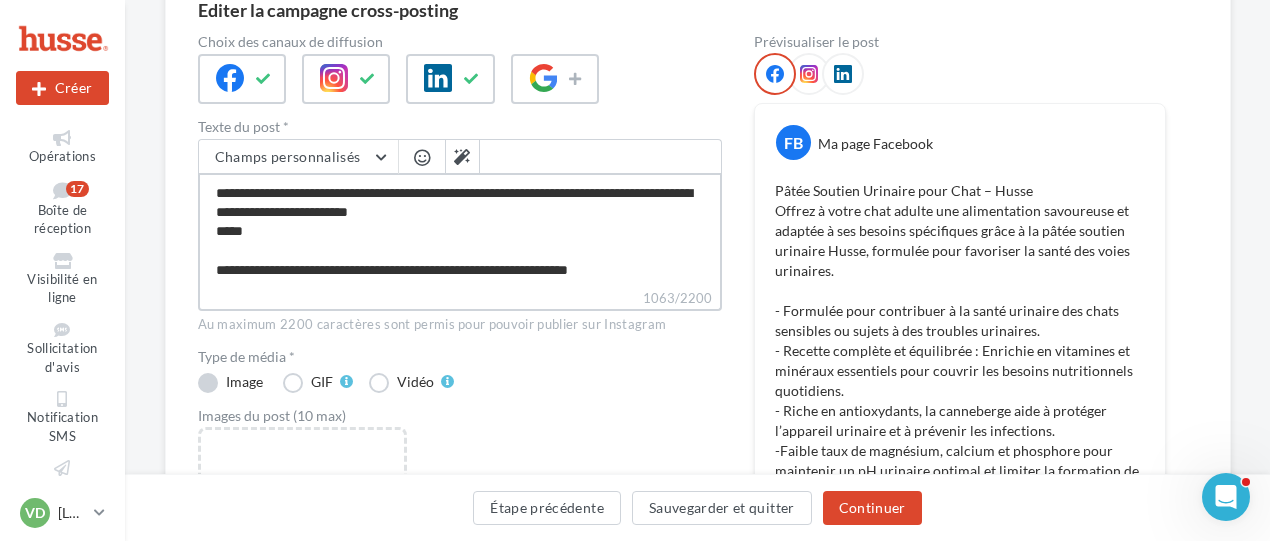 type on "**********" 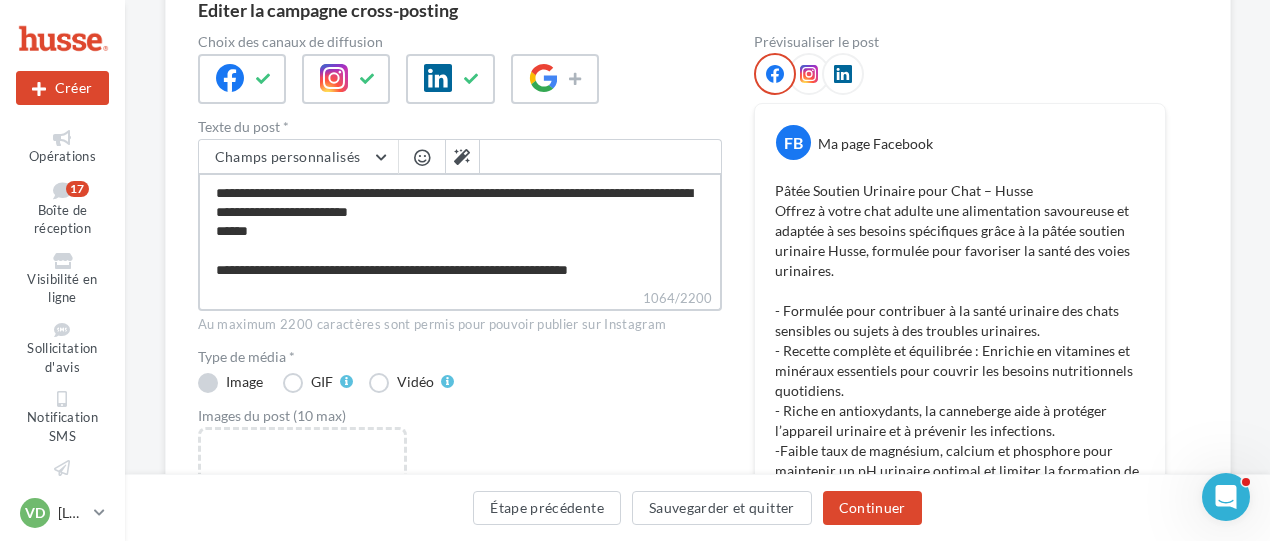 type on "**********" 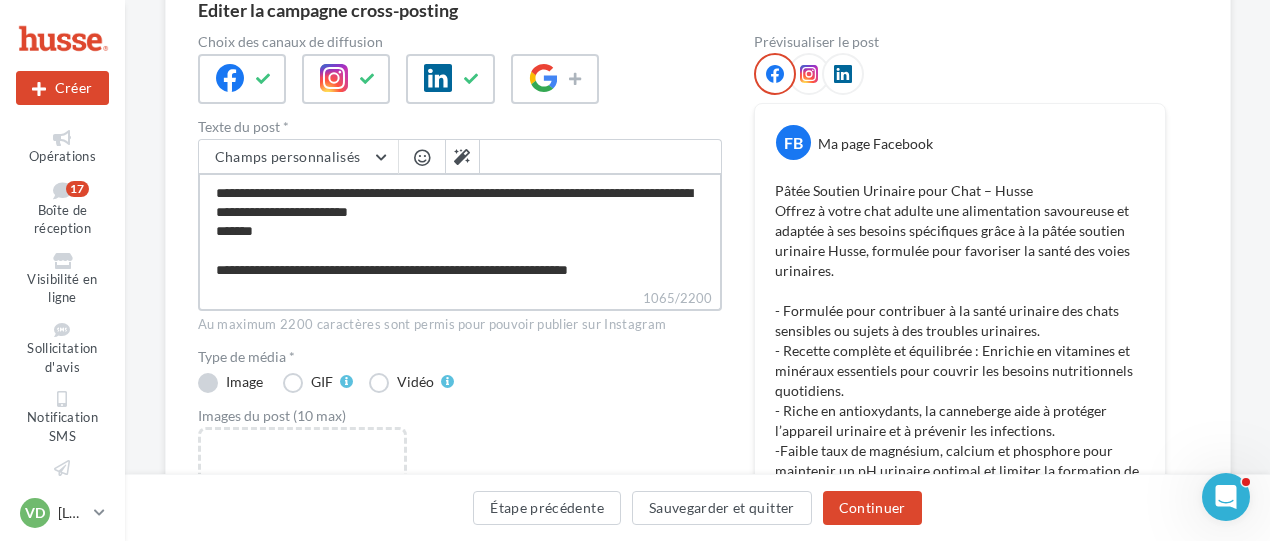type on "**********" 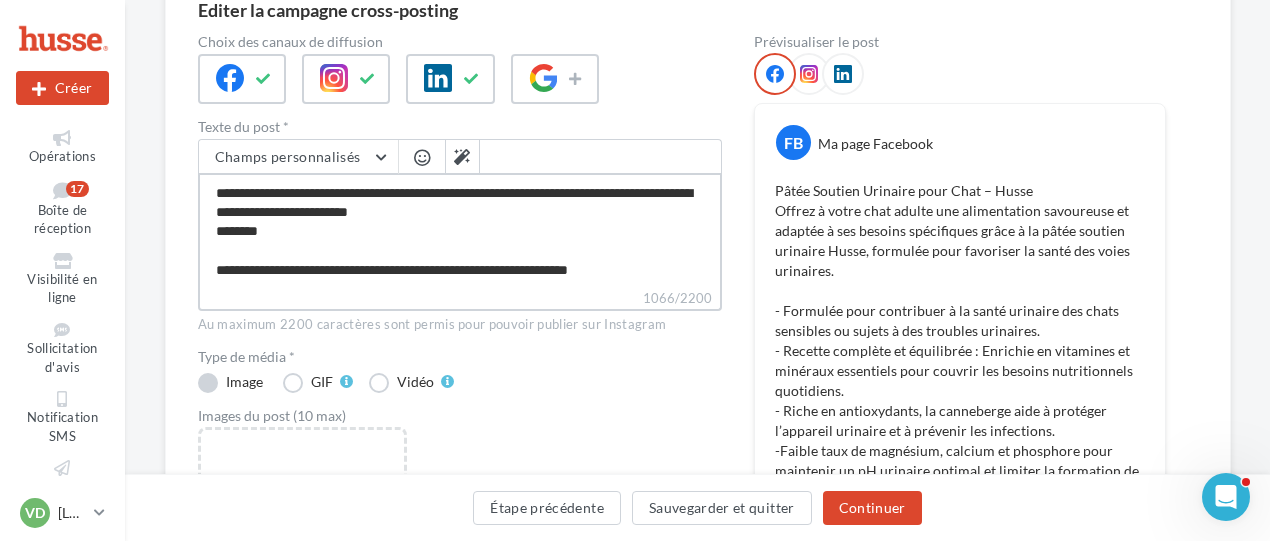 type on "**********" 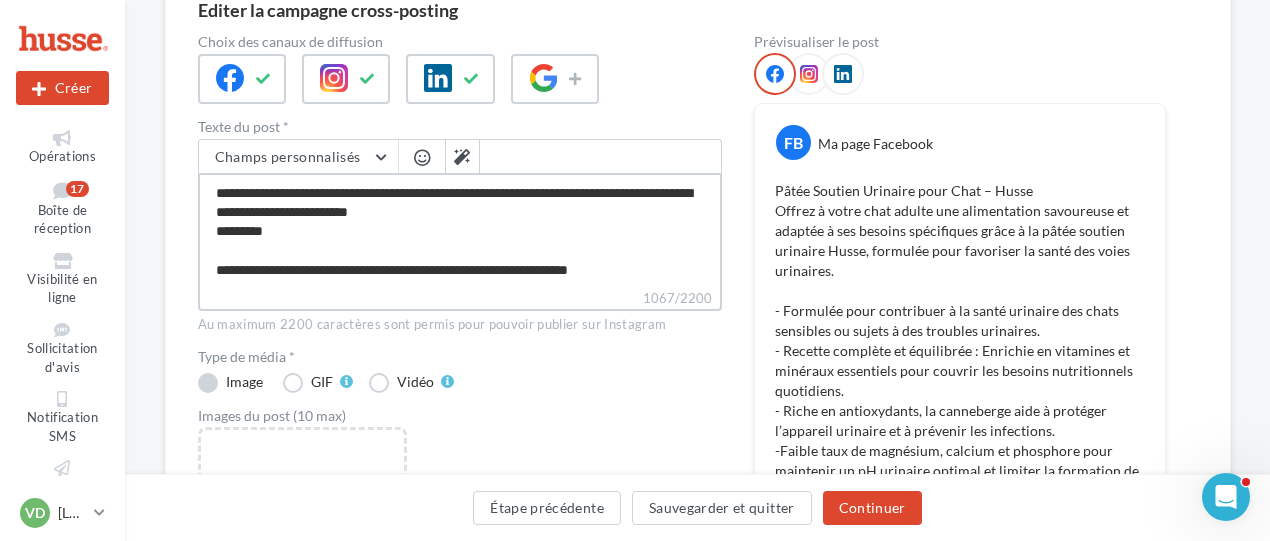 type on "**********" 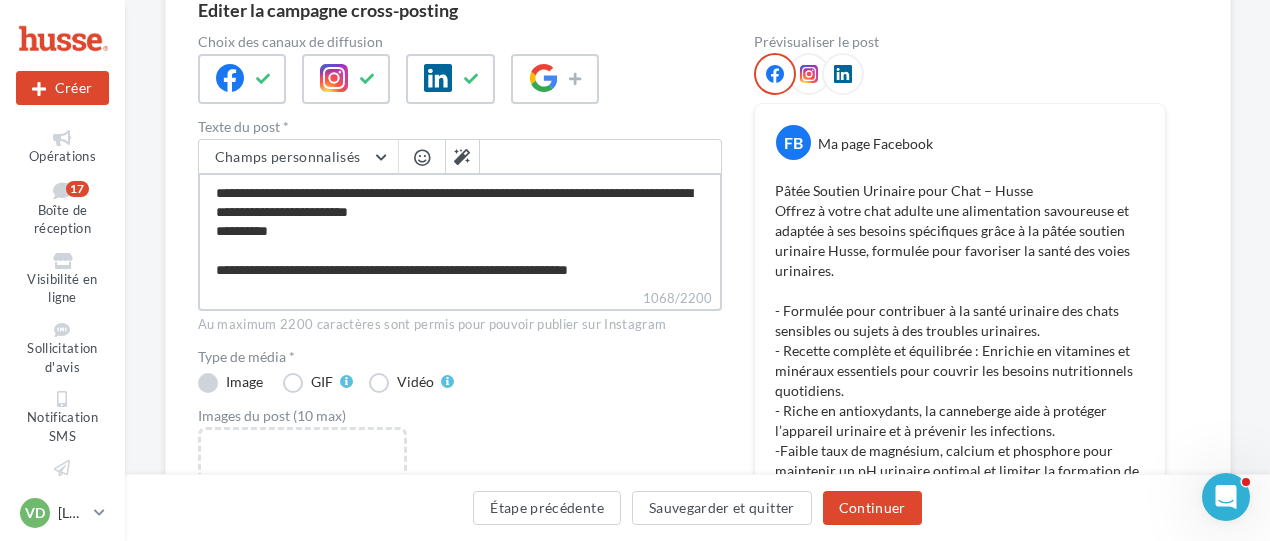 type on "**********" 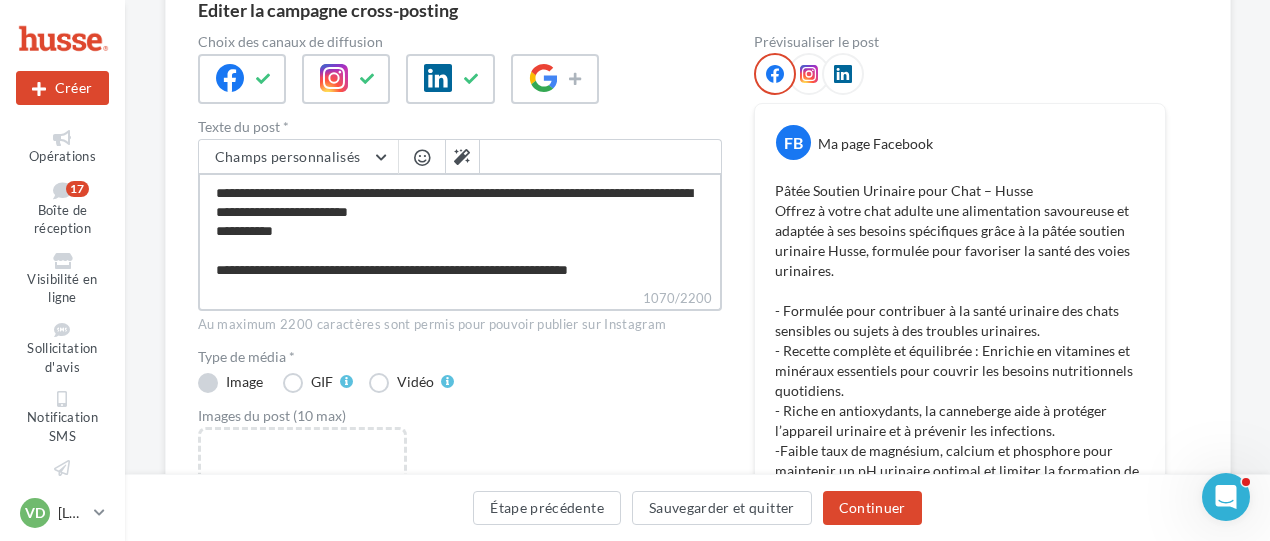 type on "**********" 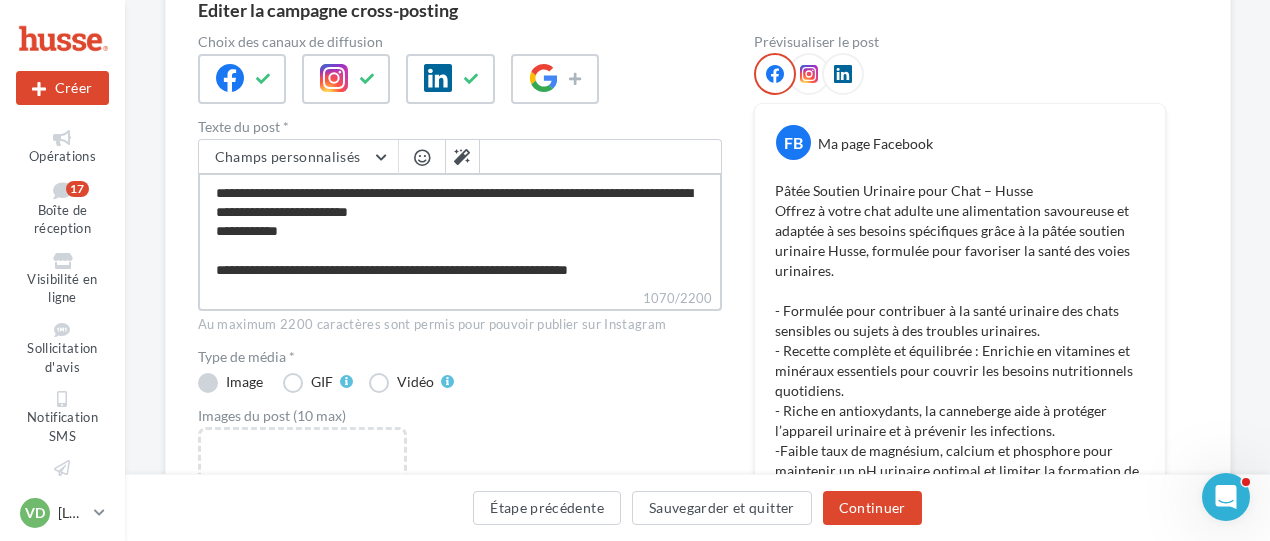 type on "**********" 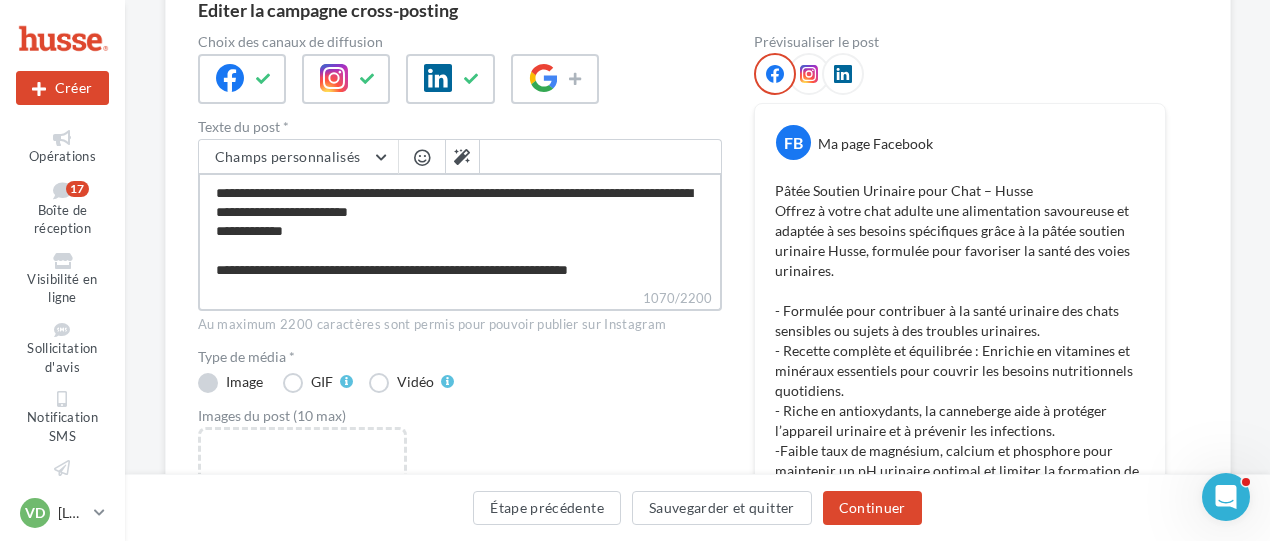 type on "**********" 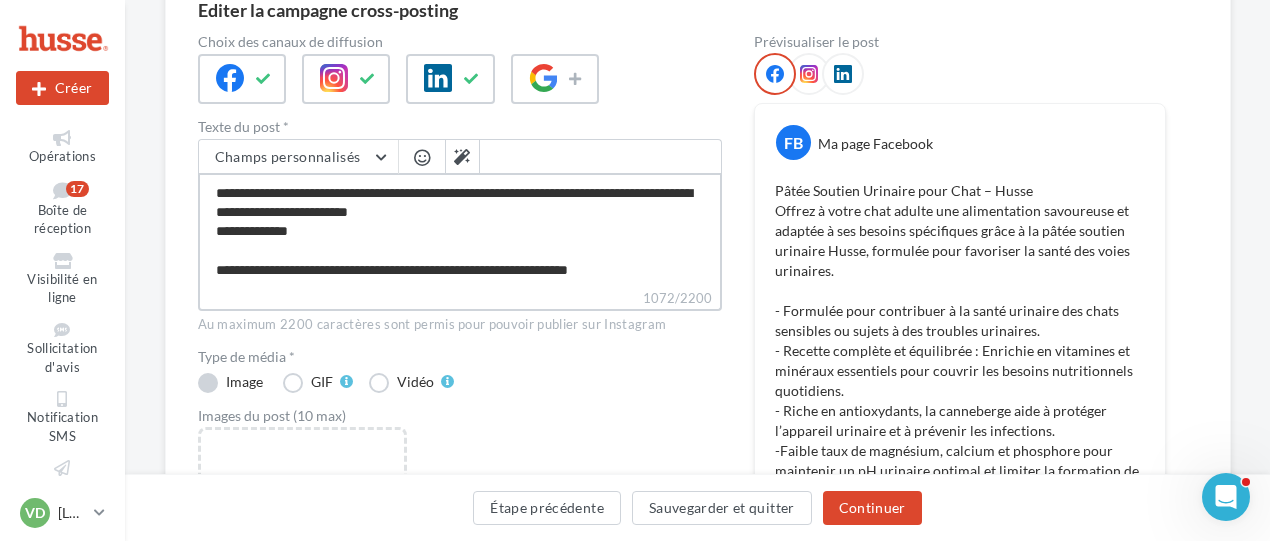 type on "**********" 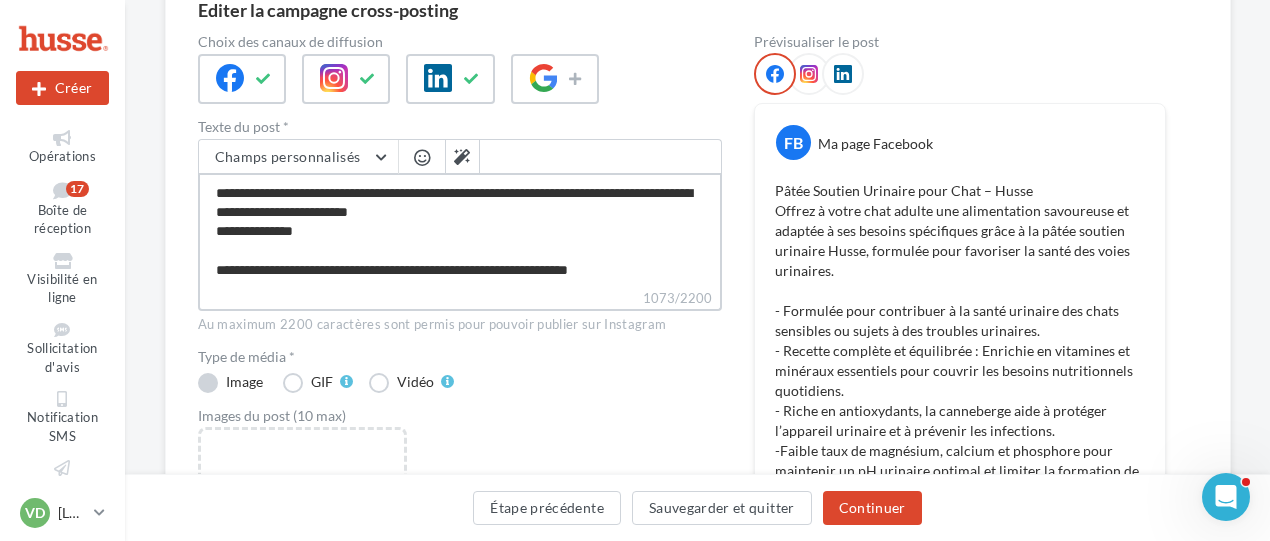 type on "**********" 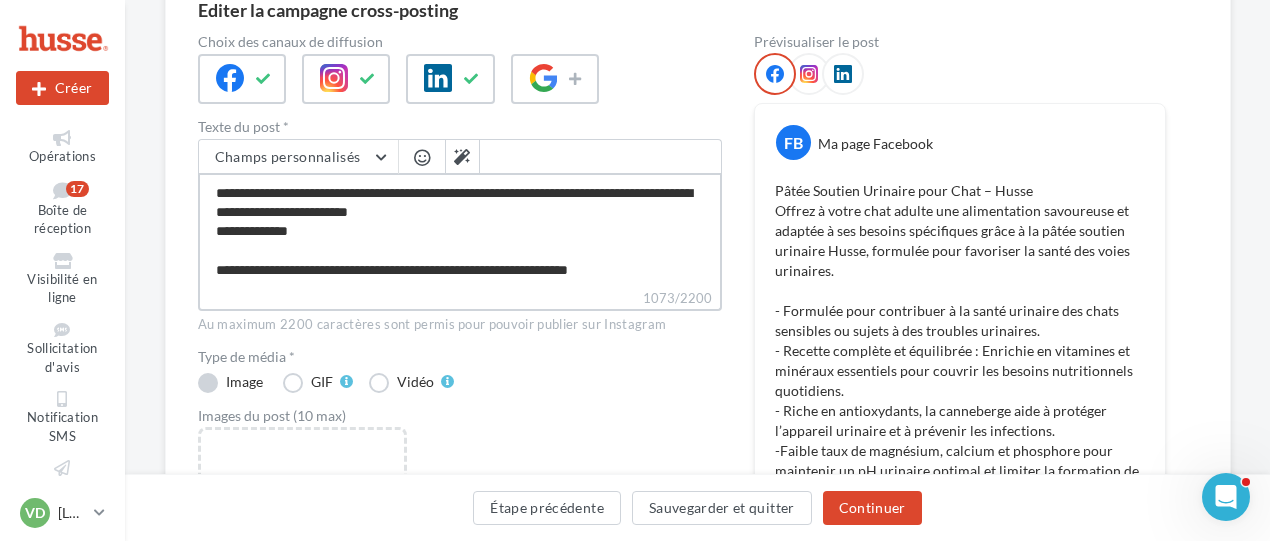 type on "**********" 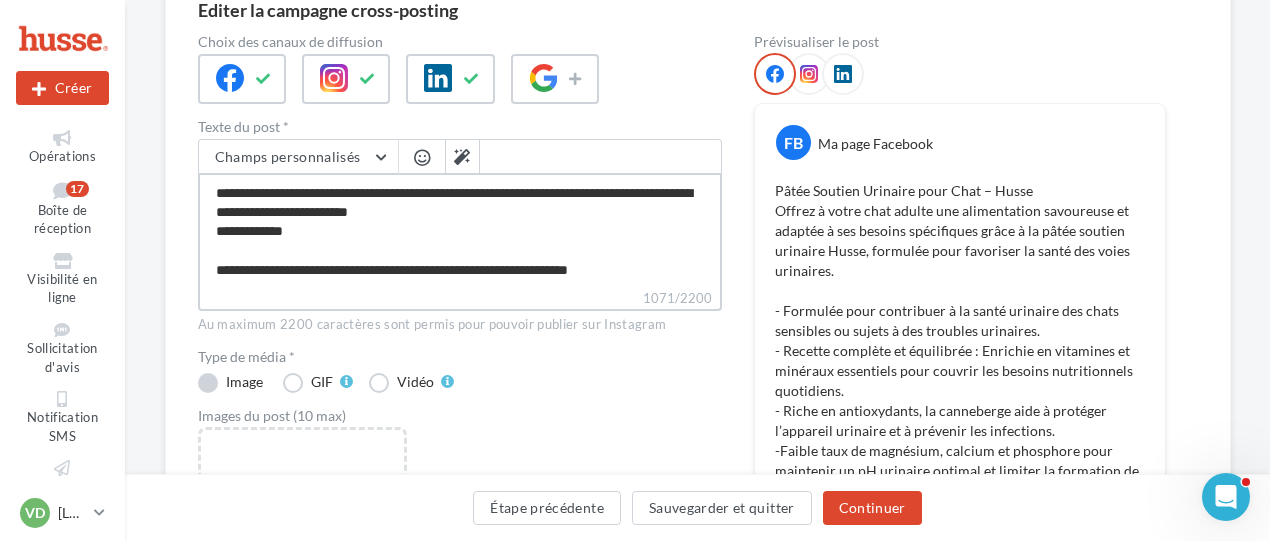 type on "**********" 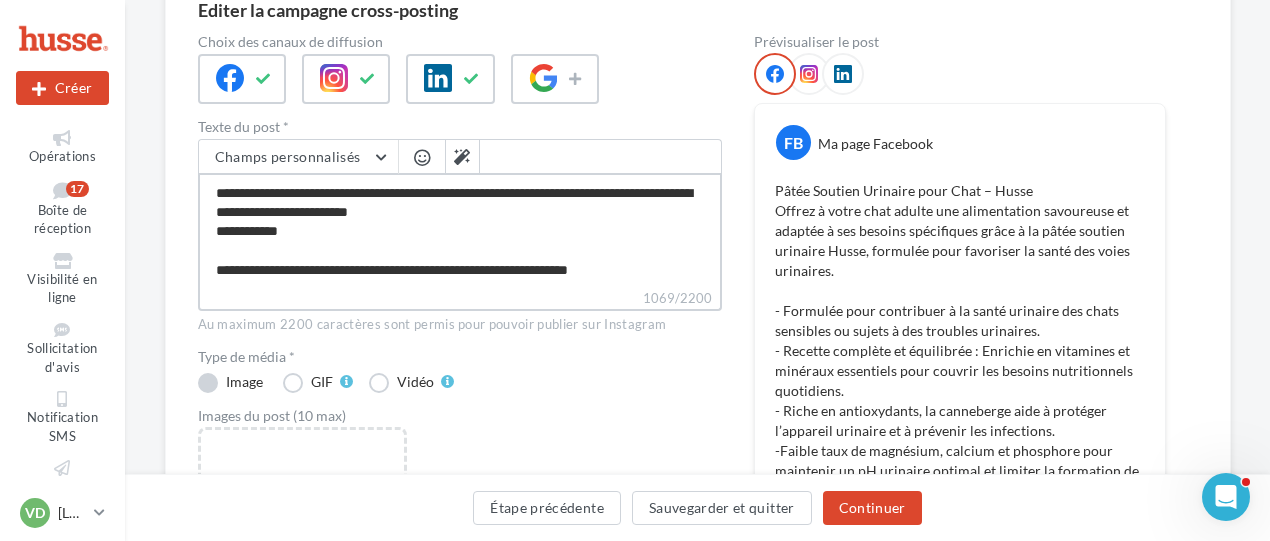 type on "**********" 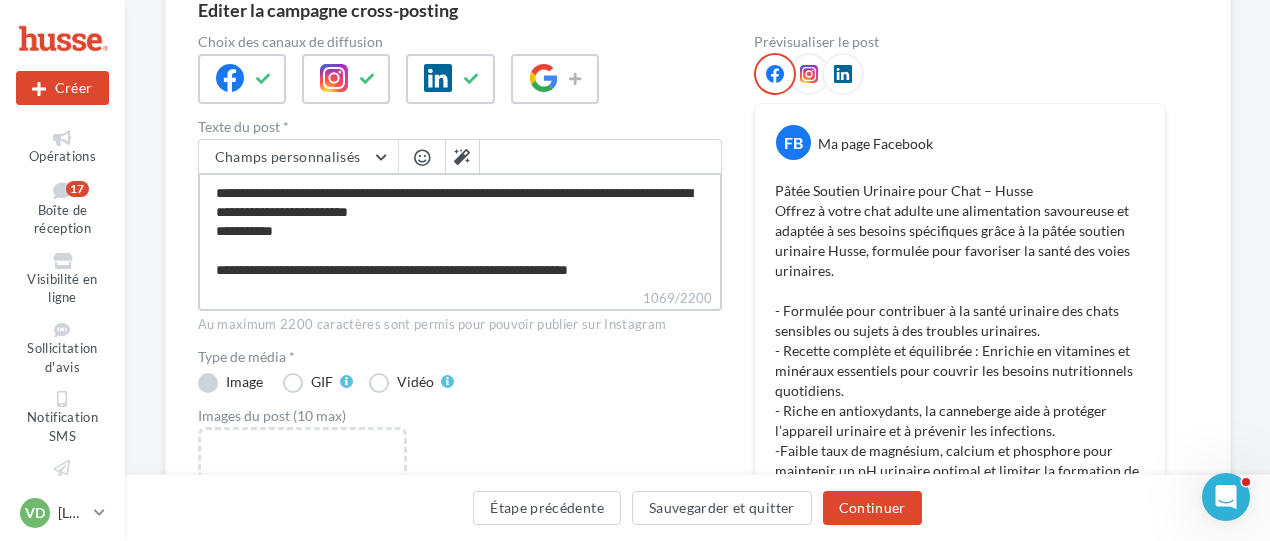 type on "**********" 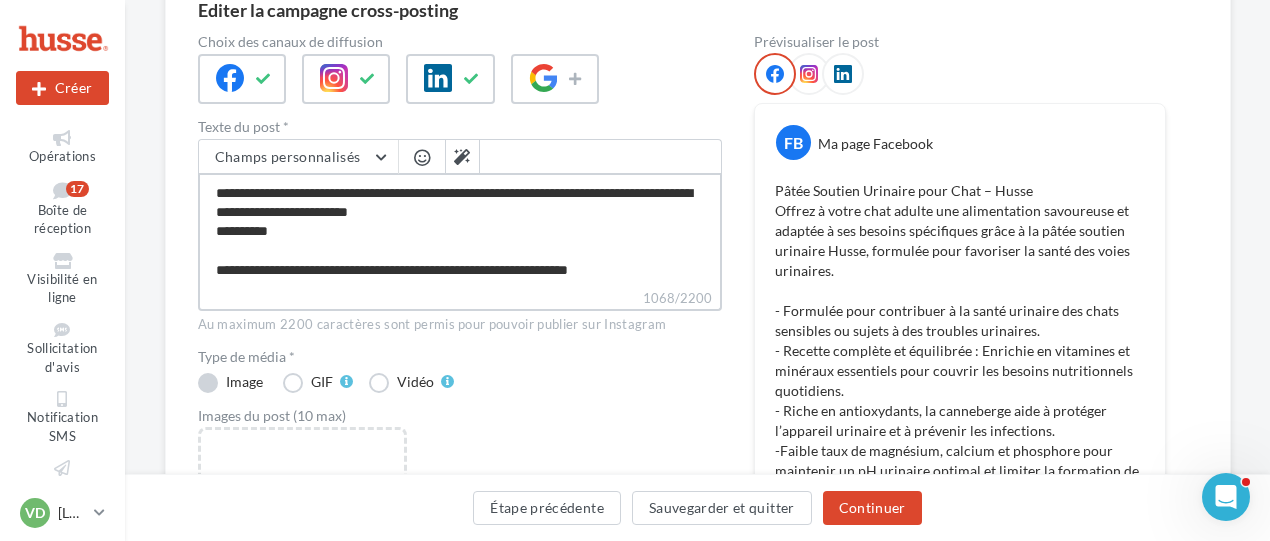 type on "**********" 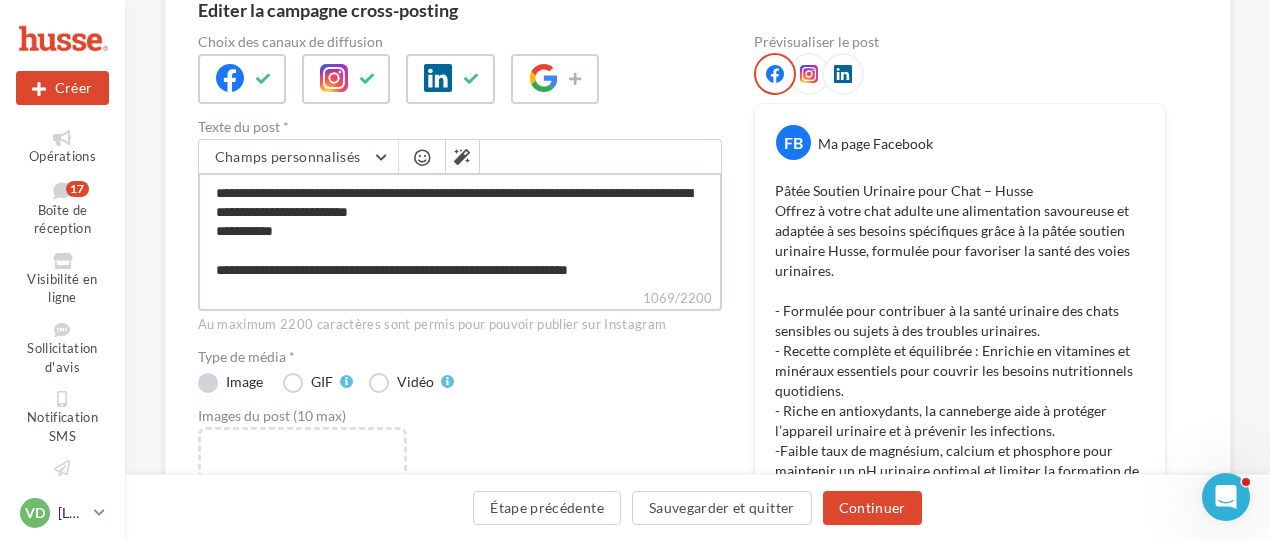 type on "**********" 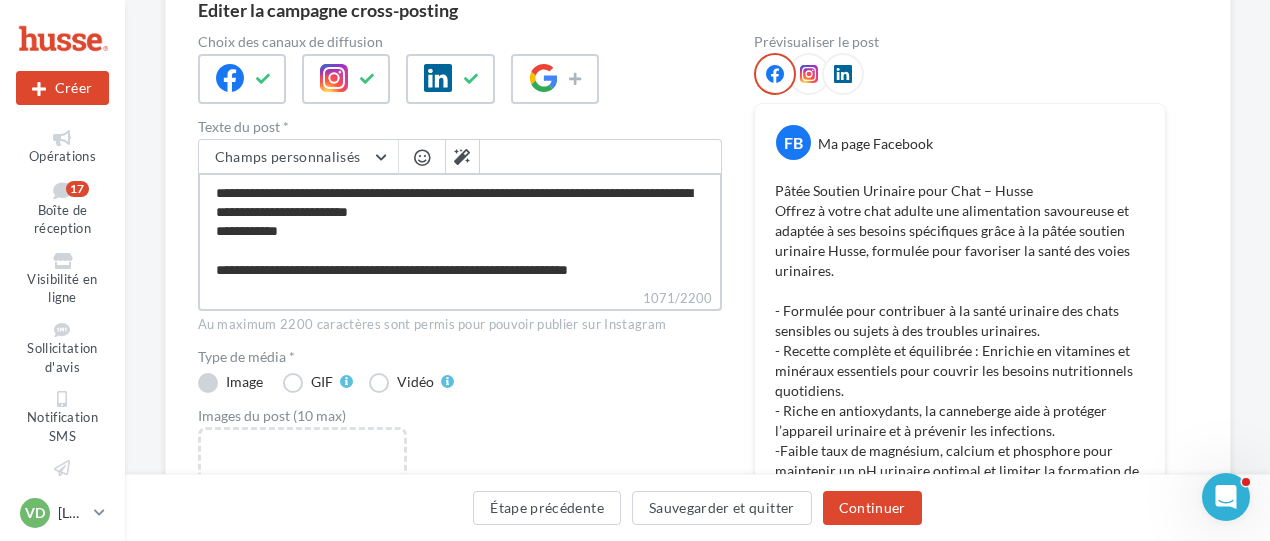 type on "**********" 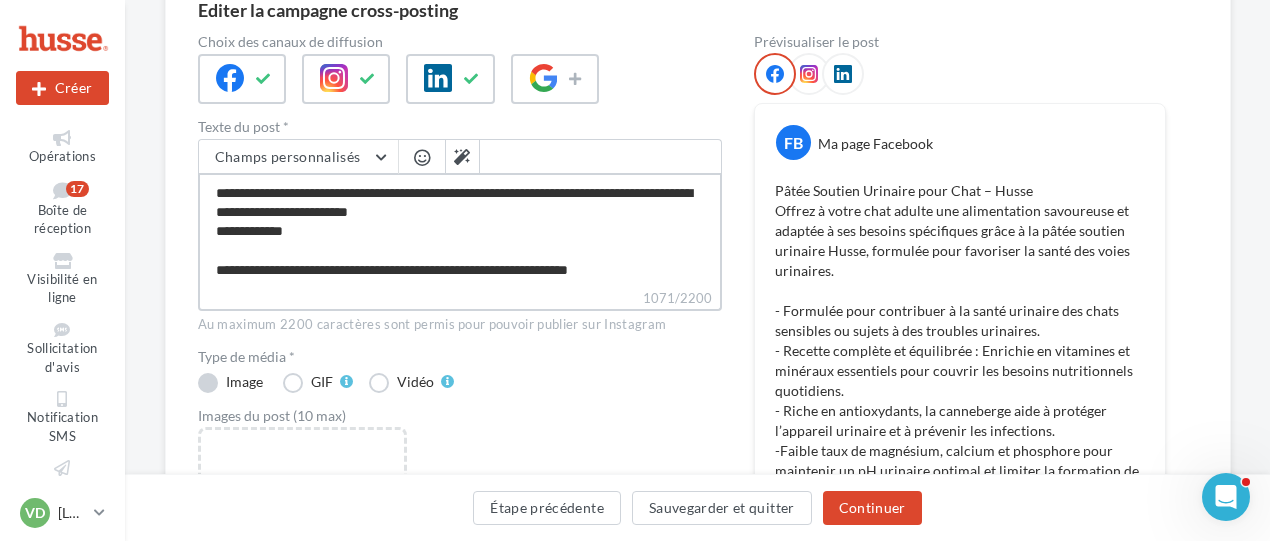 type on "**********" 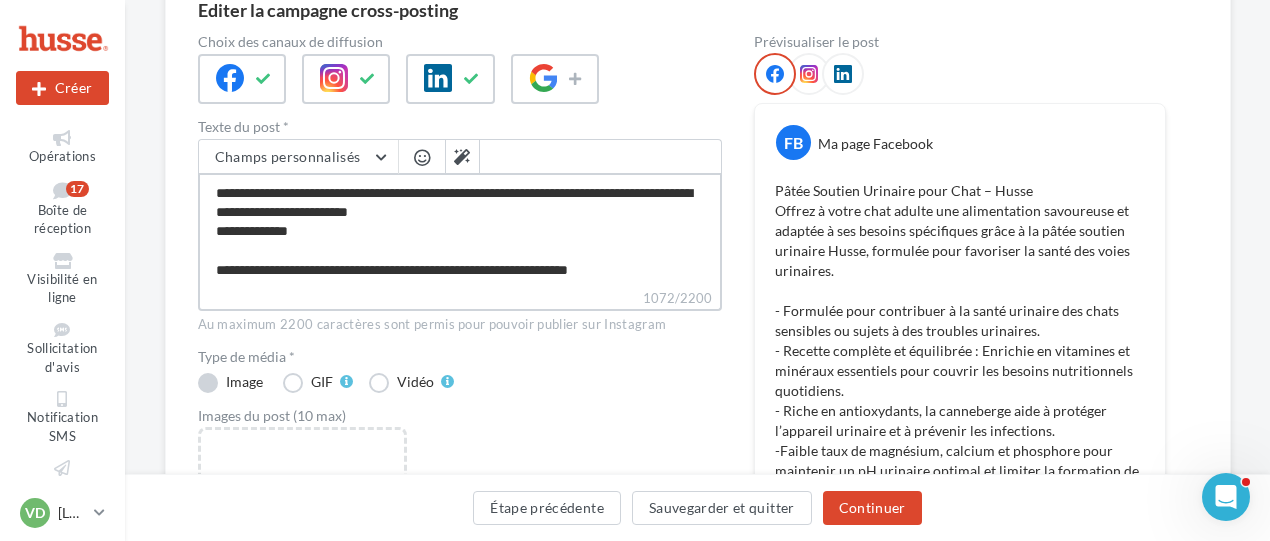 type on "**********" 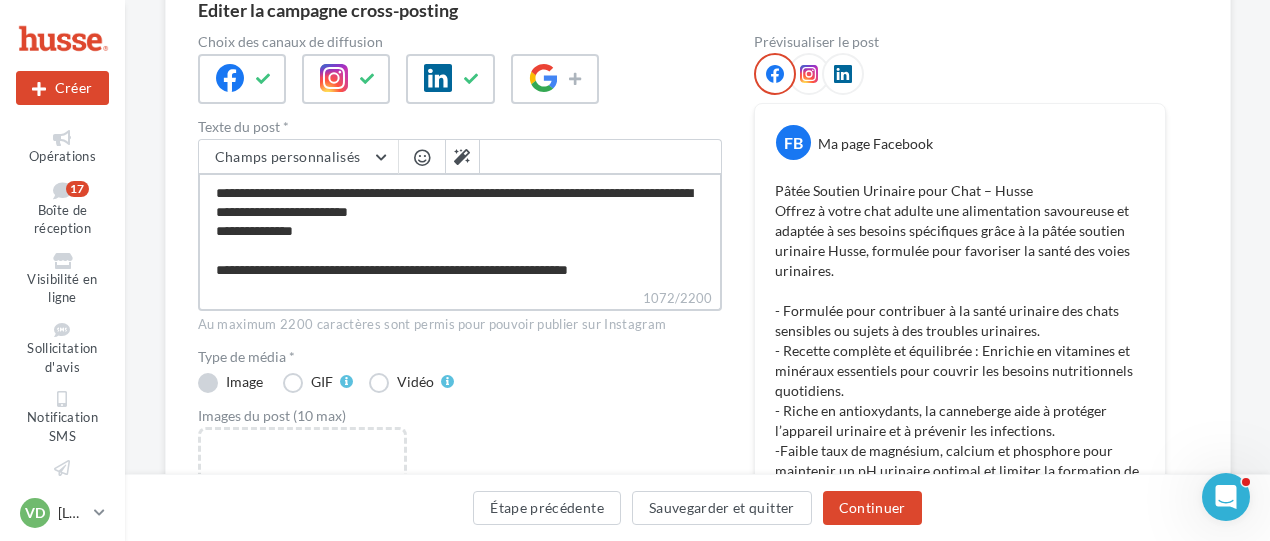 type on "**********" 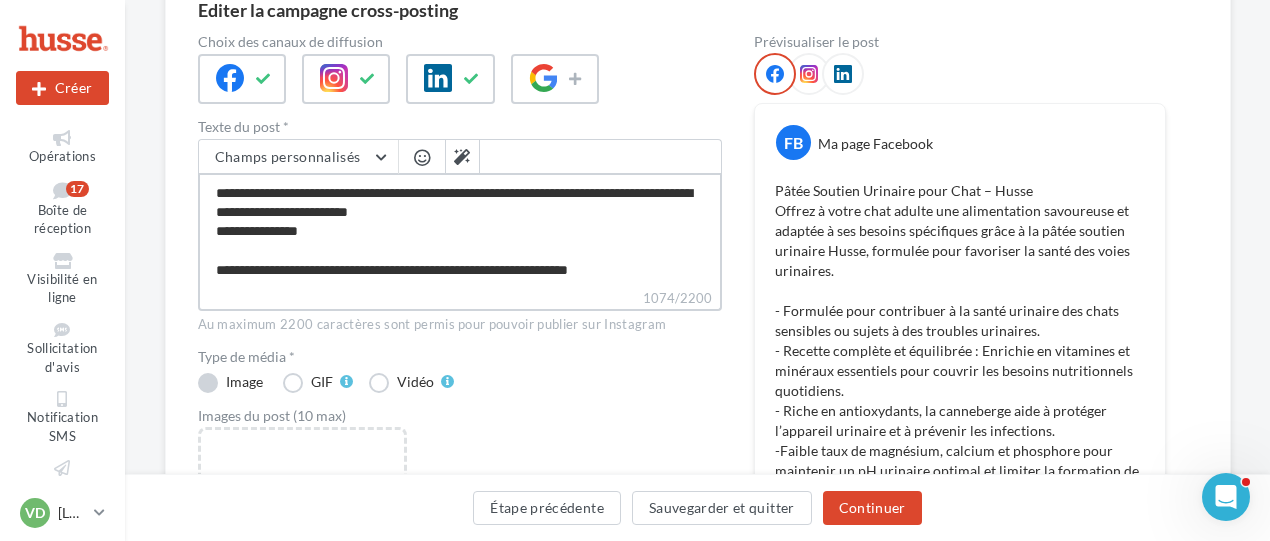 type on "**********" 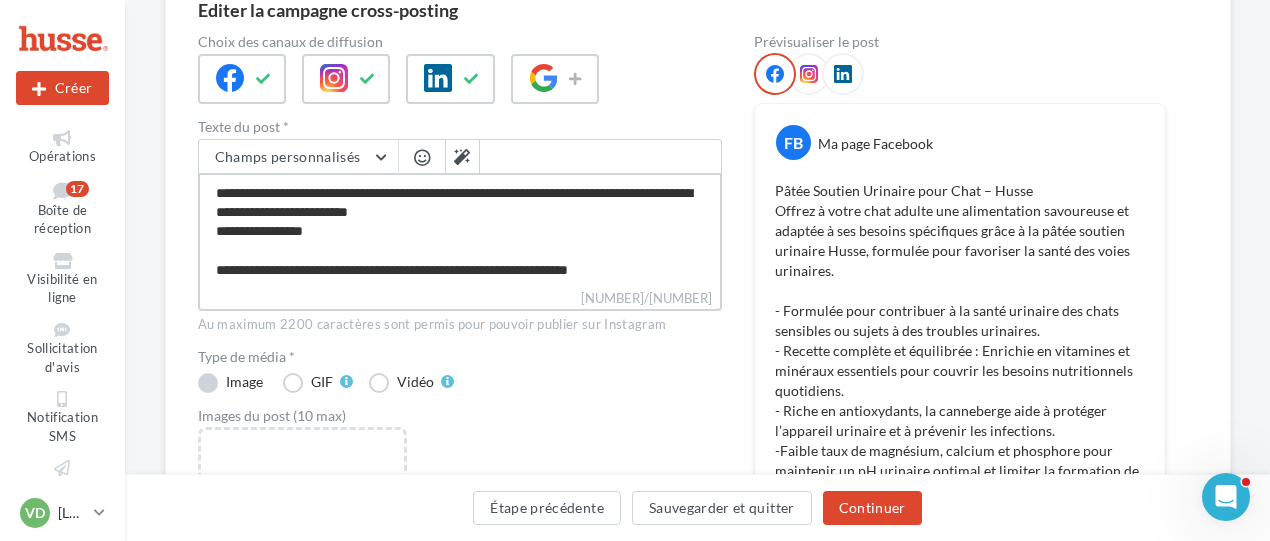type on "**********" 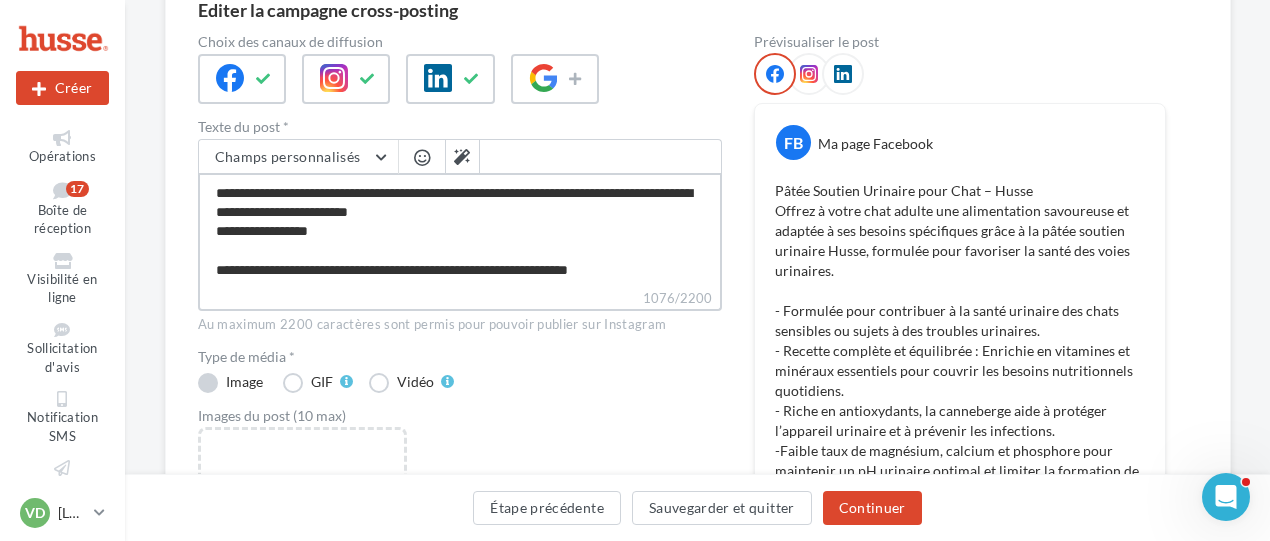 type on "**********" 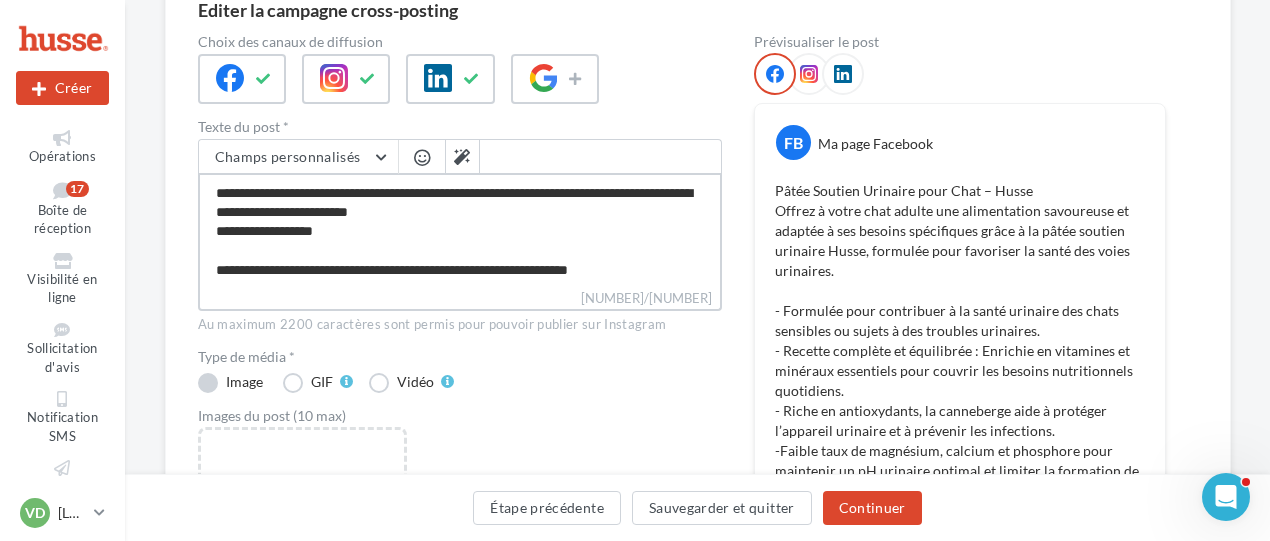 type on "**********" 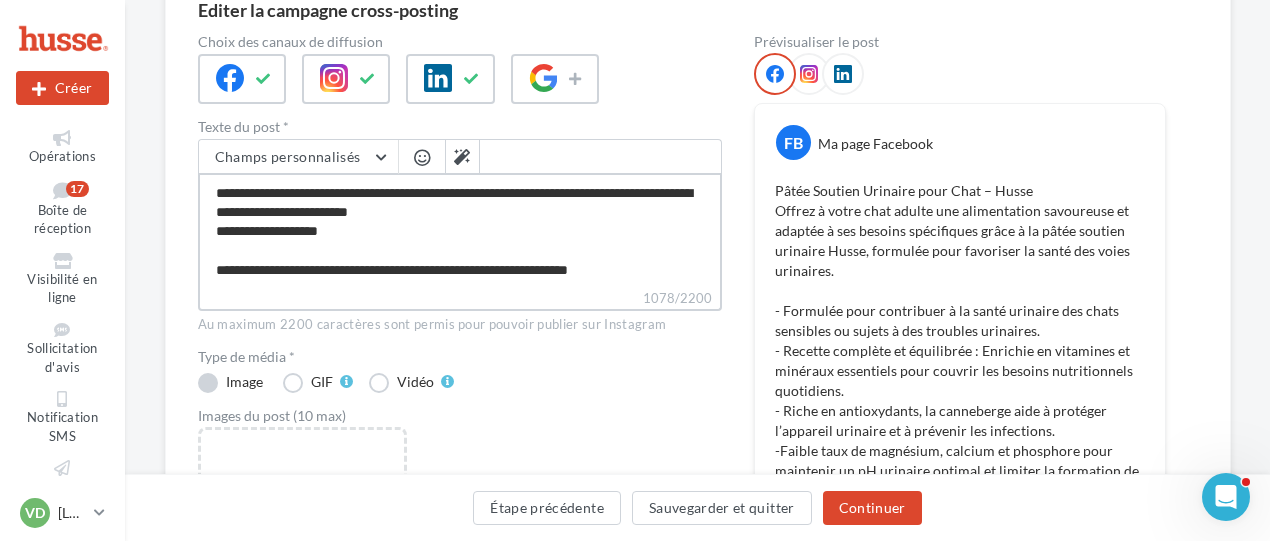type on "**********" 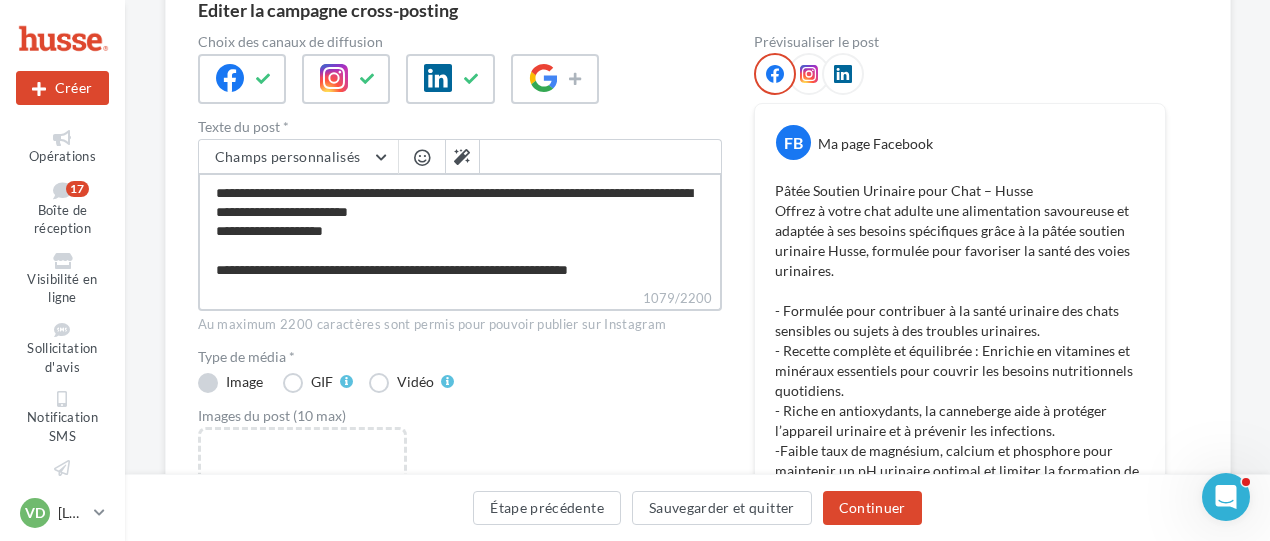 type on "**********" 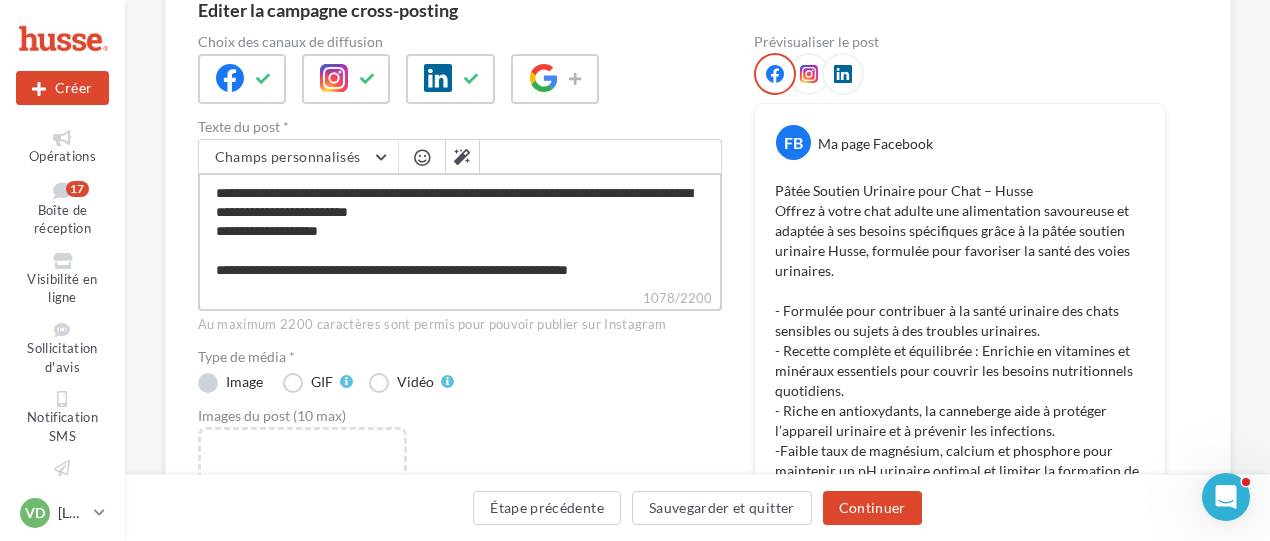 type on "**********" 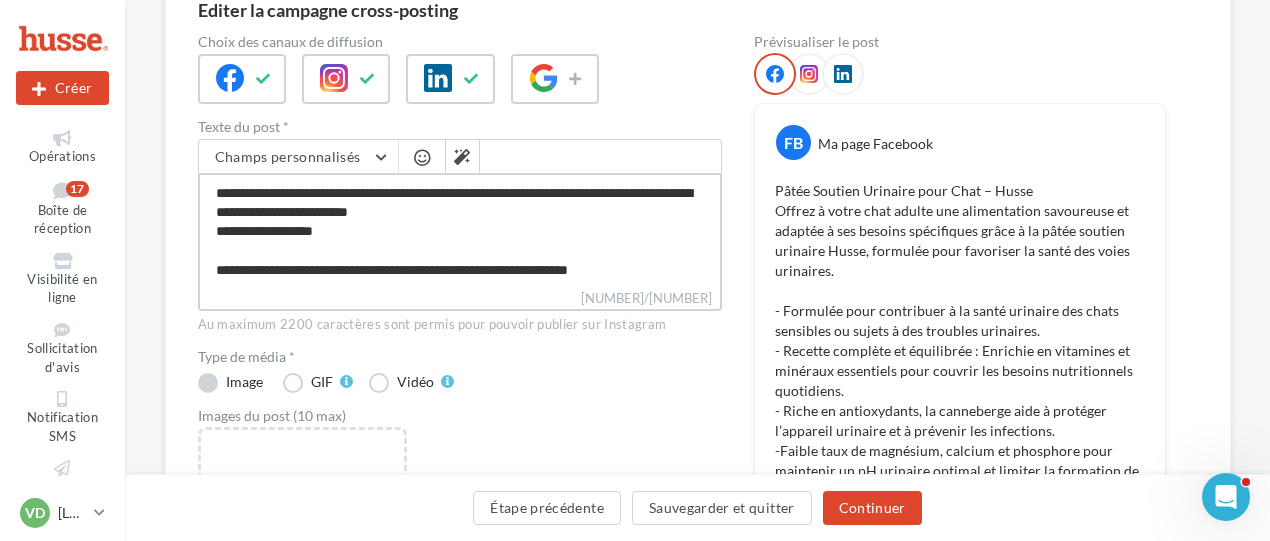 type on "**********" 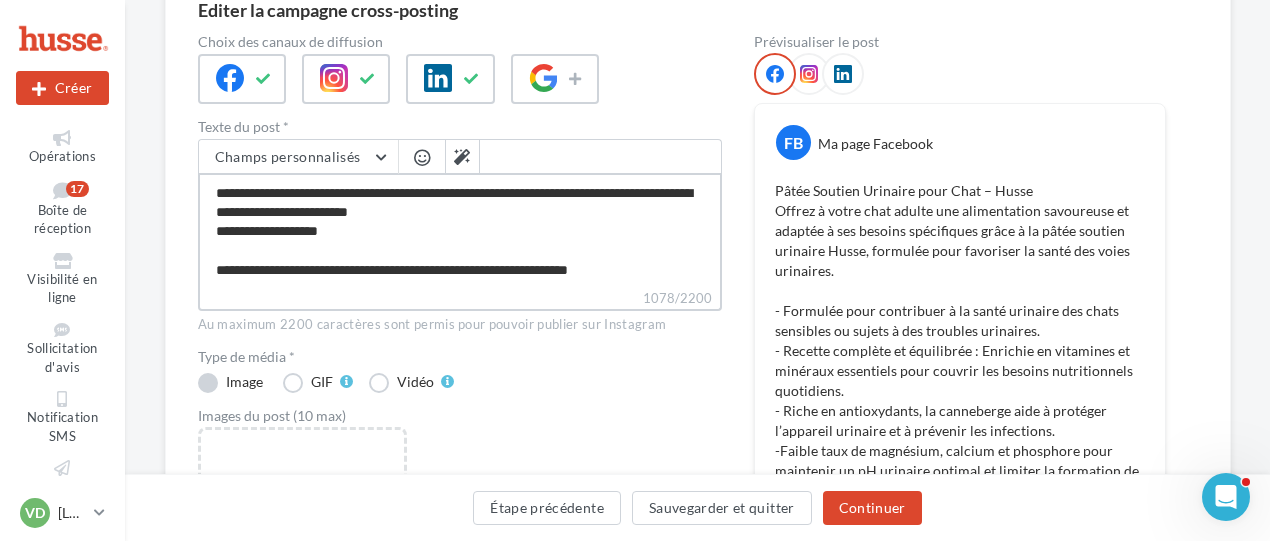 type on "**********" 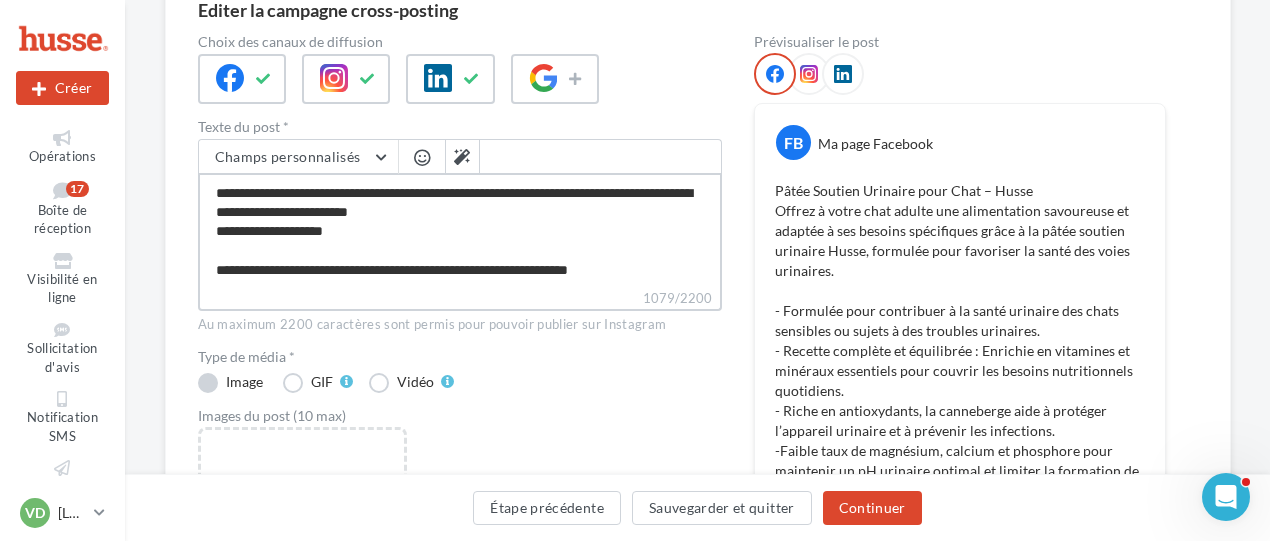 type on "**********" 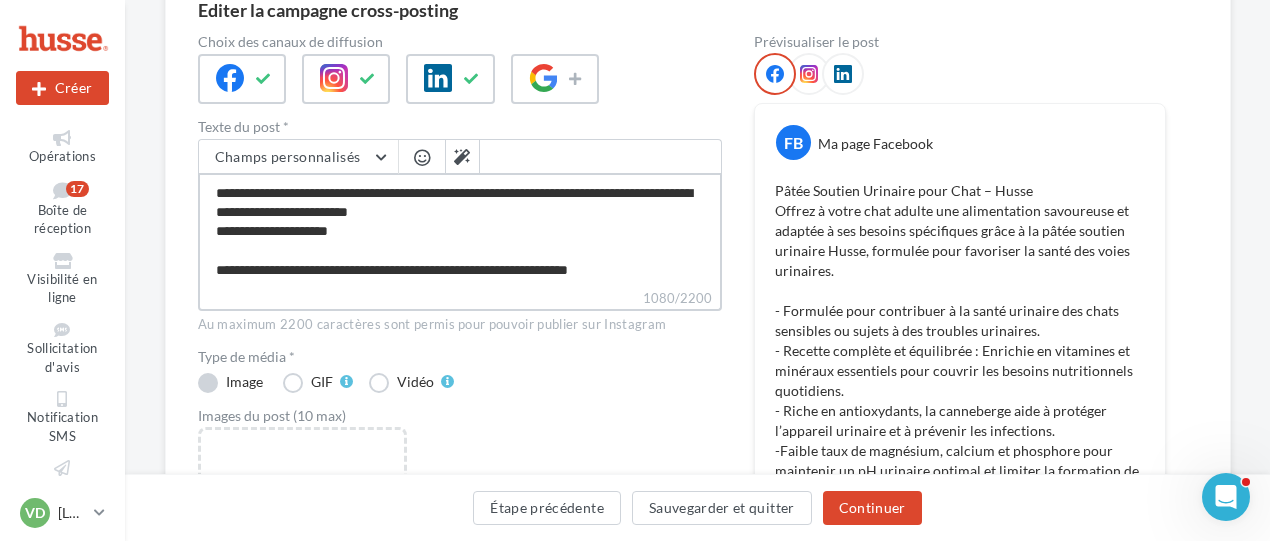 type on "**********" 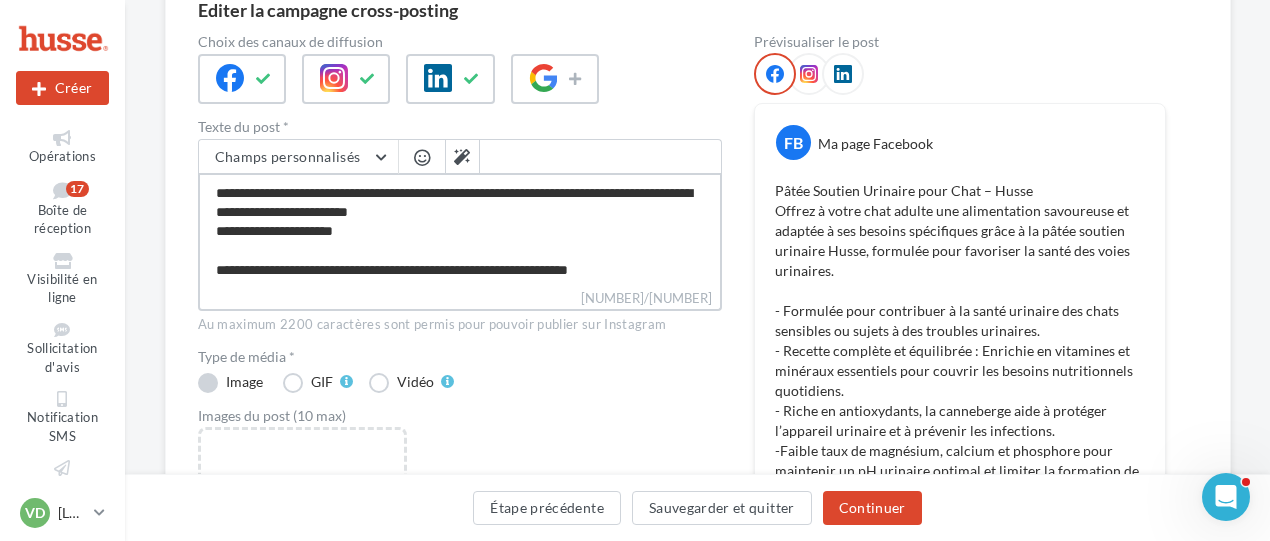 type on "**********" 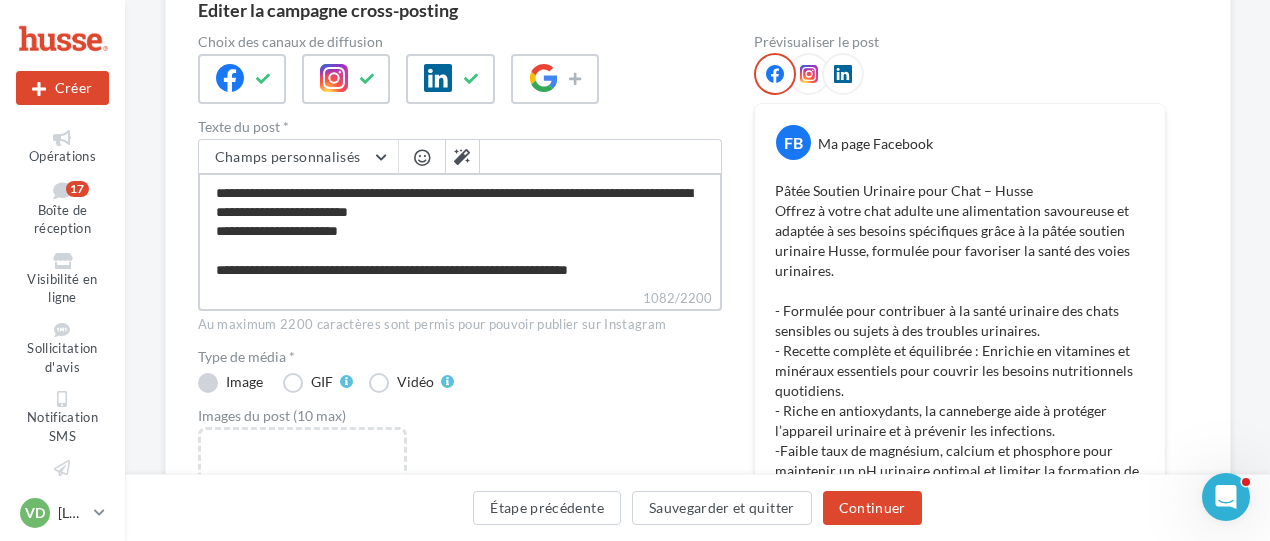 type on "**********" 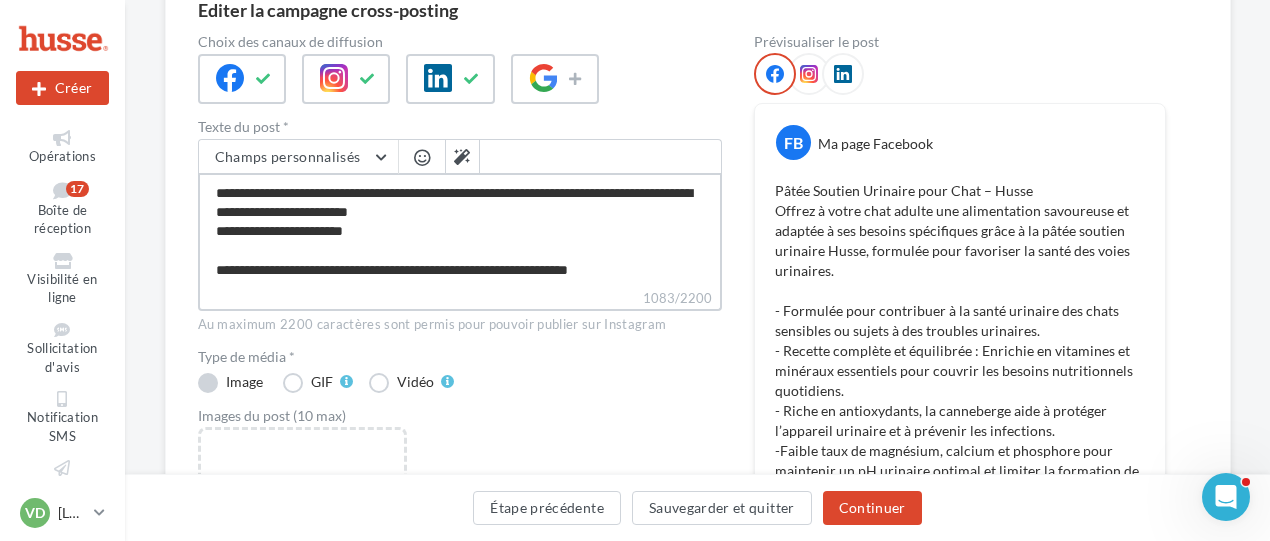 type on "**********" 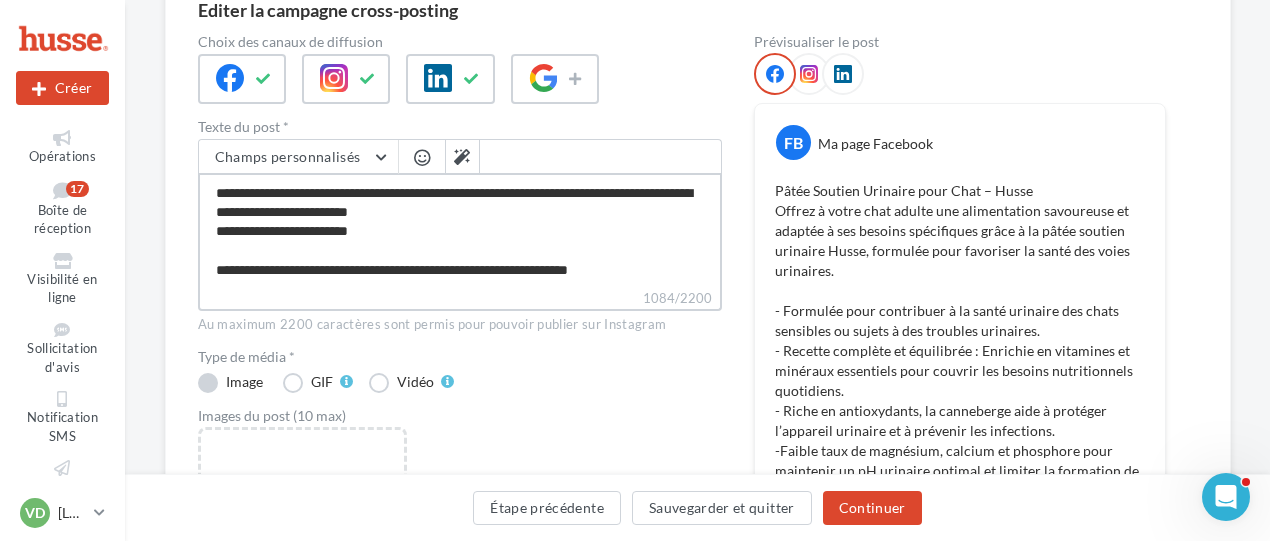 type on "**********" 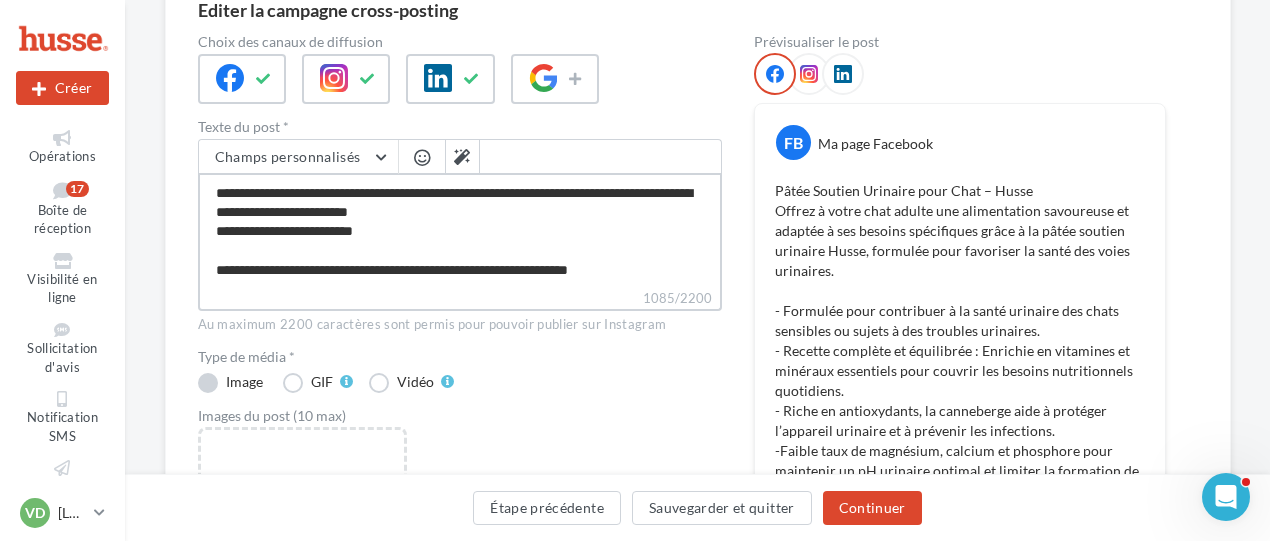 type on "**********" 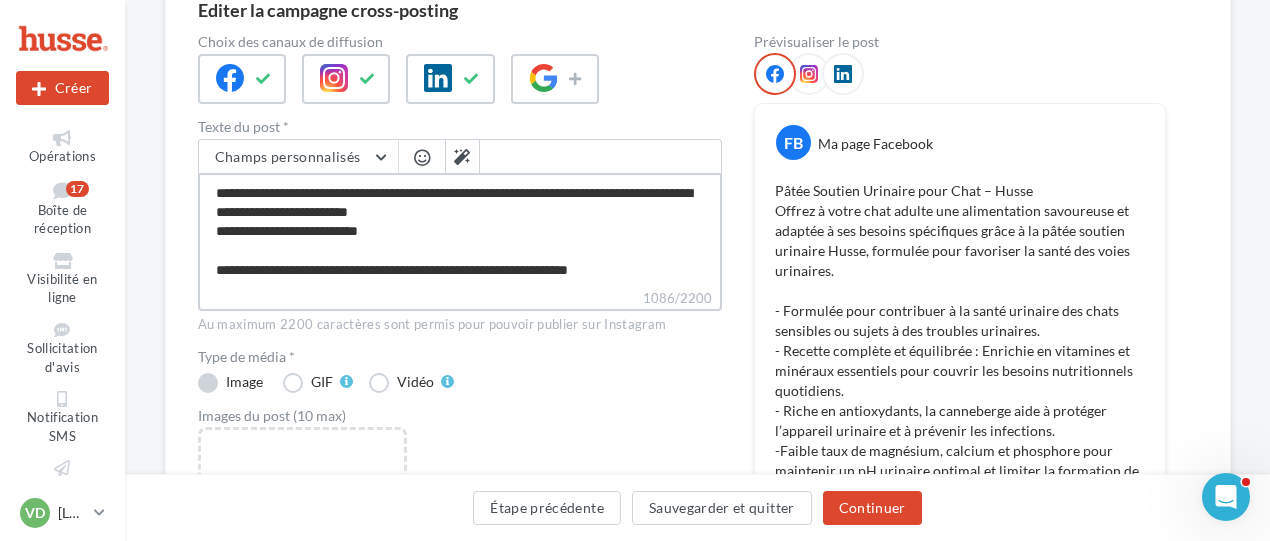 type on "**********" 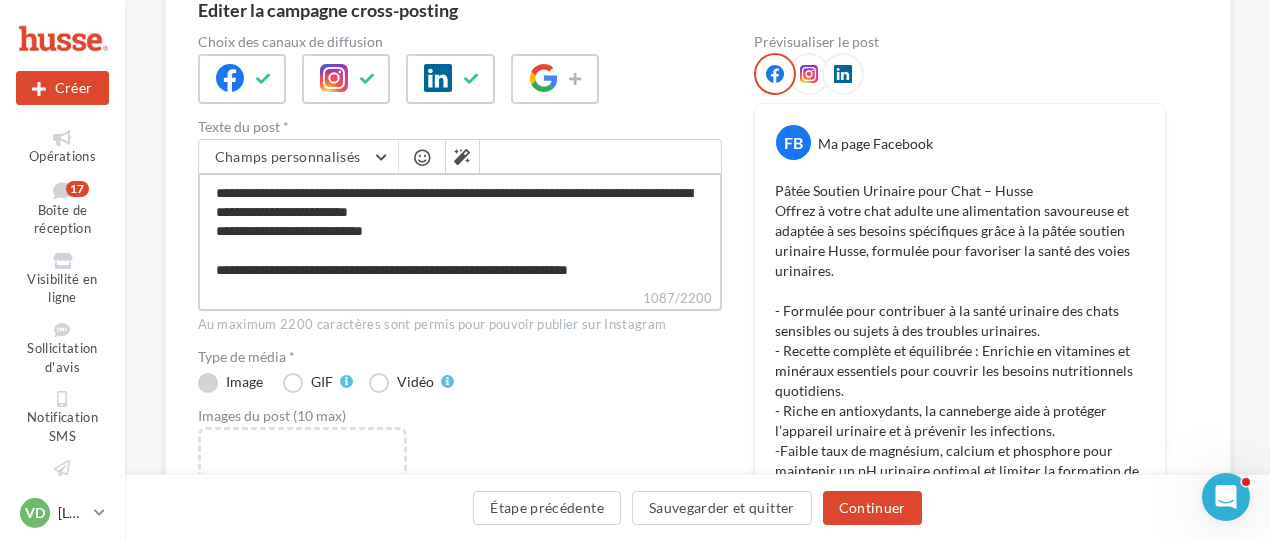 type on "**********" 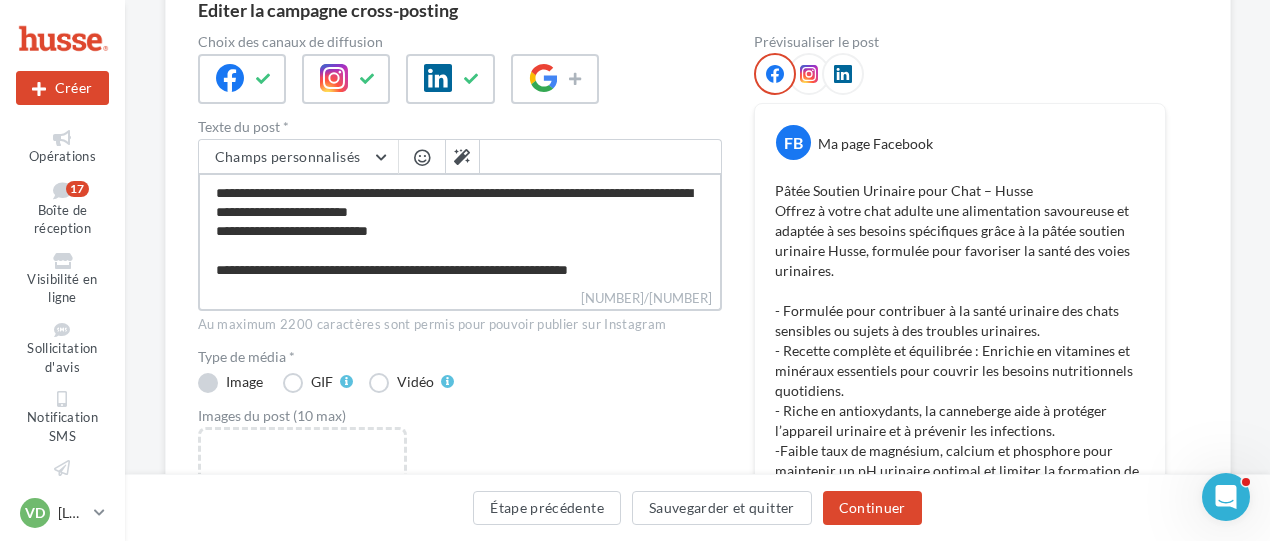 type on "**********" 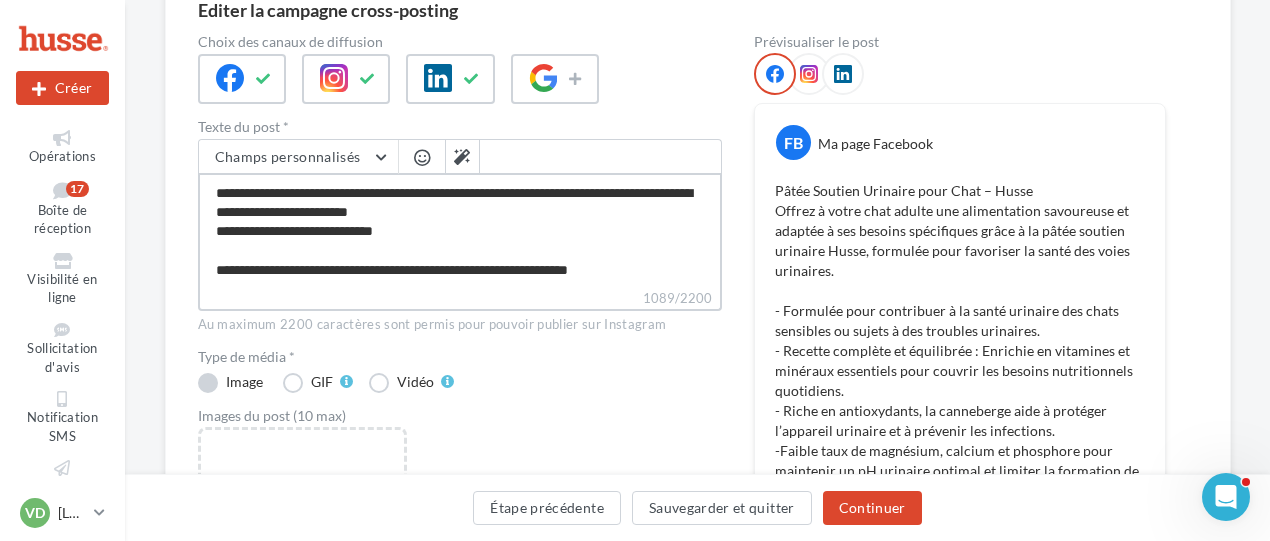 type on "**********" 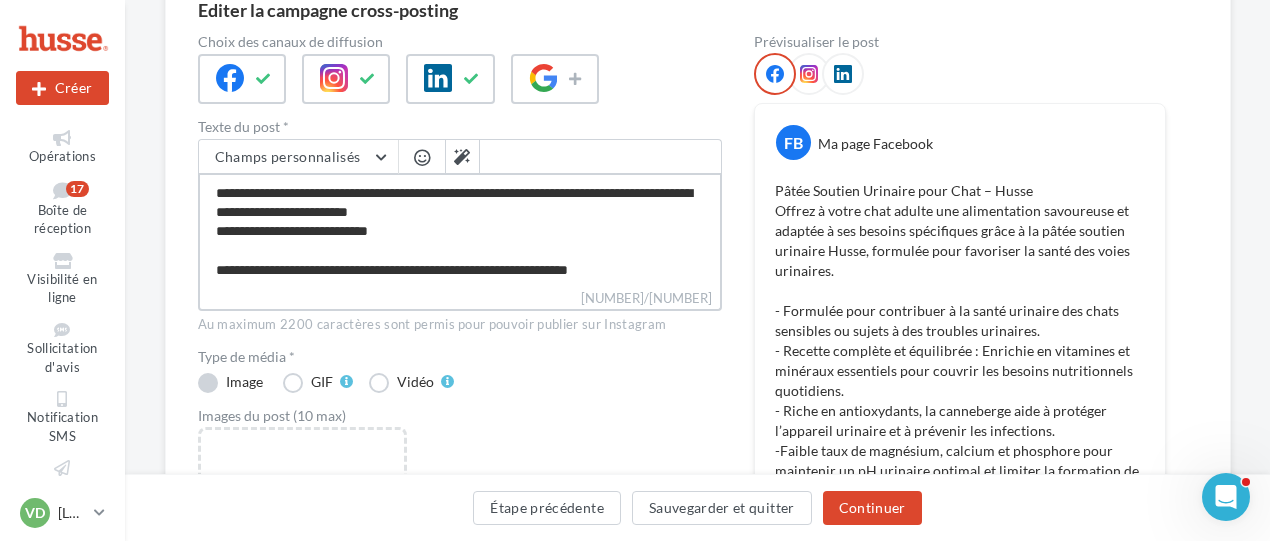 type on "**********" 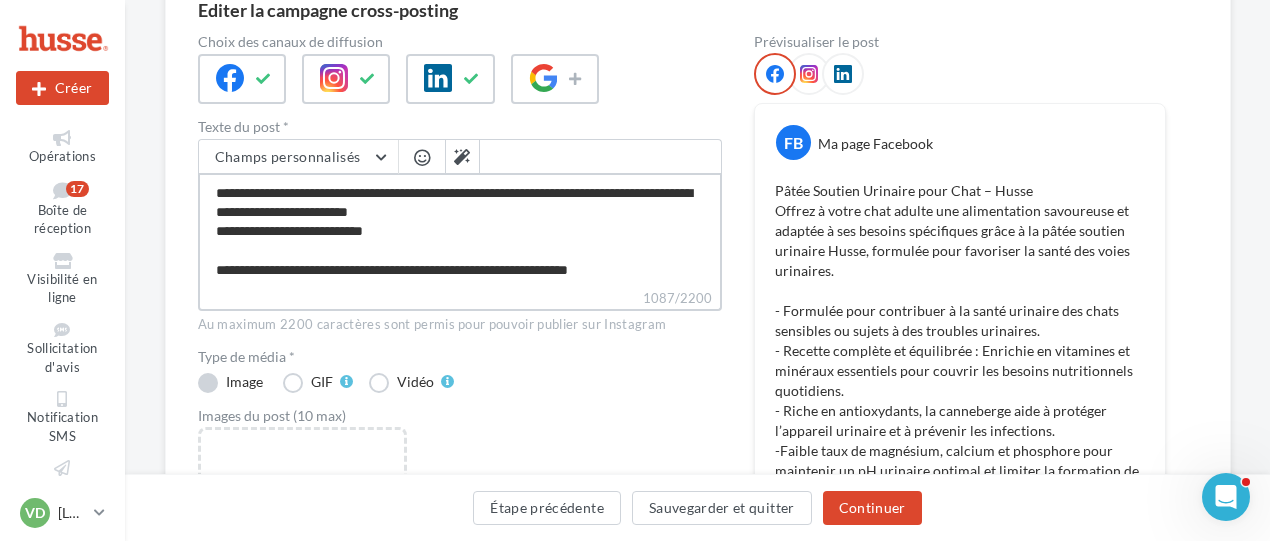 type on "**********" 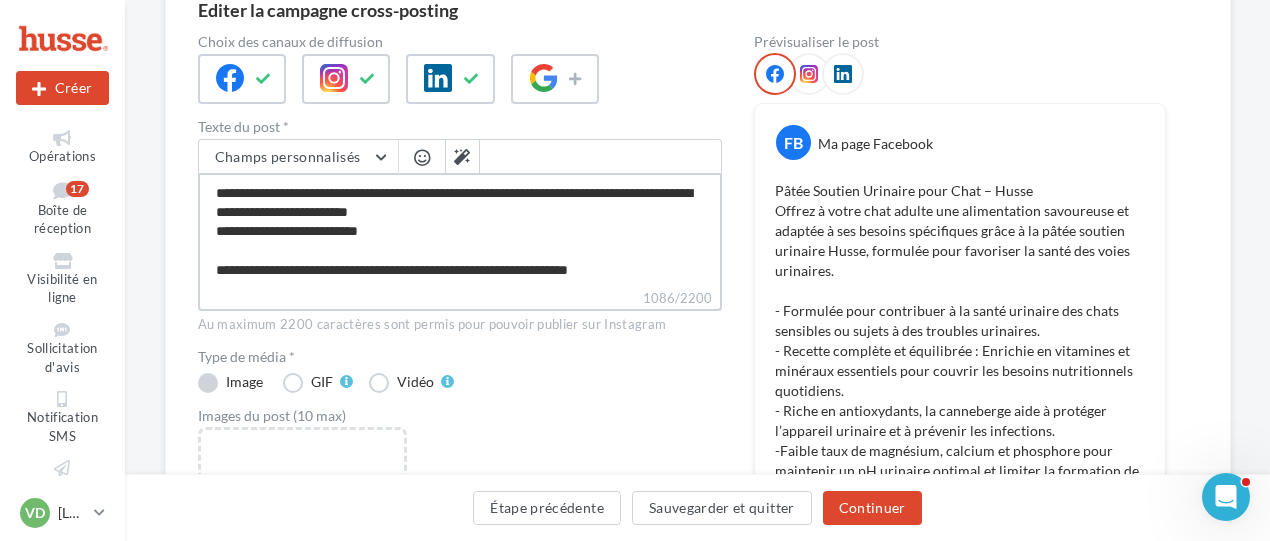 type on "**********" 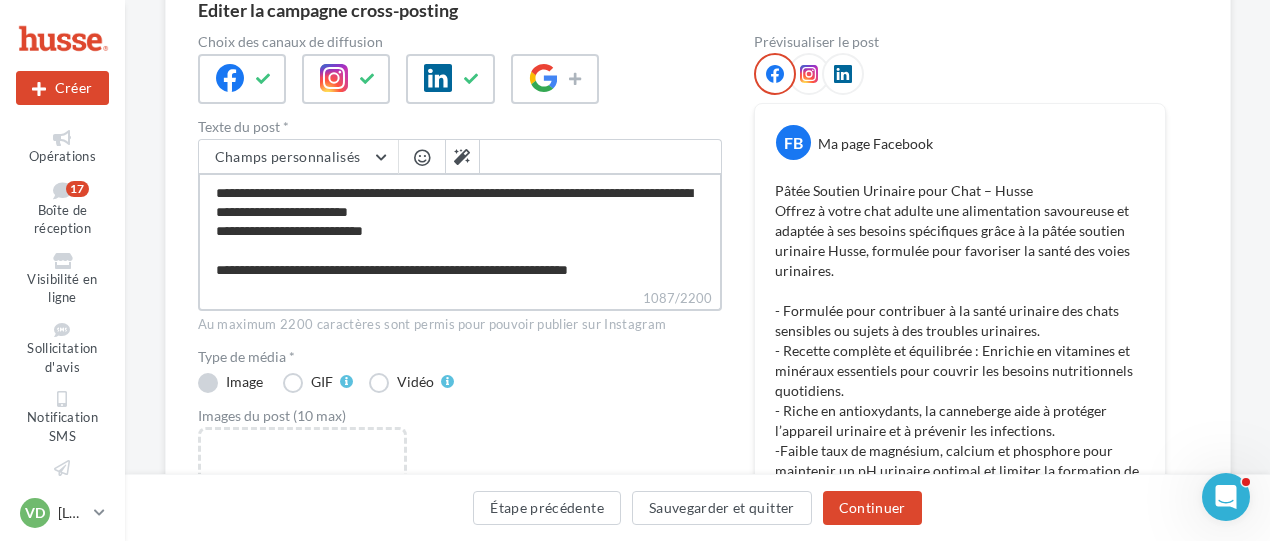 type on "**********" 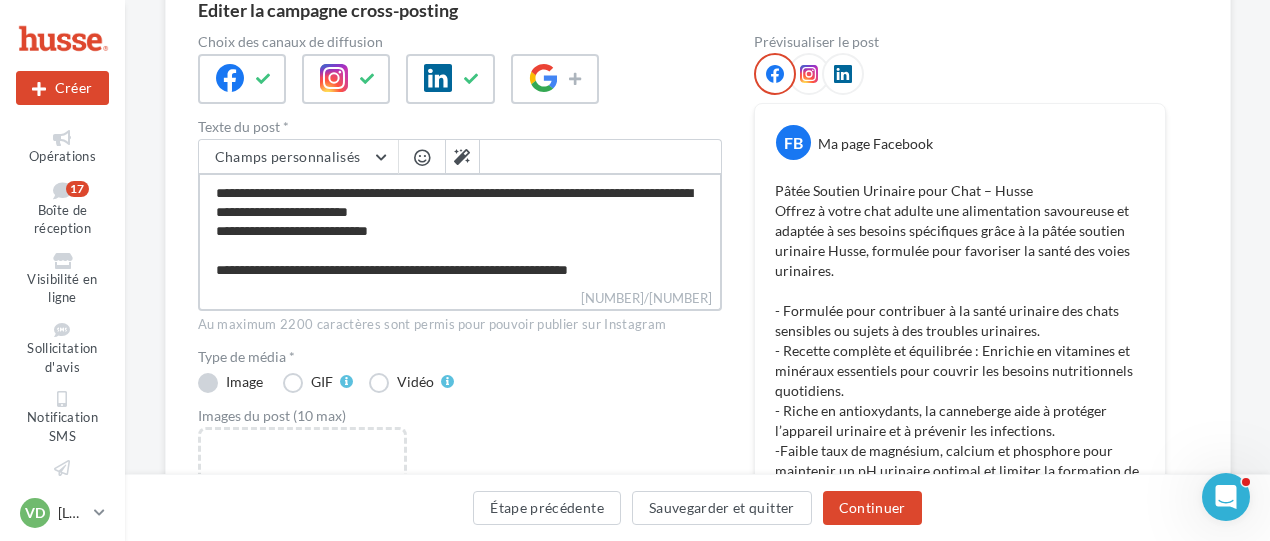 type on "**********" 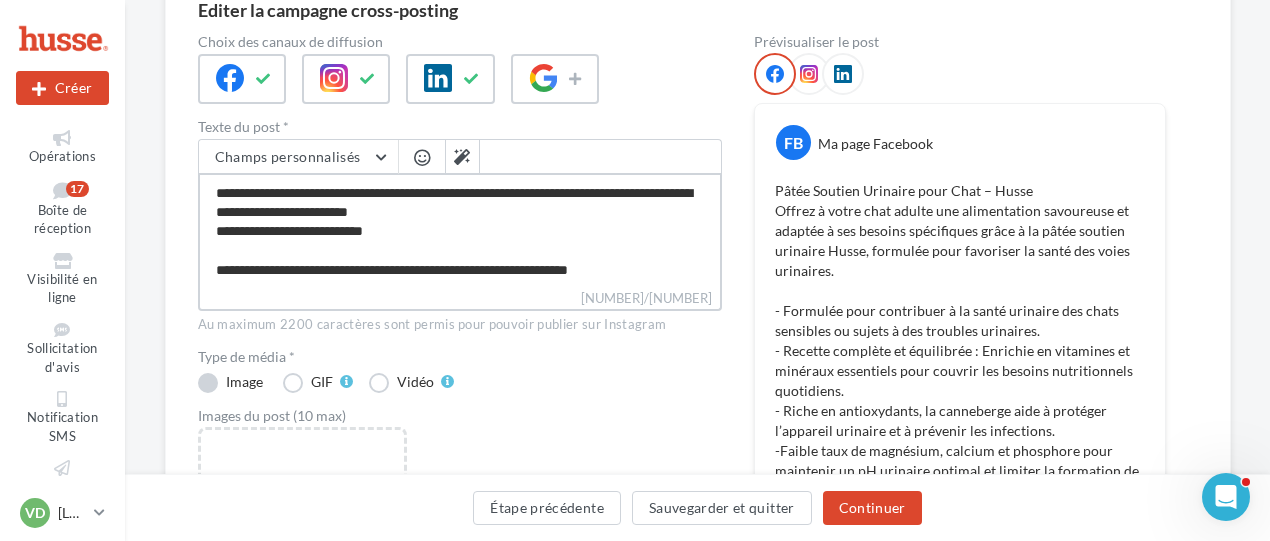 type on "**********" 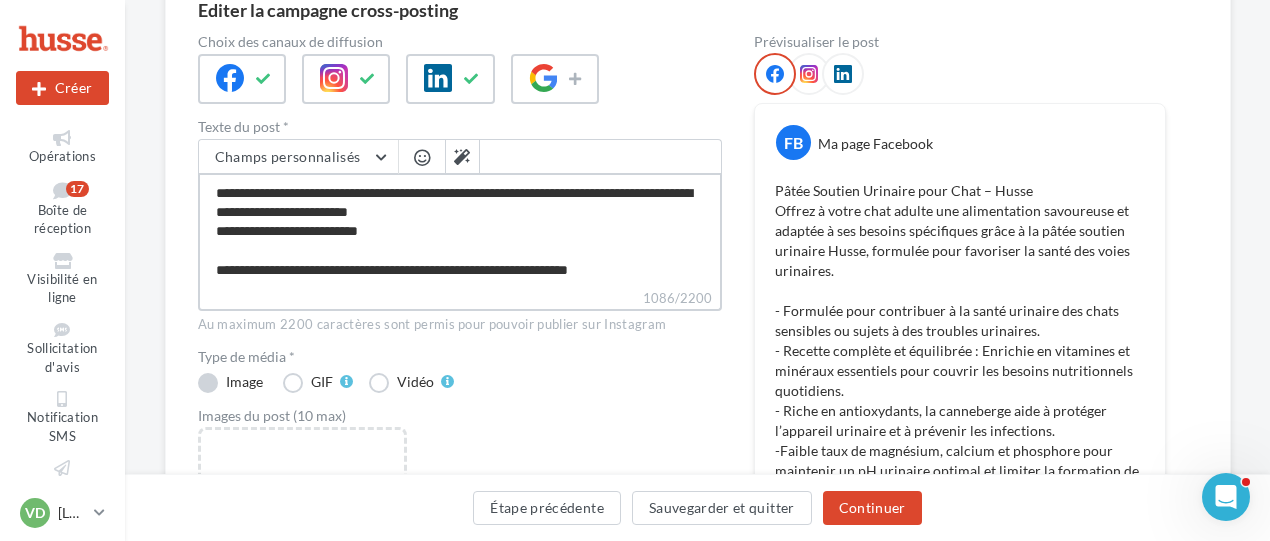 type on "**********" 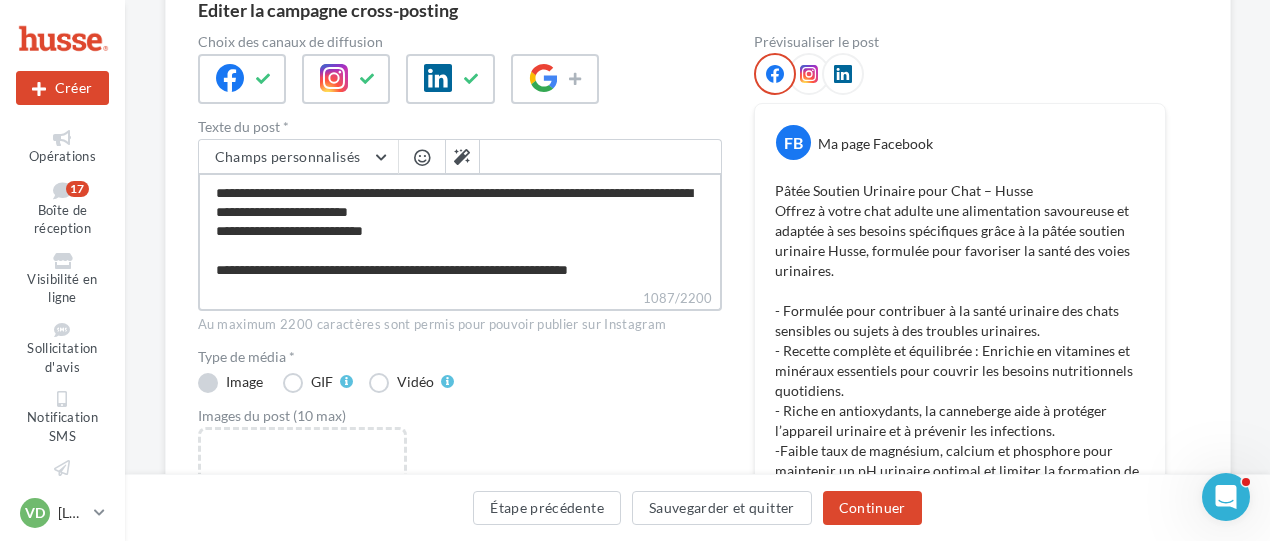 type on "**********" 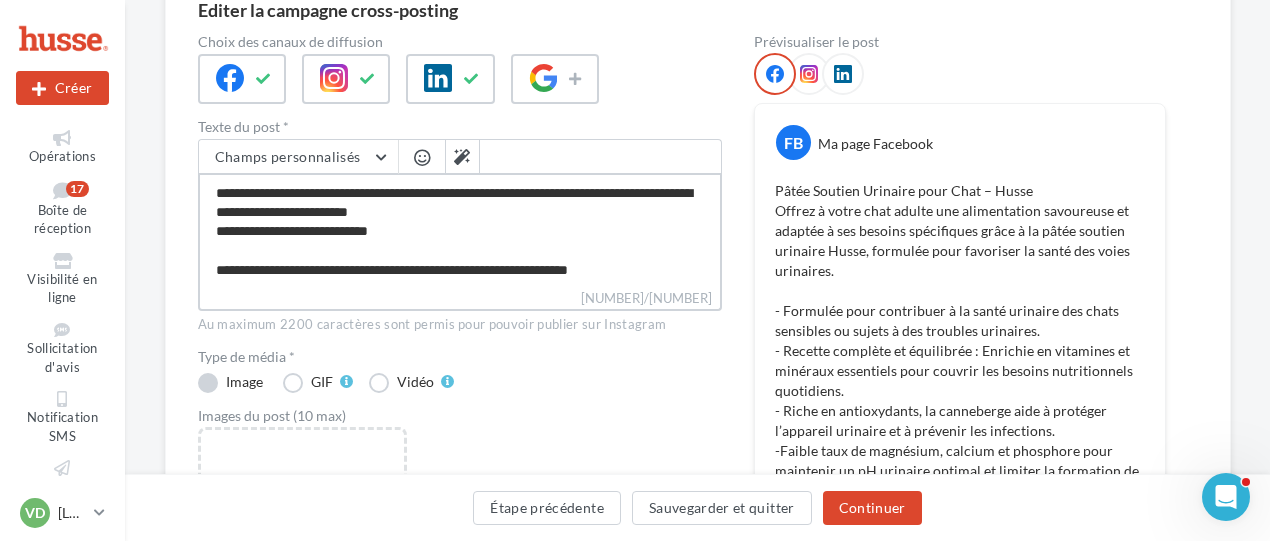 type on "**********" 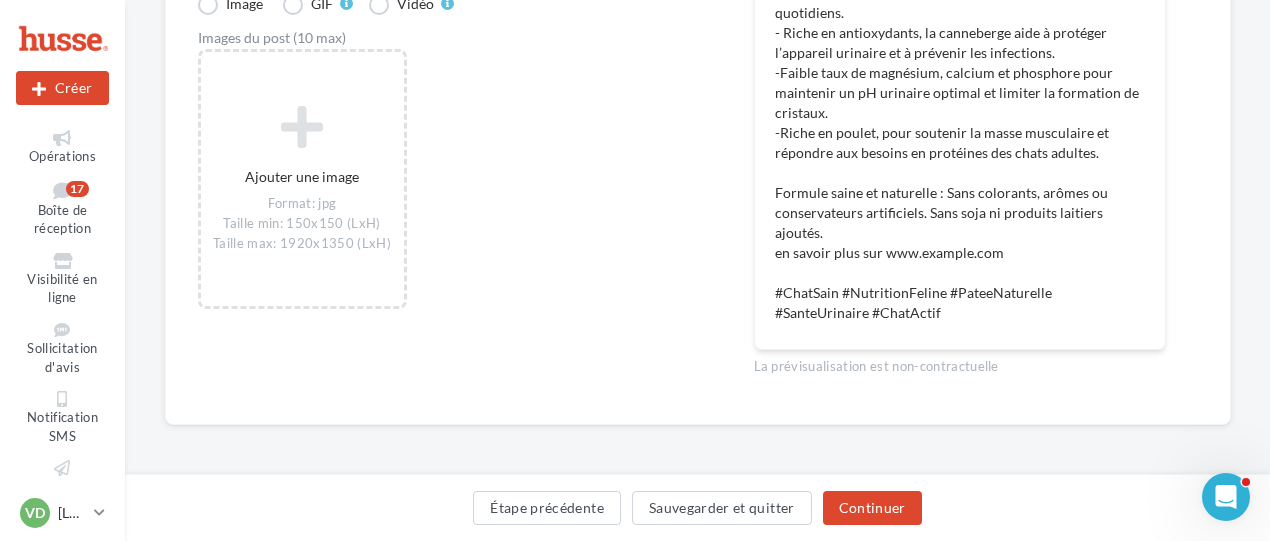 scroll, scrollTop: 478, scrollLeft: 0, axis: vertical 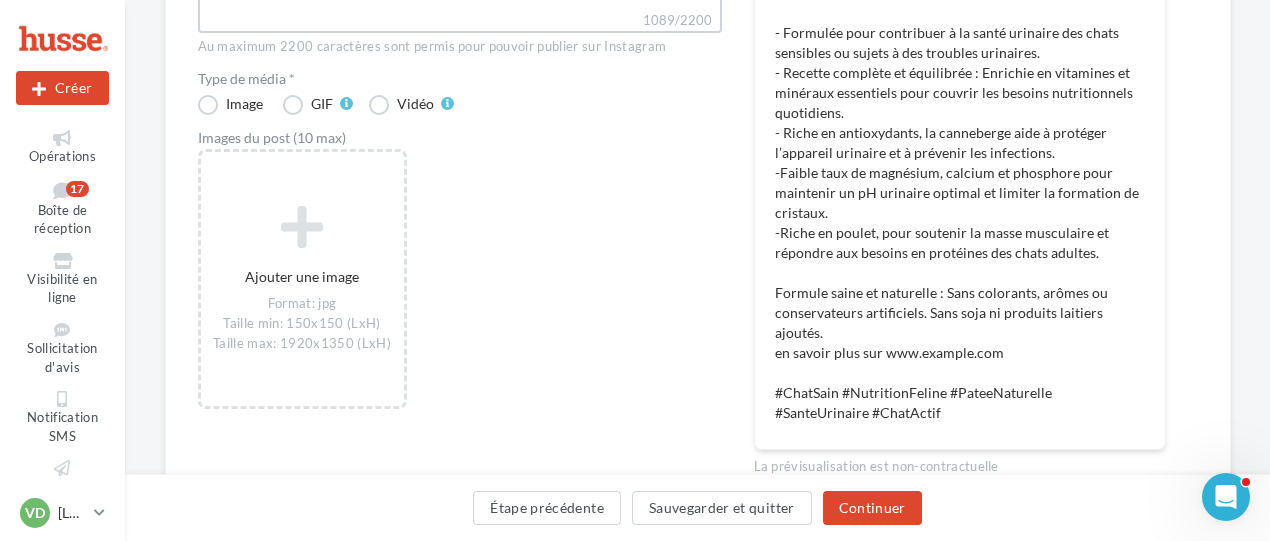 type on "**********" 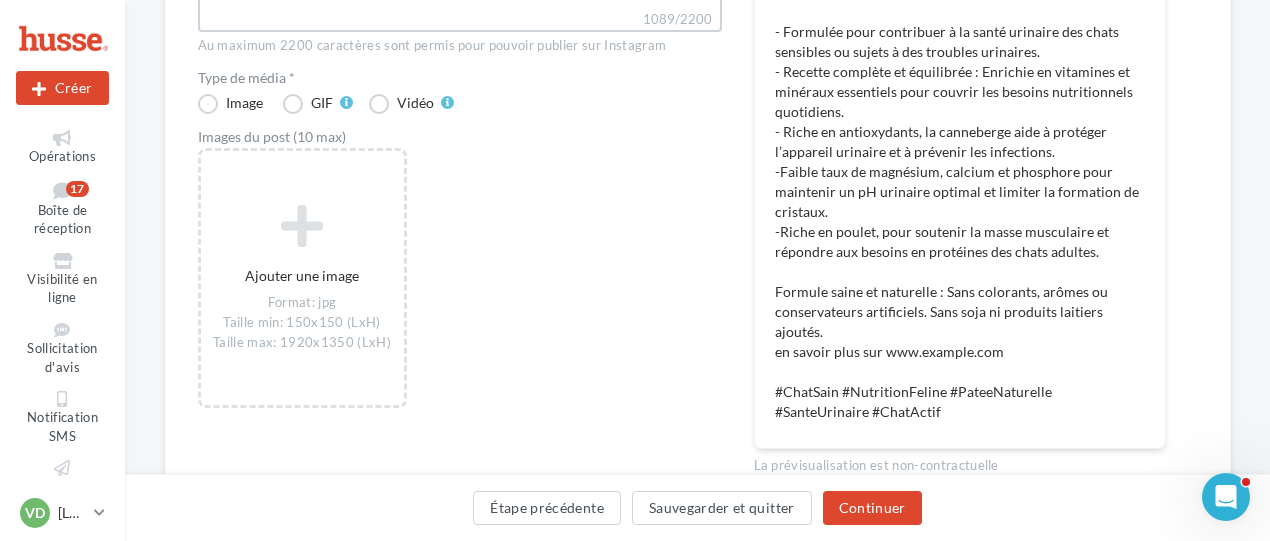 scroll, scrollTop: 317, scrollLeft: 0, axis: vertical 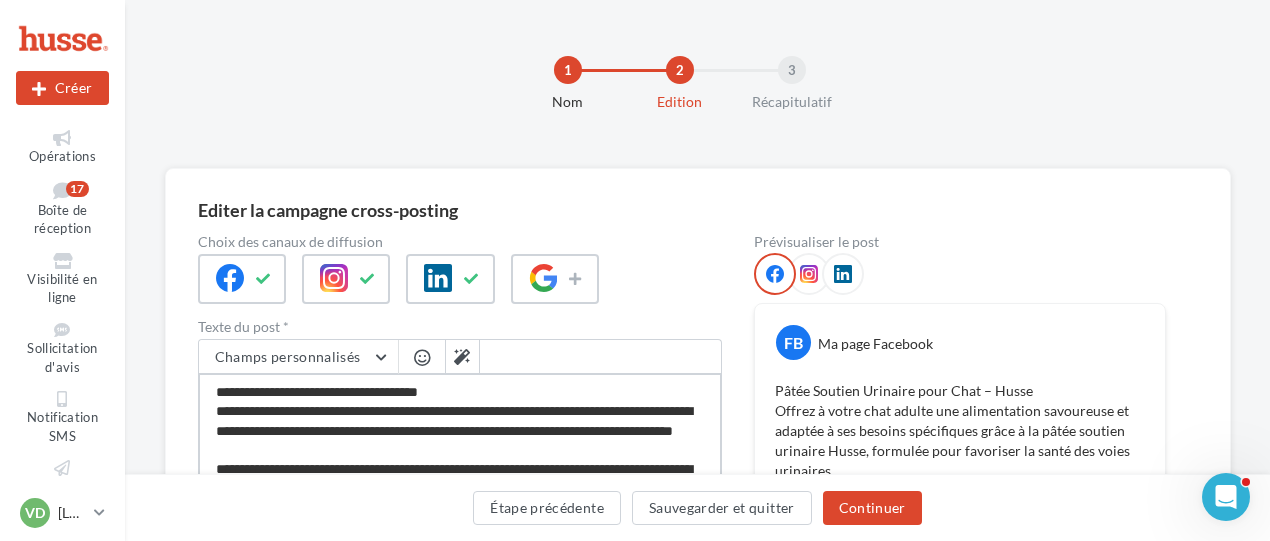 drag, startPoint x: 490, startPoint y: 393, endPoint x: 214, endPoint y: 395, distance: 276.00723 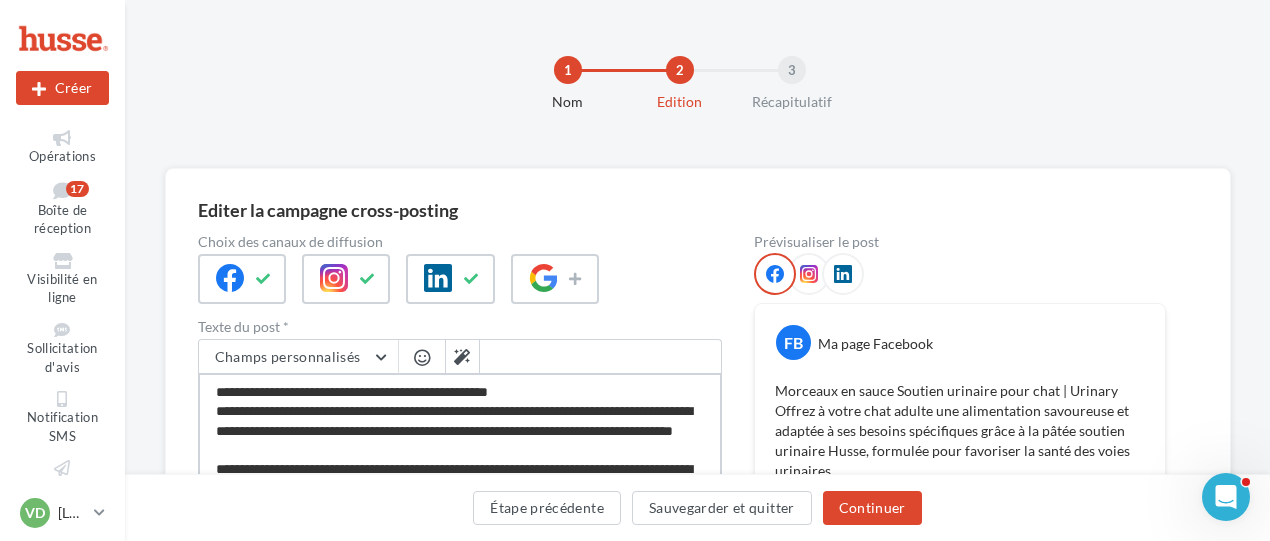 type on "**********" 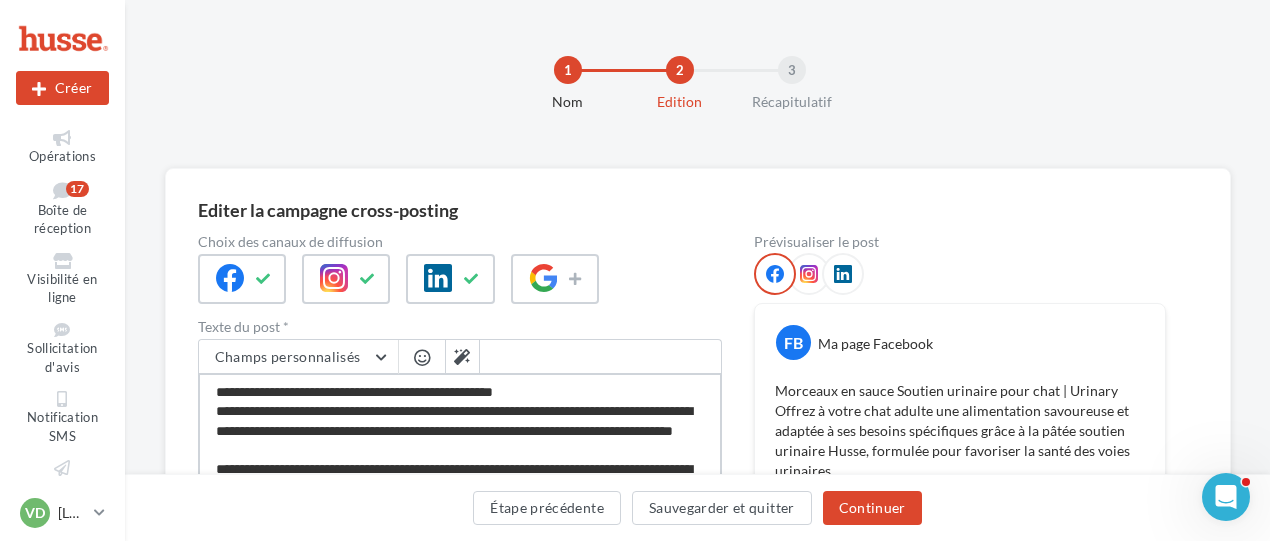 type on "**********" 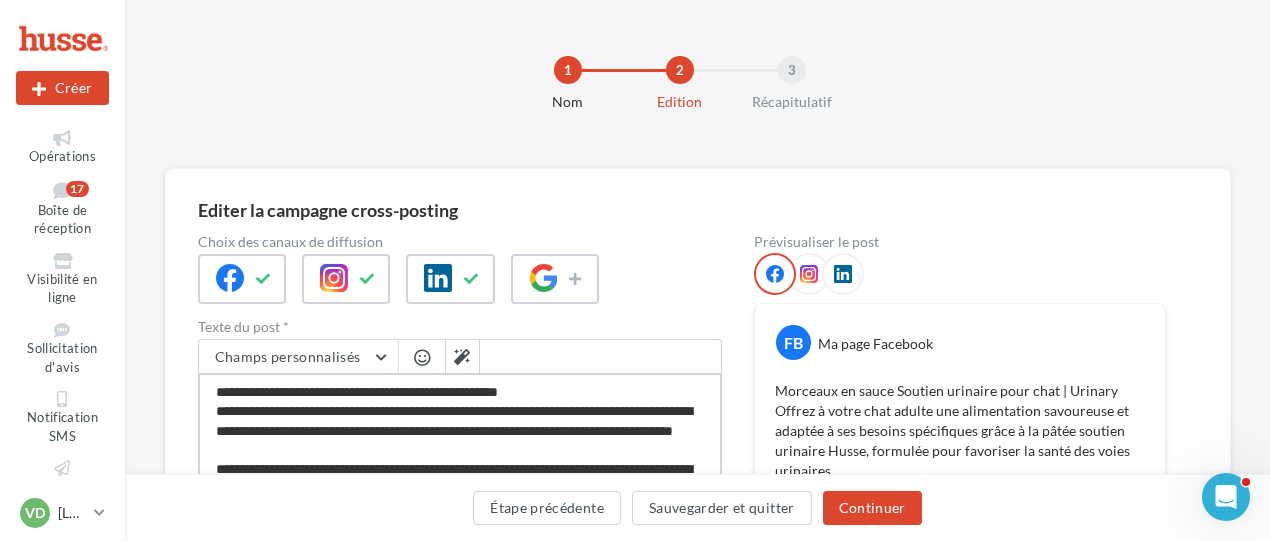 type on "**********" 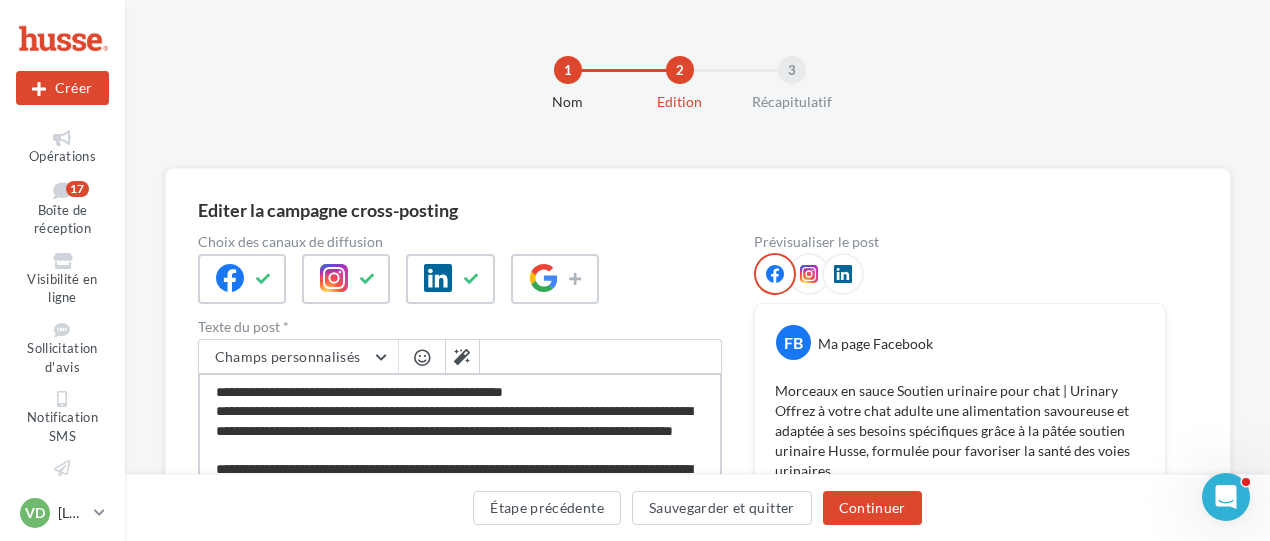 type on "**********" 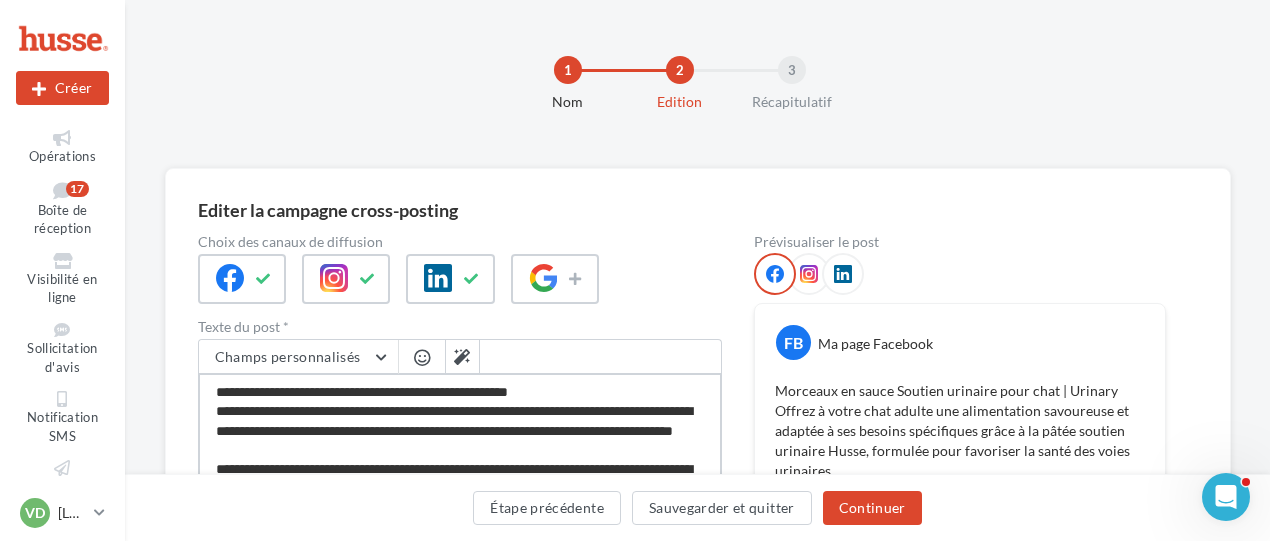 type on "**********" 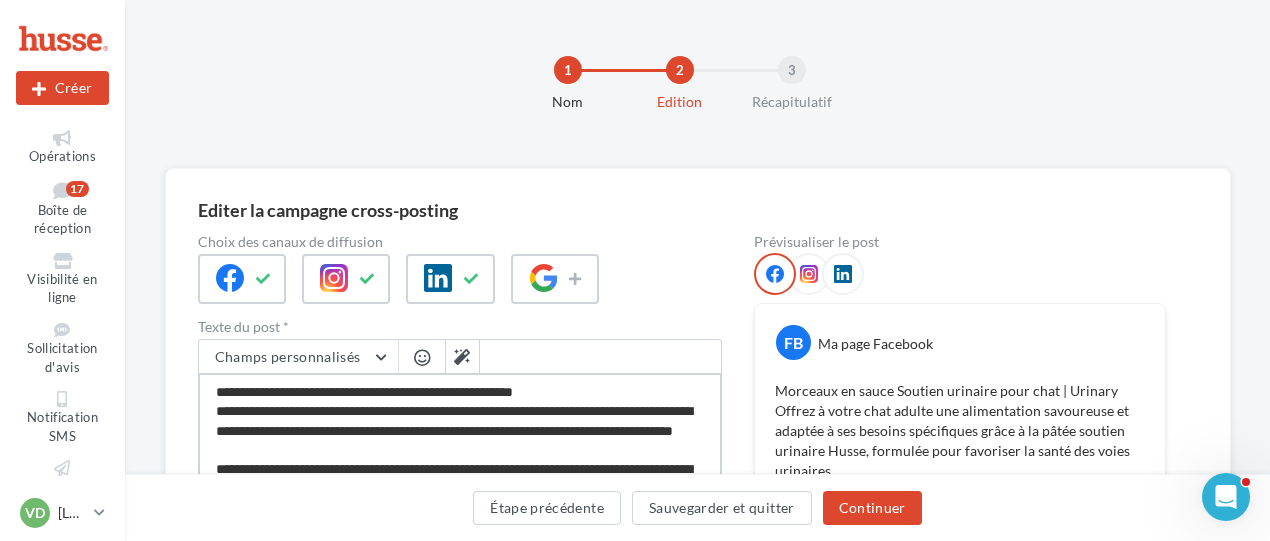 type on "**********" 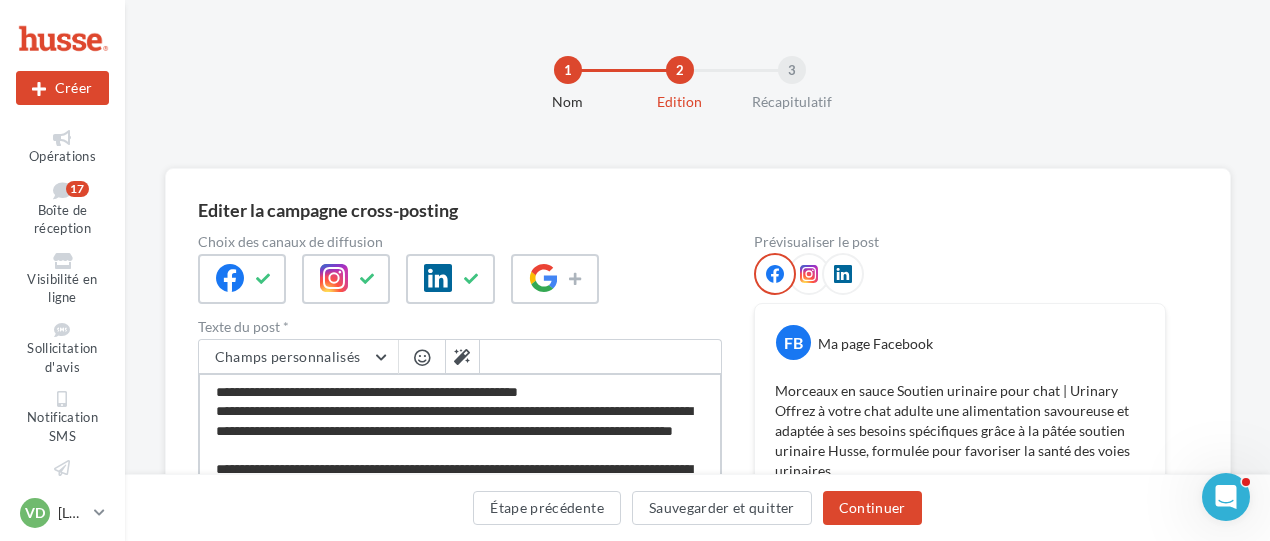 type on "**********" 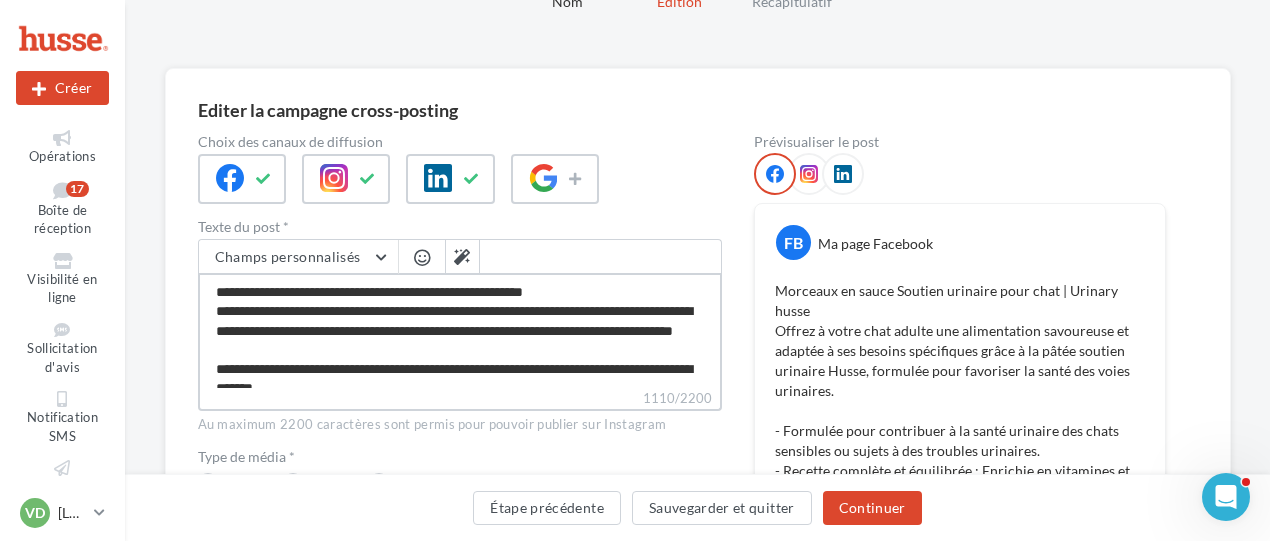 scroll, scrollTop: 200, scrollLeft: 0, axis: vertical 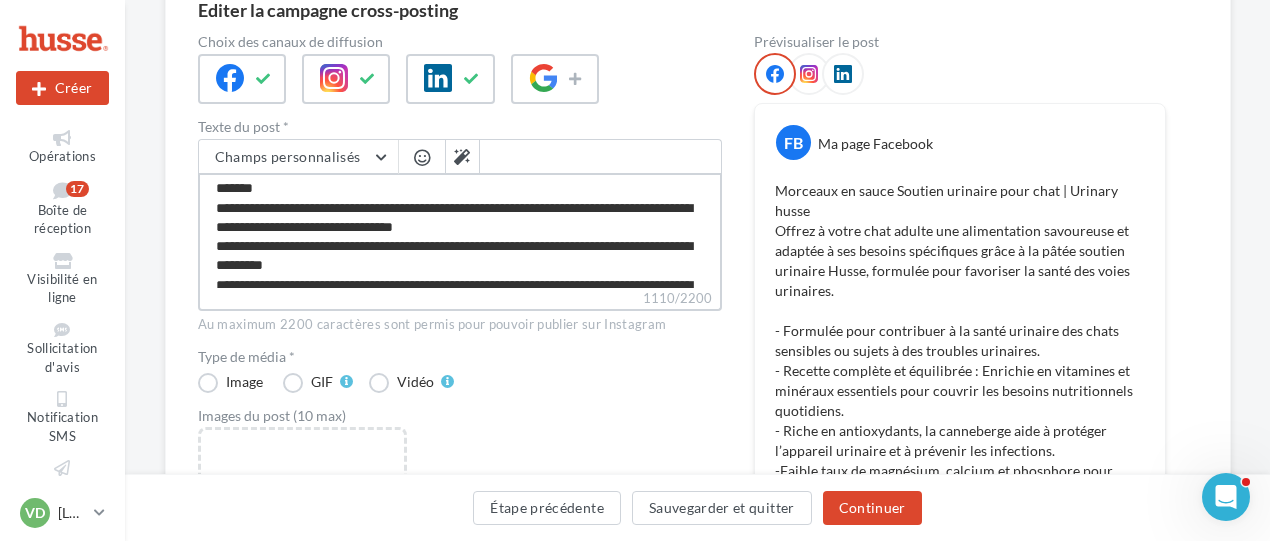 drag, startPoint x: 420, startPoint y: 228, endPoint x: 226, endPoint y: 229, distance: 194.00258 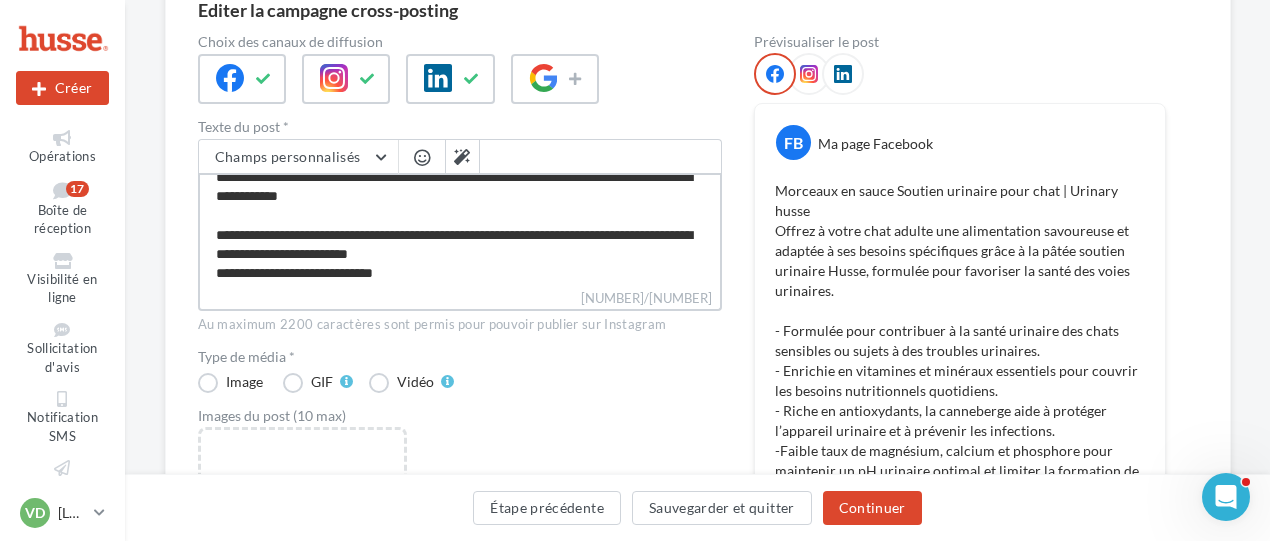 scroll, scrollTop: 326, scrollLeft: 0, axis: vertical 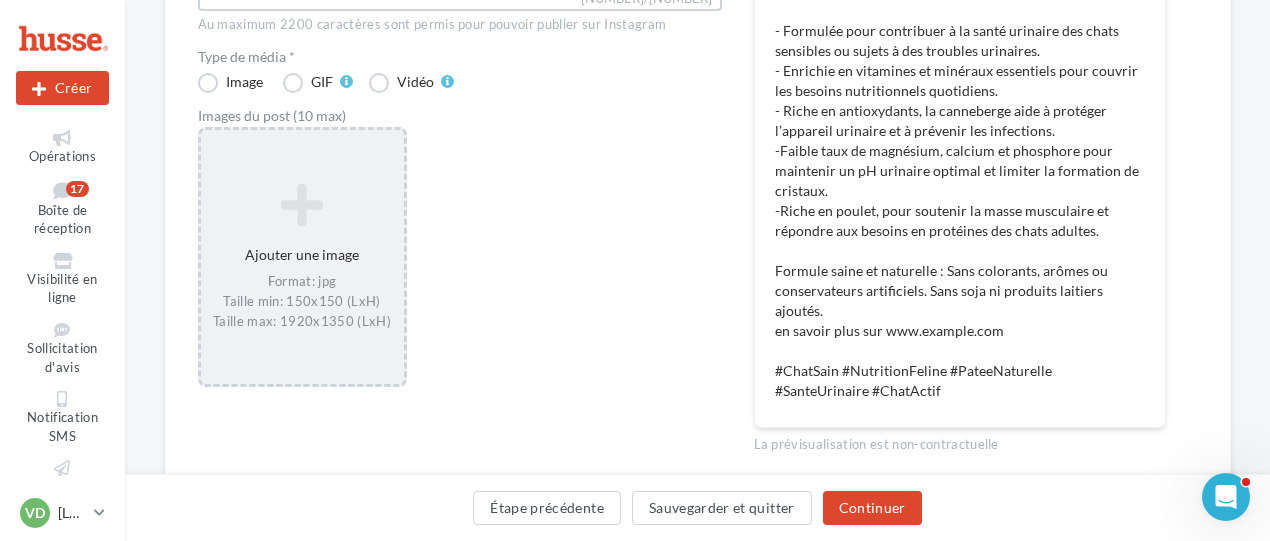 type on "**********" 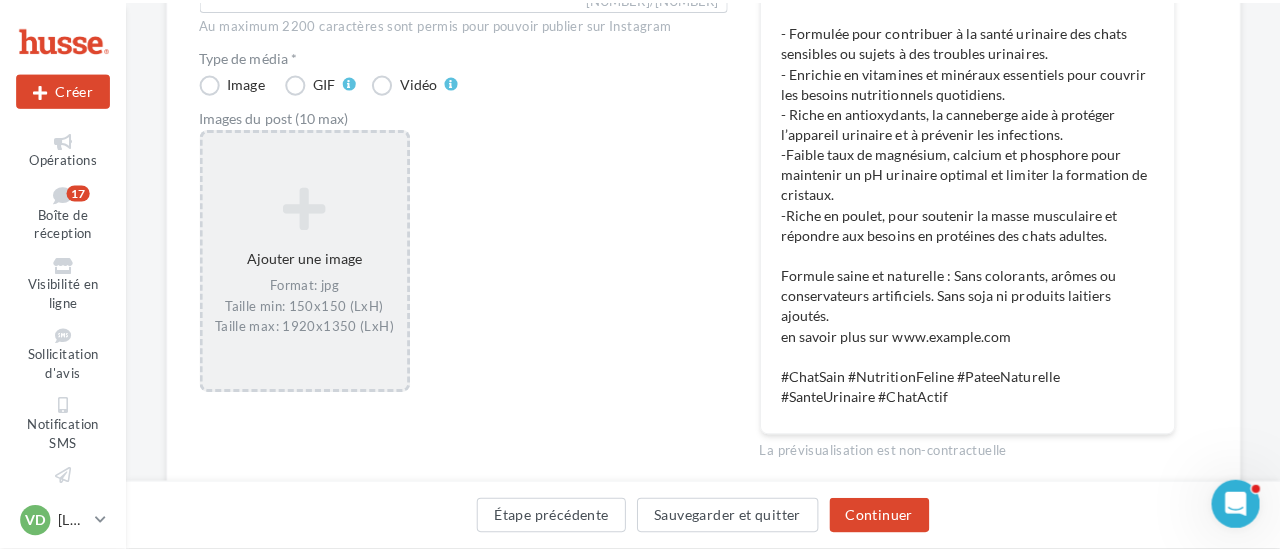 scroll, scrollTop: 324, scrollLeft: 0, axis: vertical 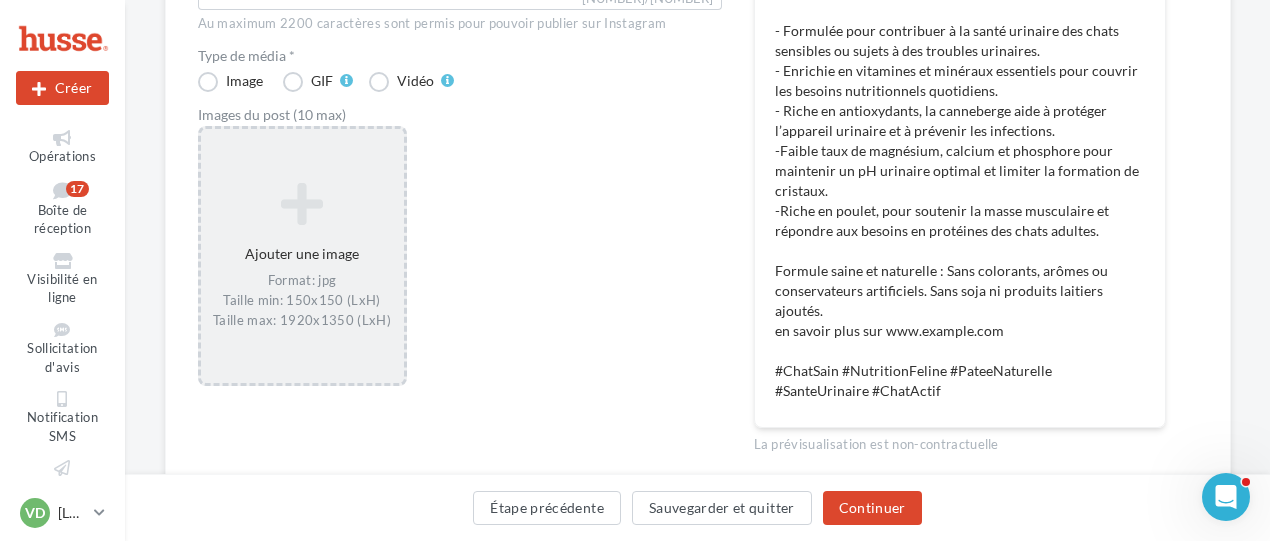 click on "Ajouter une image     Format: jpg   Taille min: 150x150 (LxH)   Taille max: 1920x1350 (LxH)" at bounding box center [302, 256] 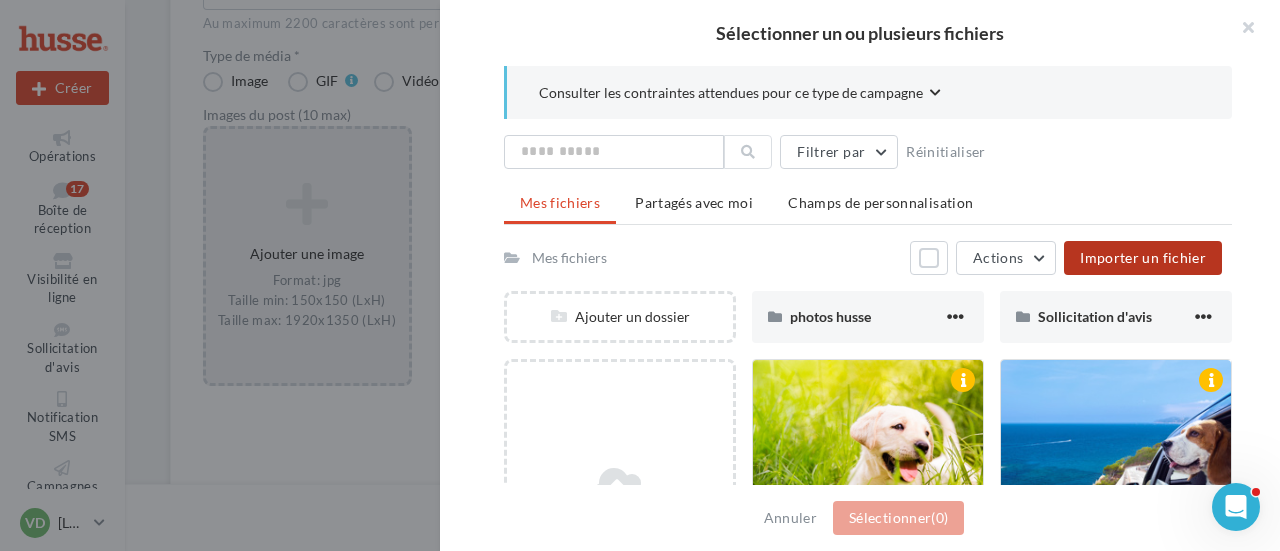click on "Importer un fichier" at bounding box center (1143, 257) 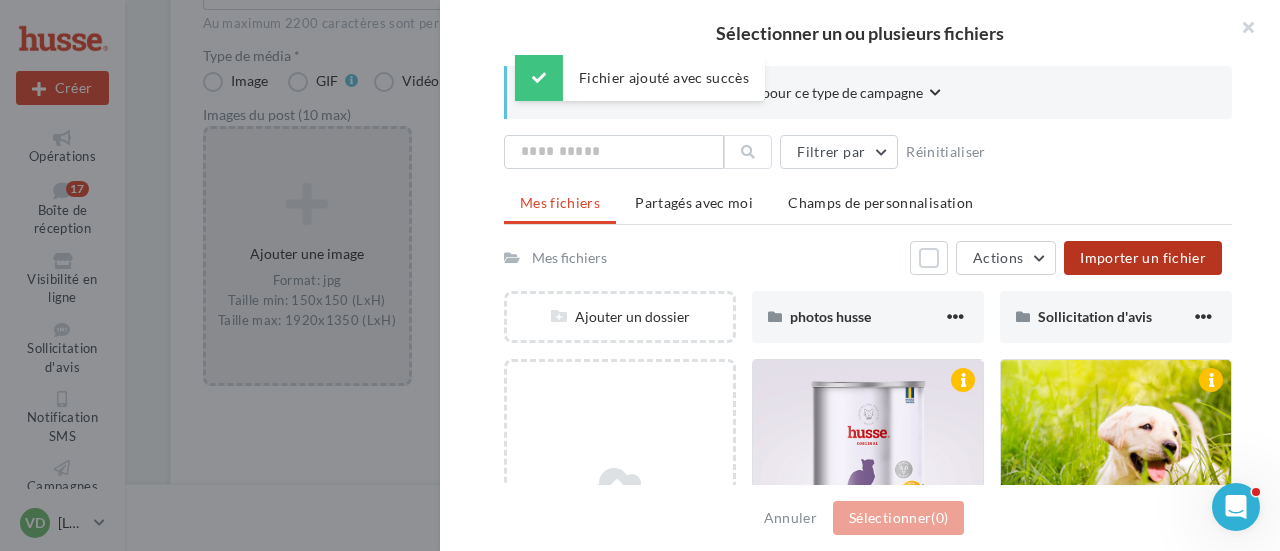 click on "Importer un fichier" at bounding box center [1143, 257] 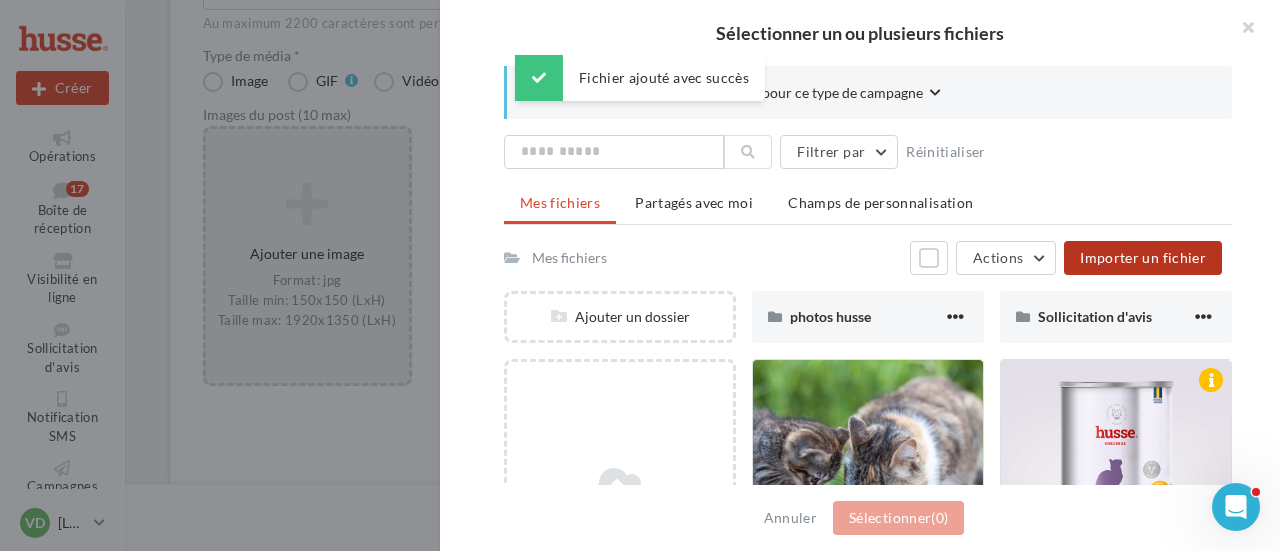 click on "Importer un fichier" at bounding box center [1143, 257] 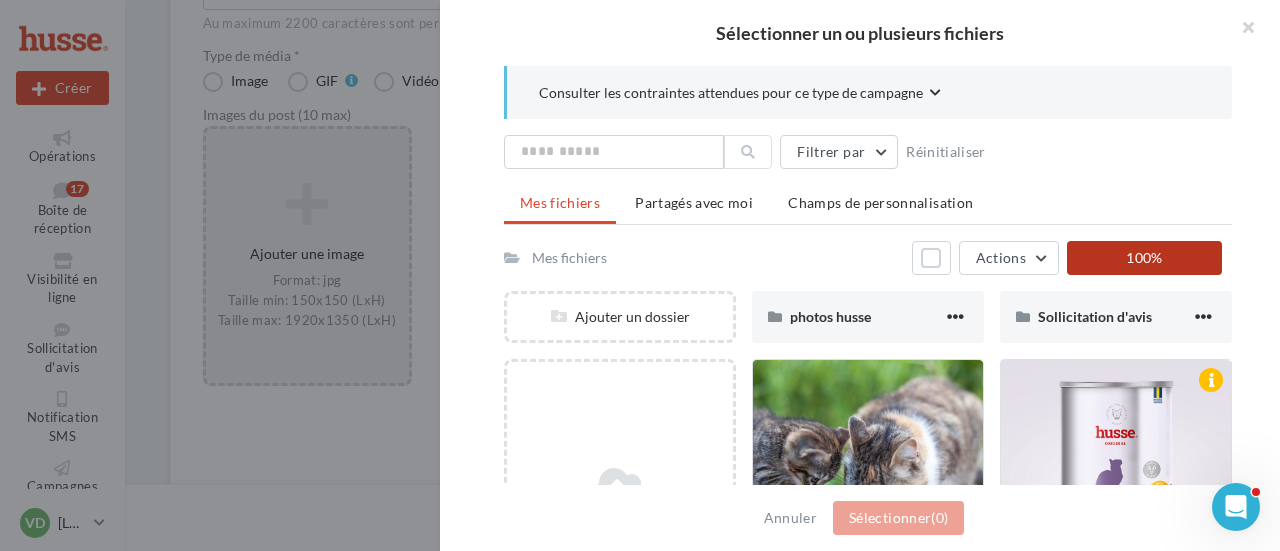 scroll, scrollTop: 182, scrollLeft: 0, axis: vertical 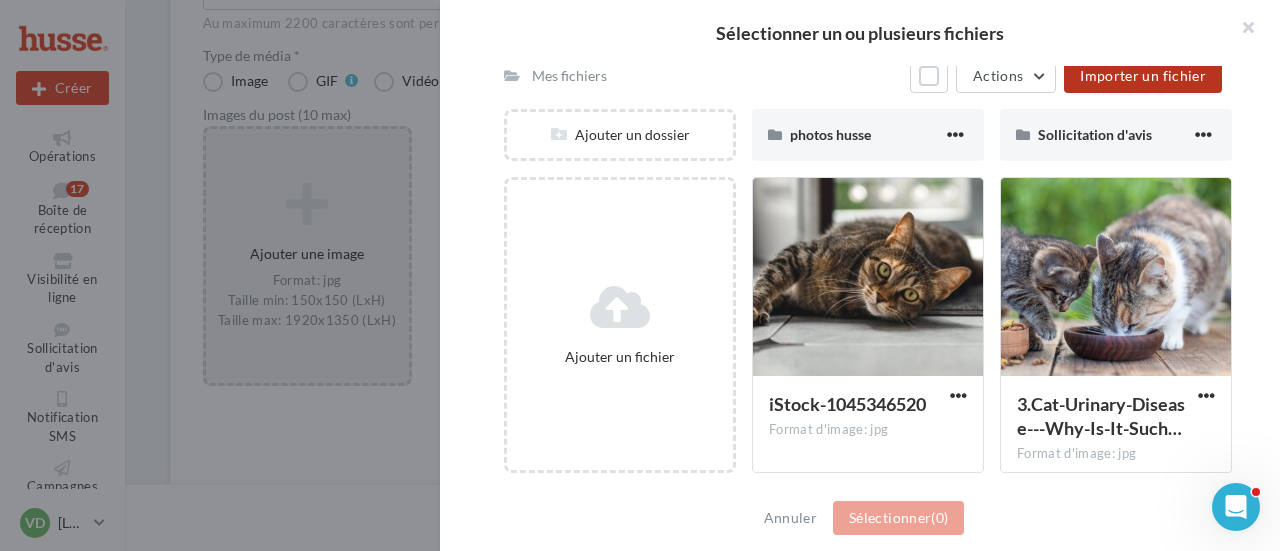 click on "Importer un fichier" at bounding box center [1143, 75] 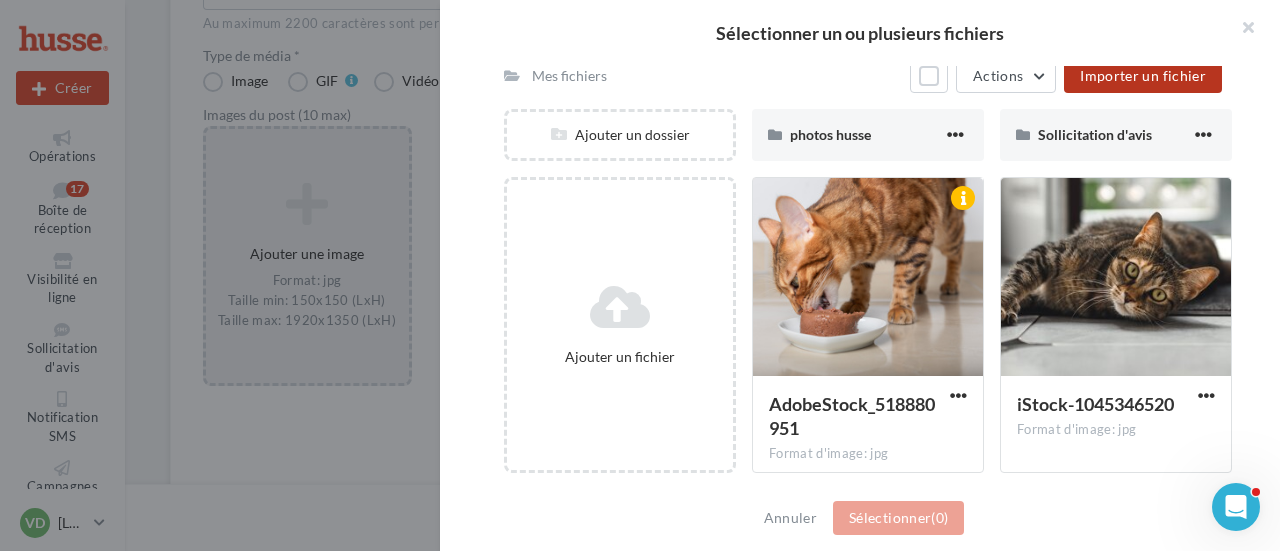 click on "Importer un fichier" at bounding box center [1143, 75] 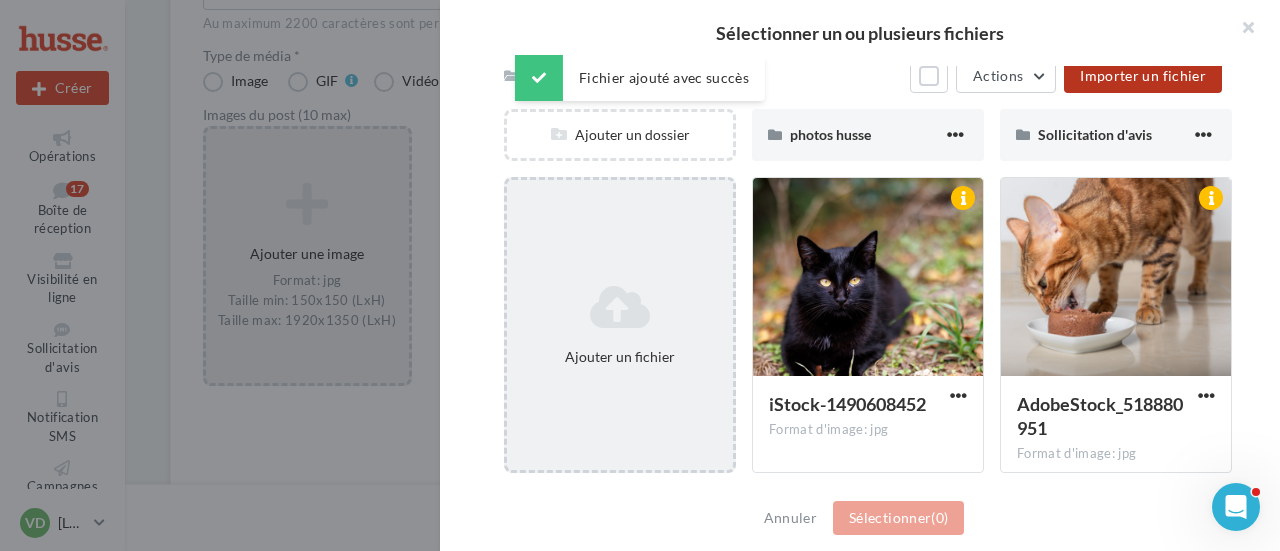 click on "Ajouter un fichier" at bounding box center (620, 357) 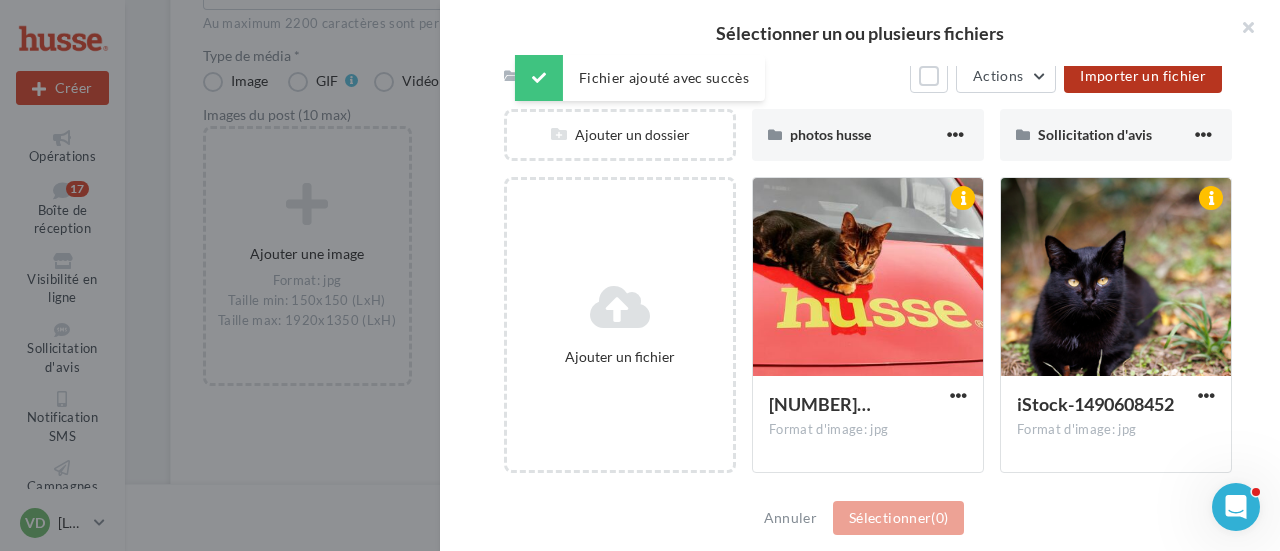 click on "Importer un fichier" at bounding box center [1143, 75] 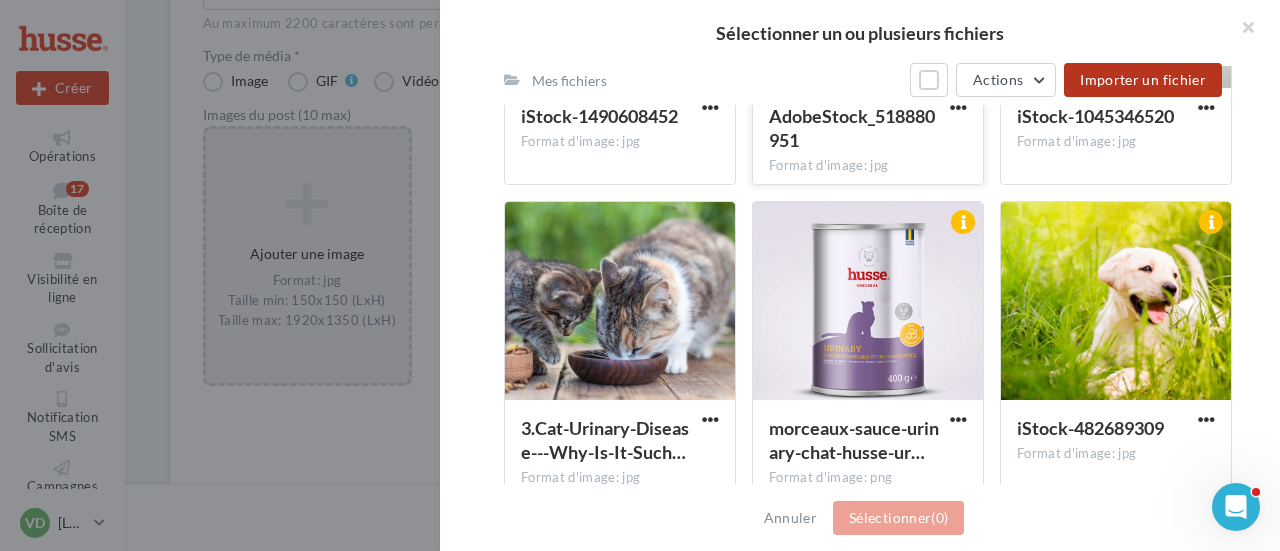 scroll, scrollTop: 882, scrollLeft: 0, axis: vertical 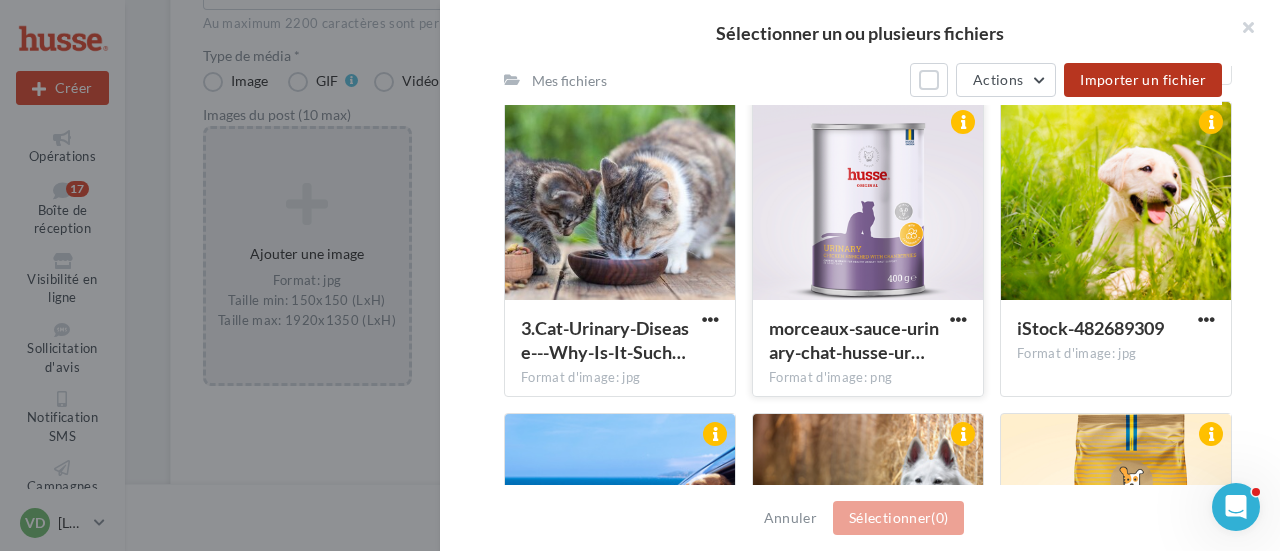 click at bounding box center (868, 202) 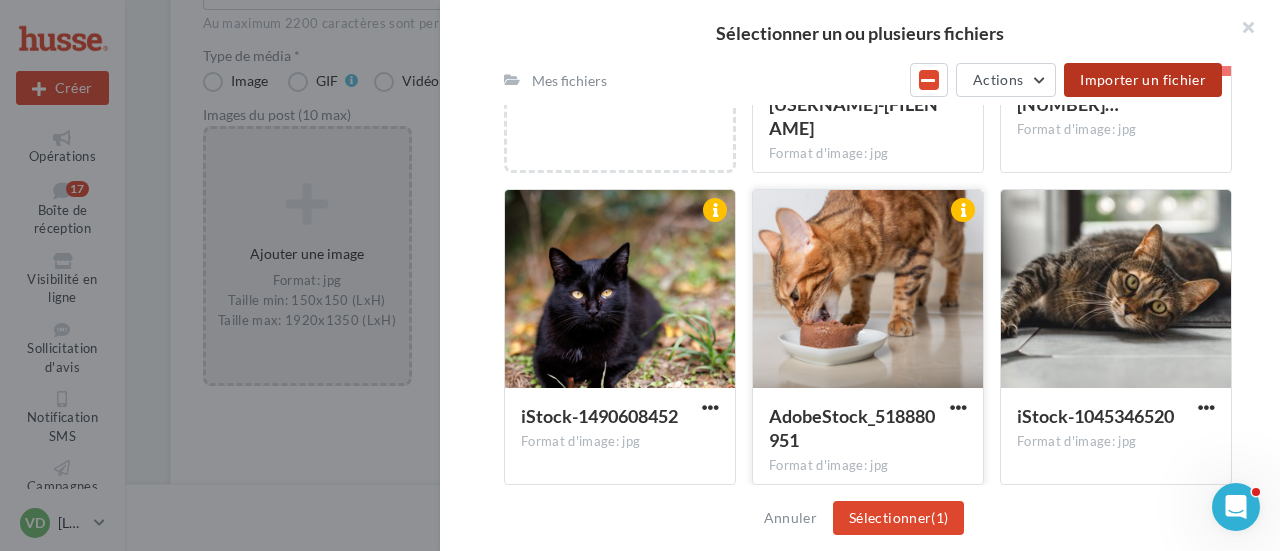scroll, scrollTop: 282, scrollLeft: 0, axis: vertical 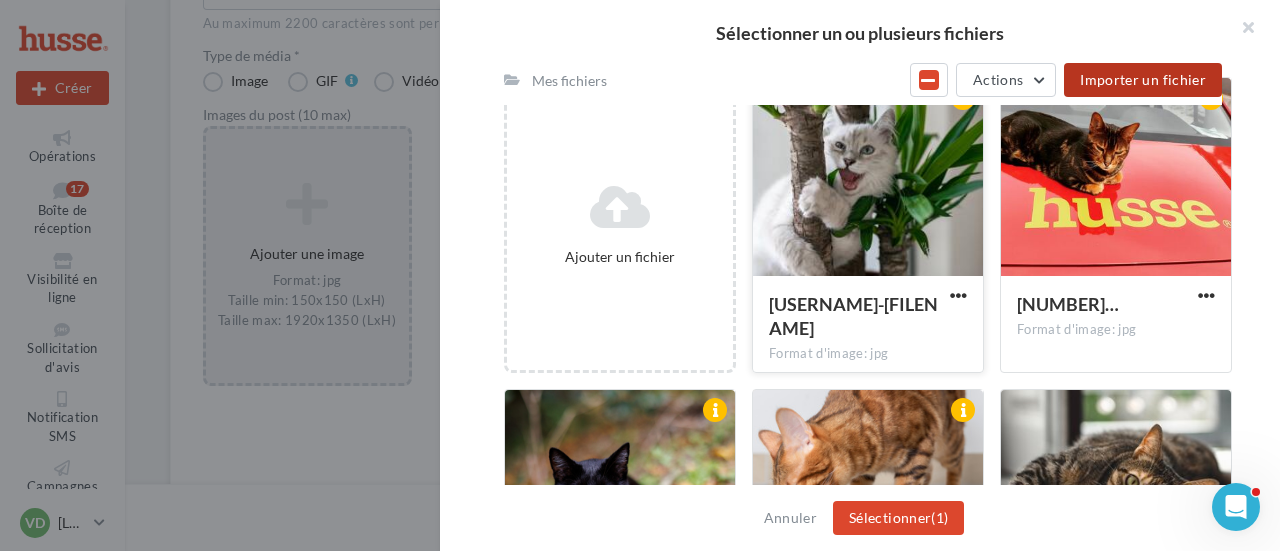 click at bounding box center (868, 178) 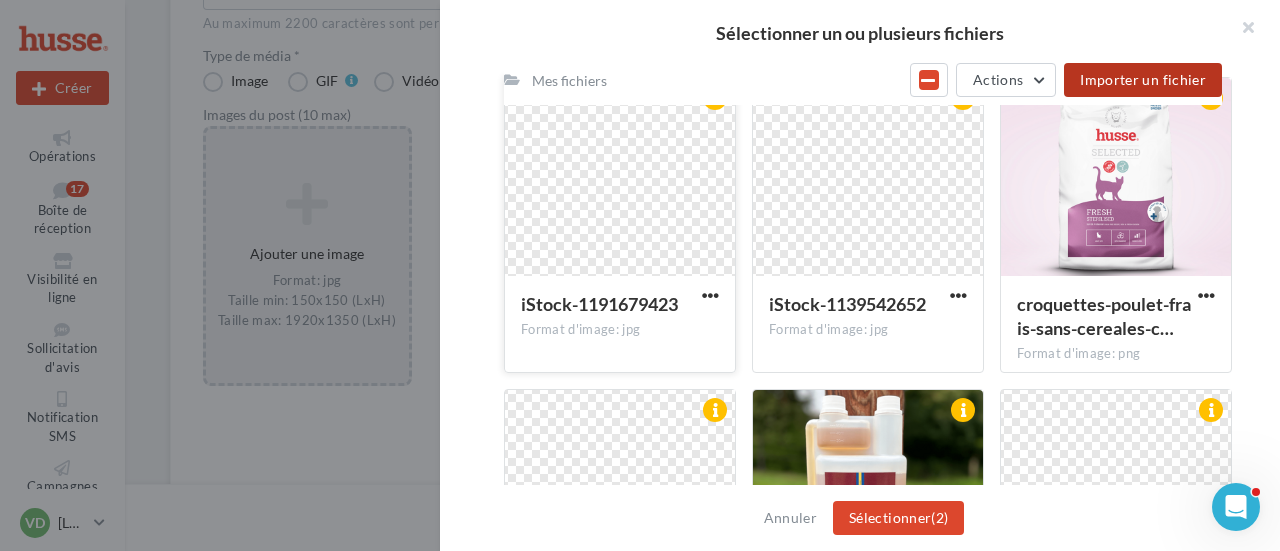 scroll, scrollTop: 3302, scrollLeft: 0, axis: vertical 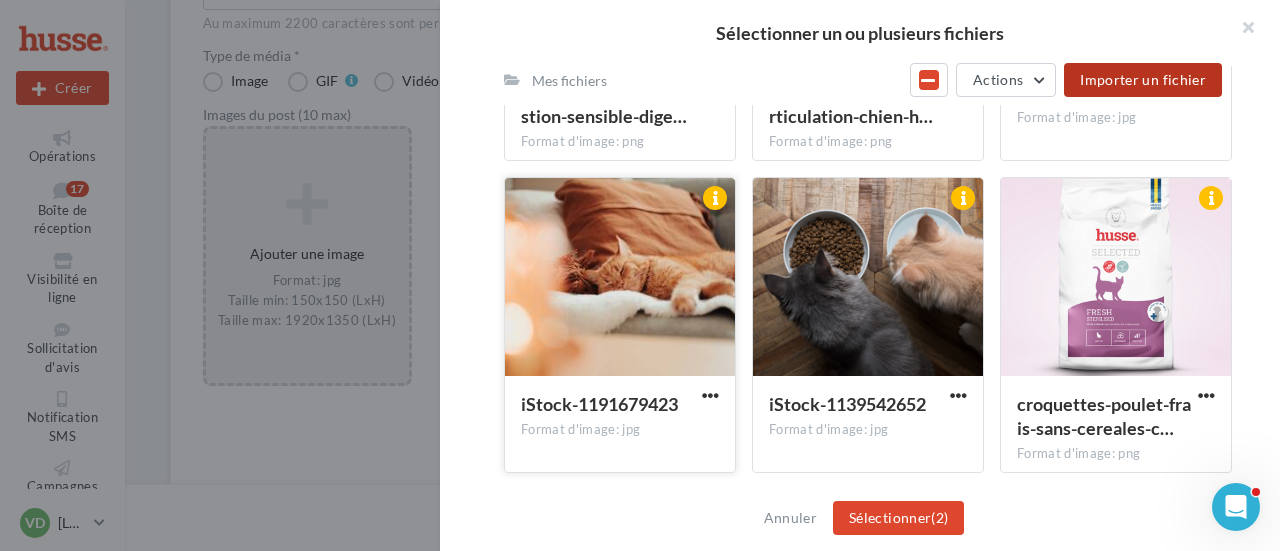 click at bounding box center (620, 278) 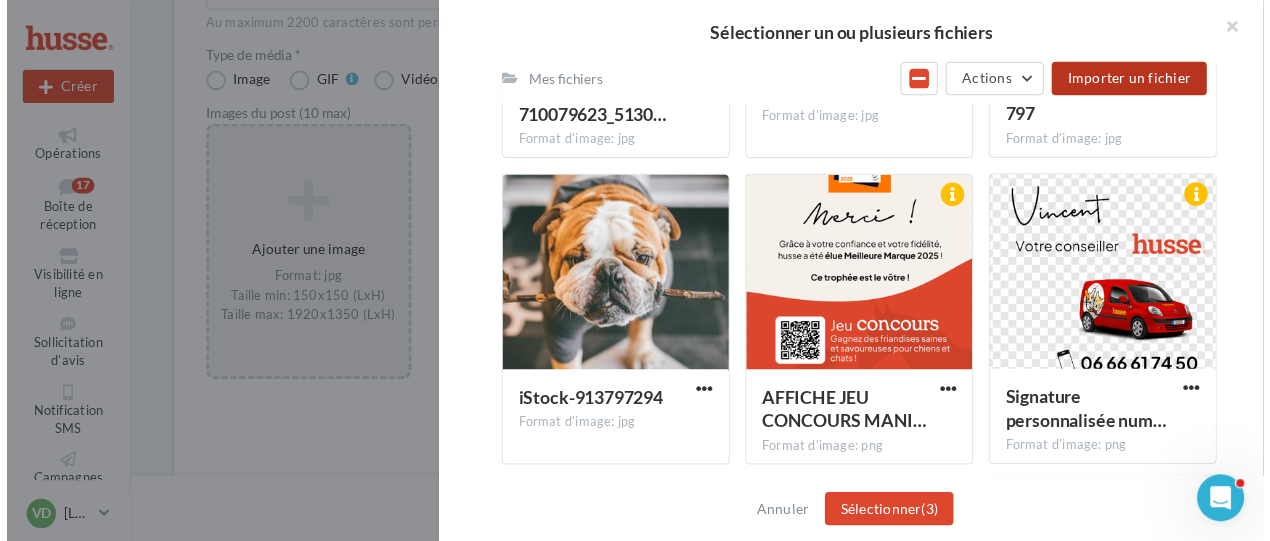 scroll, scrollTop: 10478, scrollLeft: 0, axis: vertical 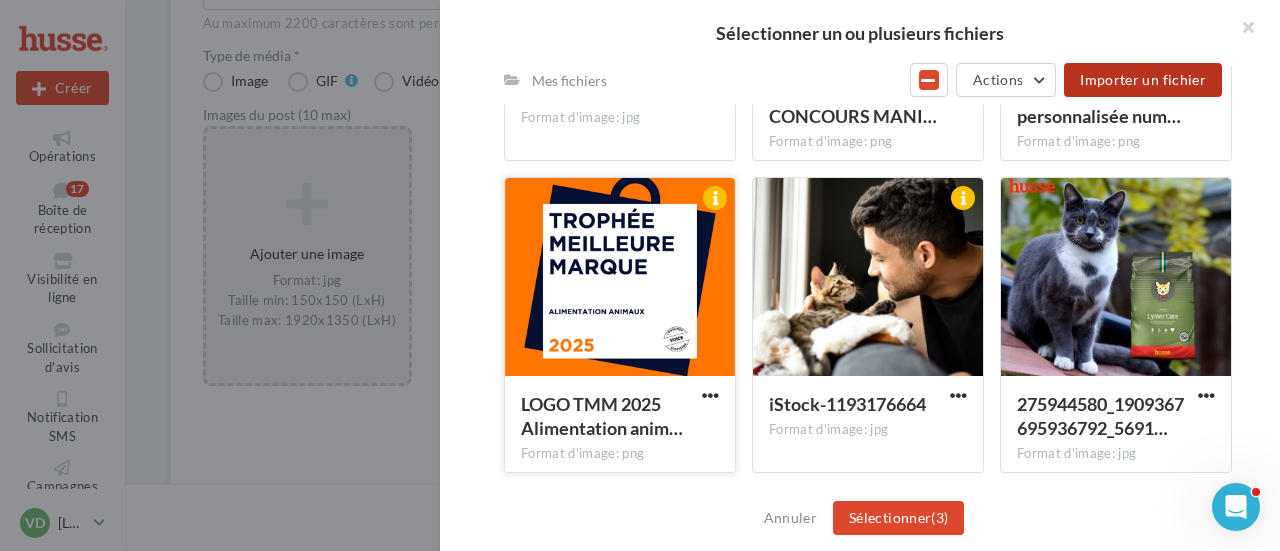 click at bounding box center (620, 278) 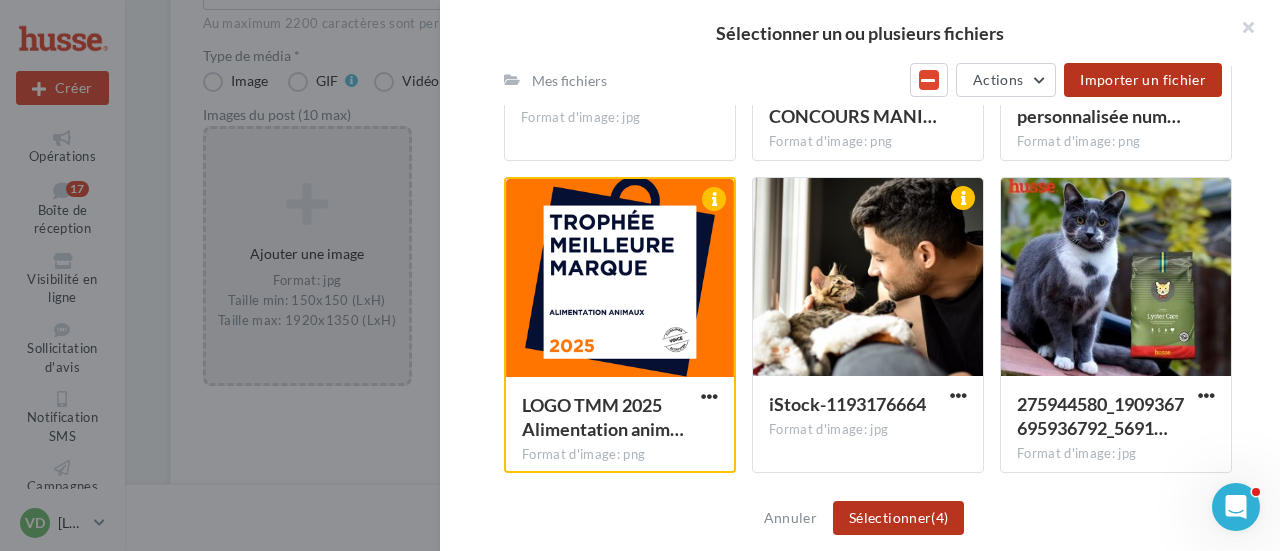 click on "Sélectionner   (4)" at bounding box center [898, 518] 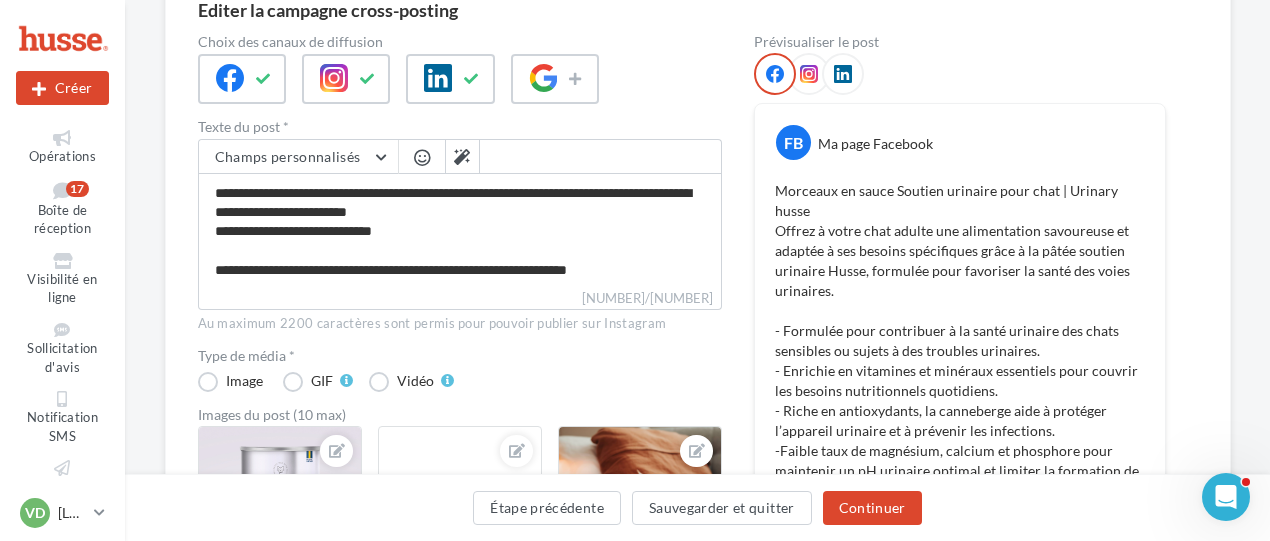 scroll, scrollTop: 0, scrollLeft: 0, axis: both 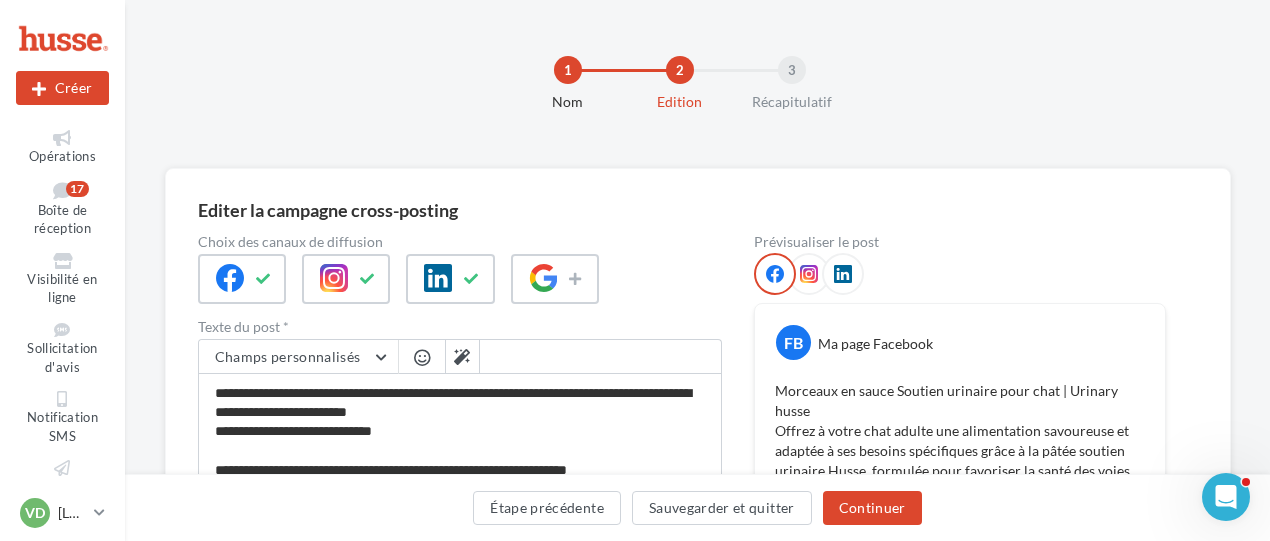click at bounding box center [809, 274] 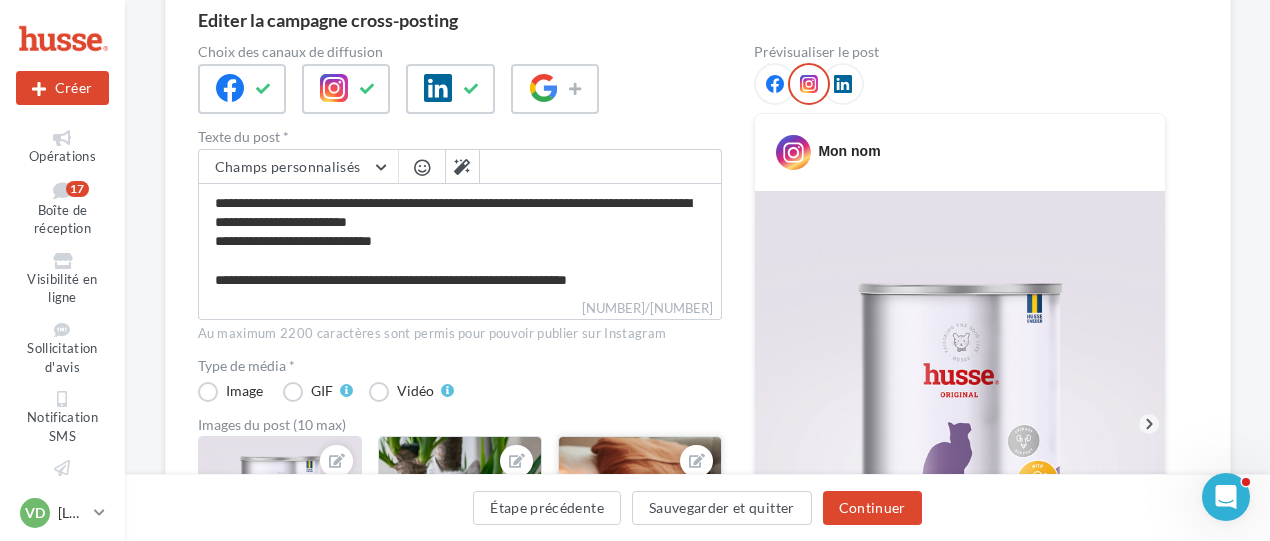 scroll, scrollTop: 390, scrollLeft: 0, axis: vertical 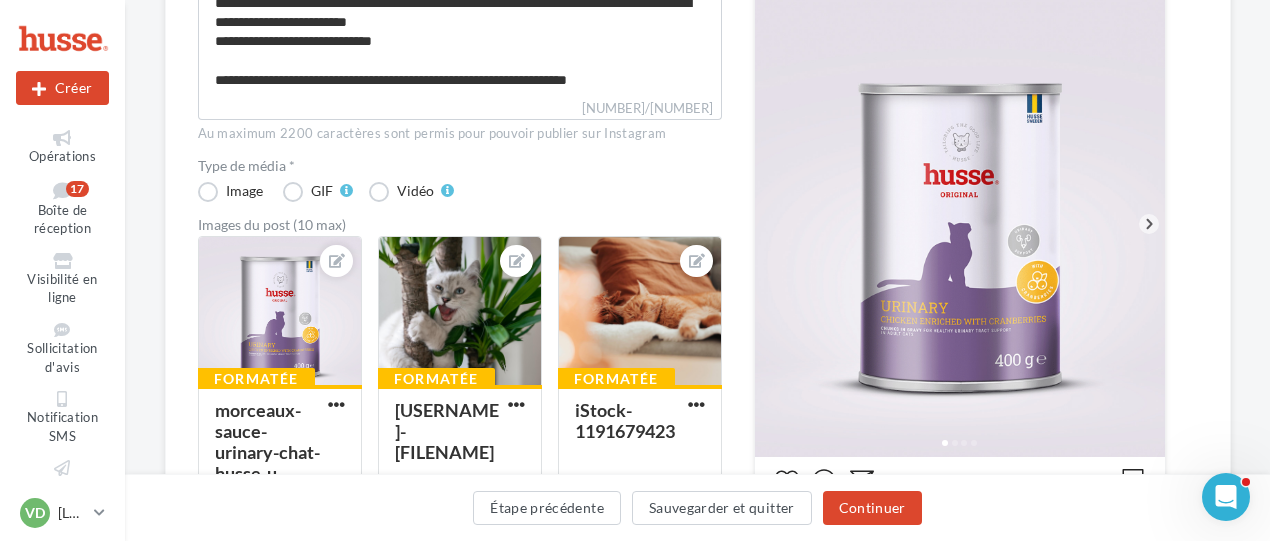 click 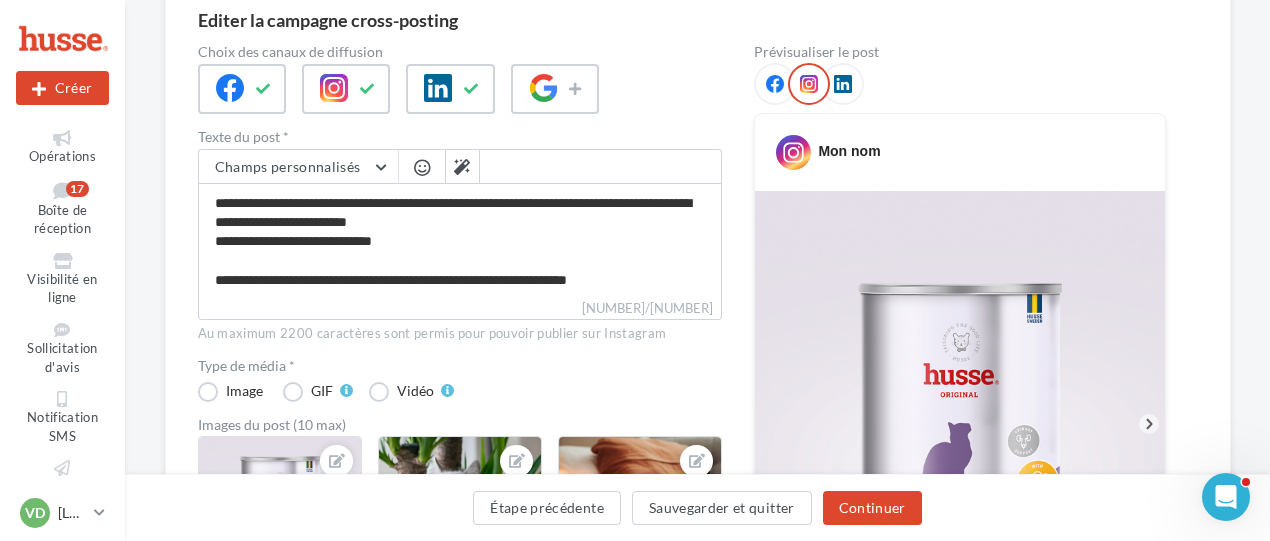 scroll, scrollTop: 0, scrollLeft: 0, axis: both 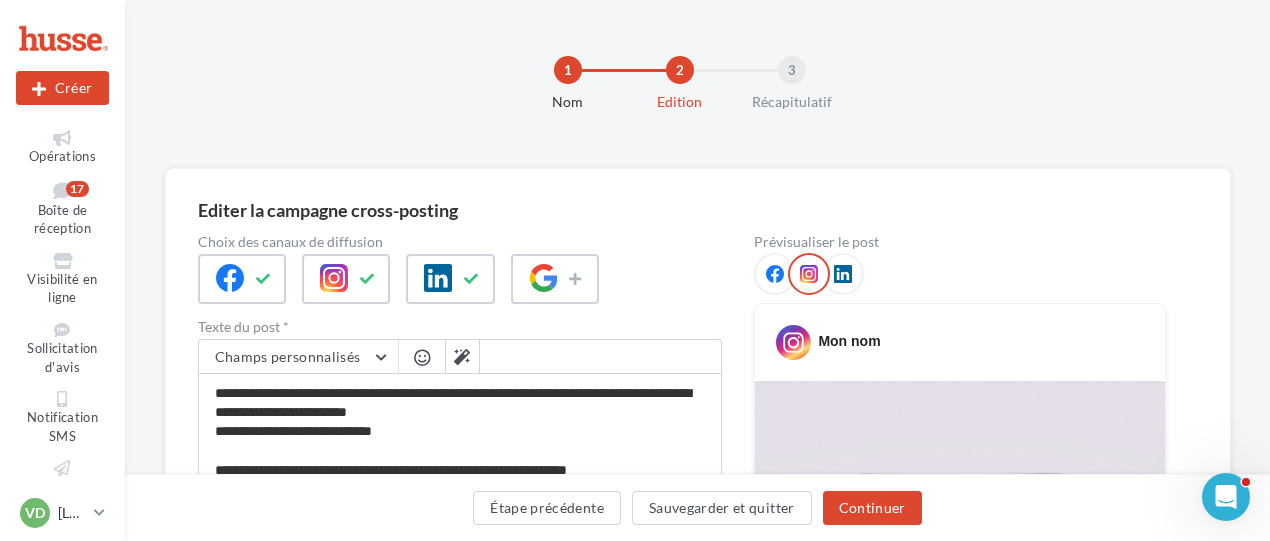 click at bounding box center (843, 274) 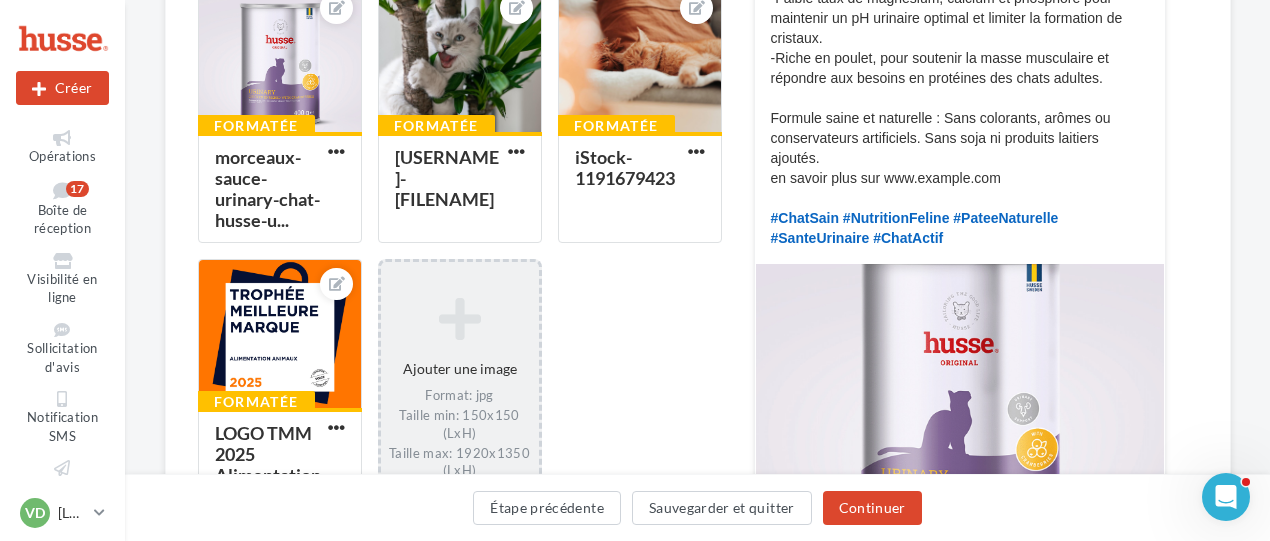 scroll, scrollTop: 443, scrollLeft: 0, axis: vertical 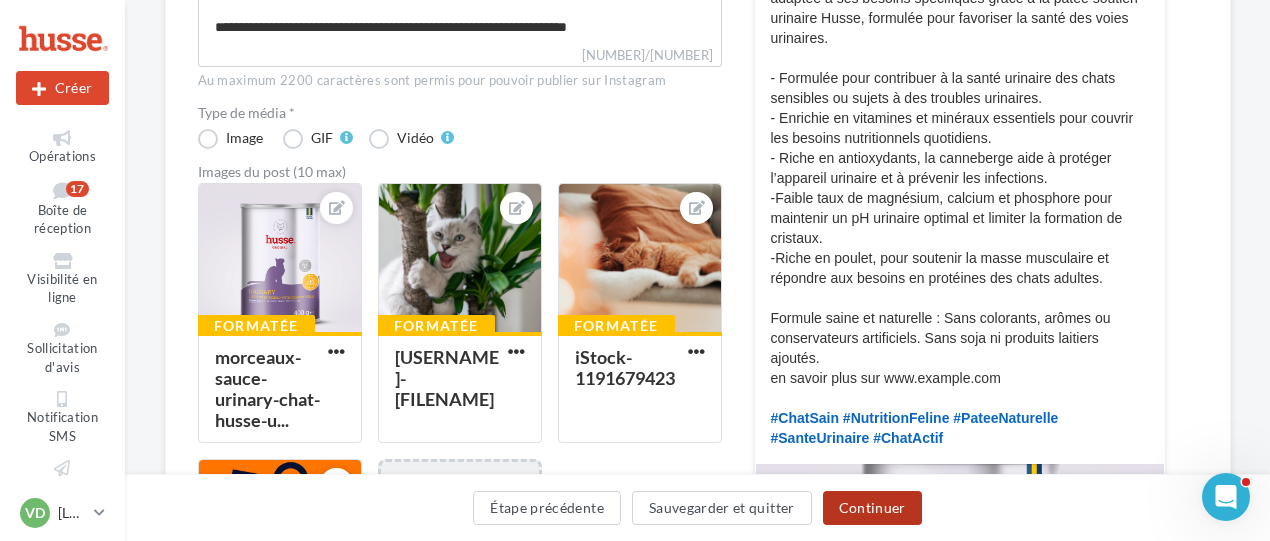 click on "Continuer" at bounding box center [872, 508] 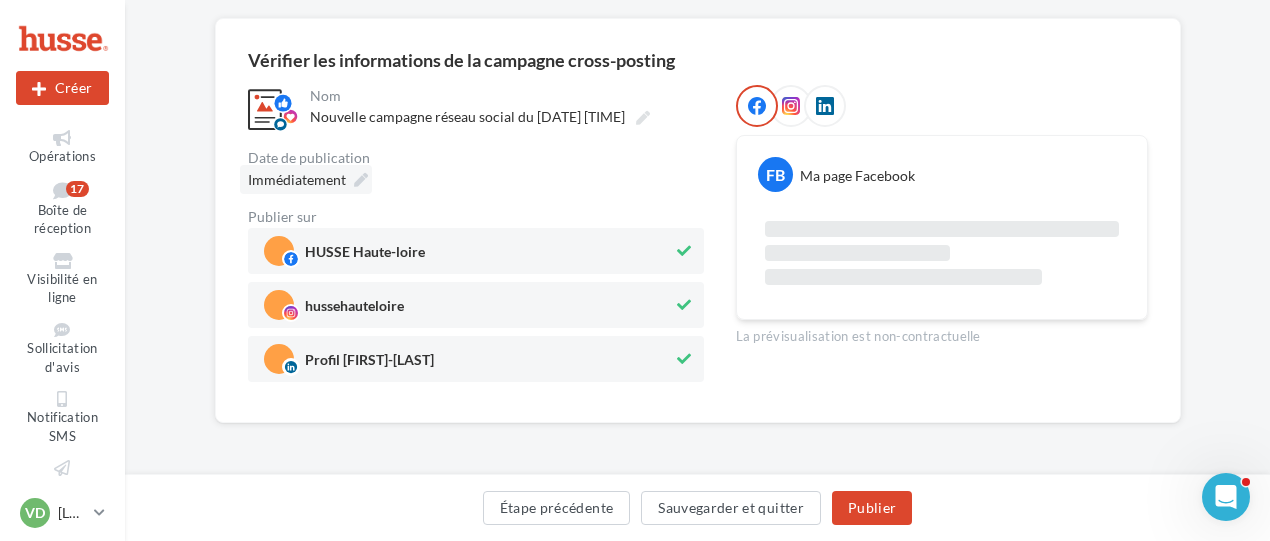scroll, scrollTop: 222, scrollLeft: 0, axis: vertical 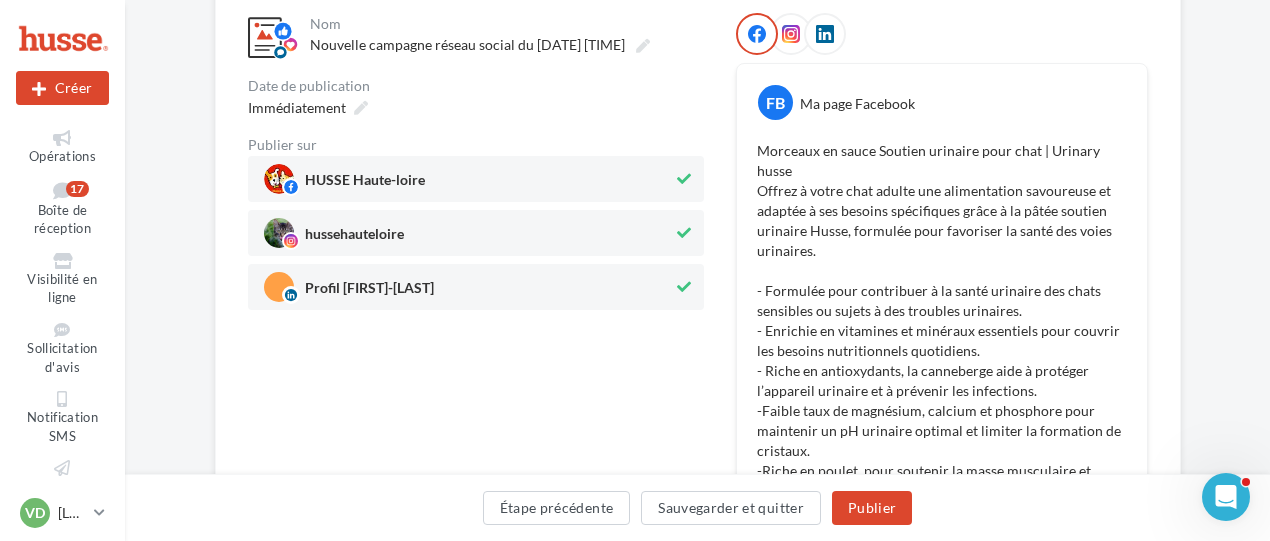 click on "HUSSE Haute-loire" at bounding box center (365, 184) 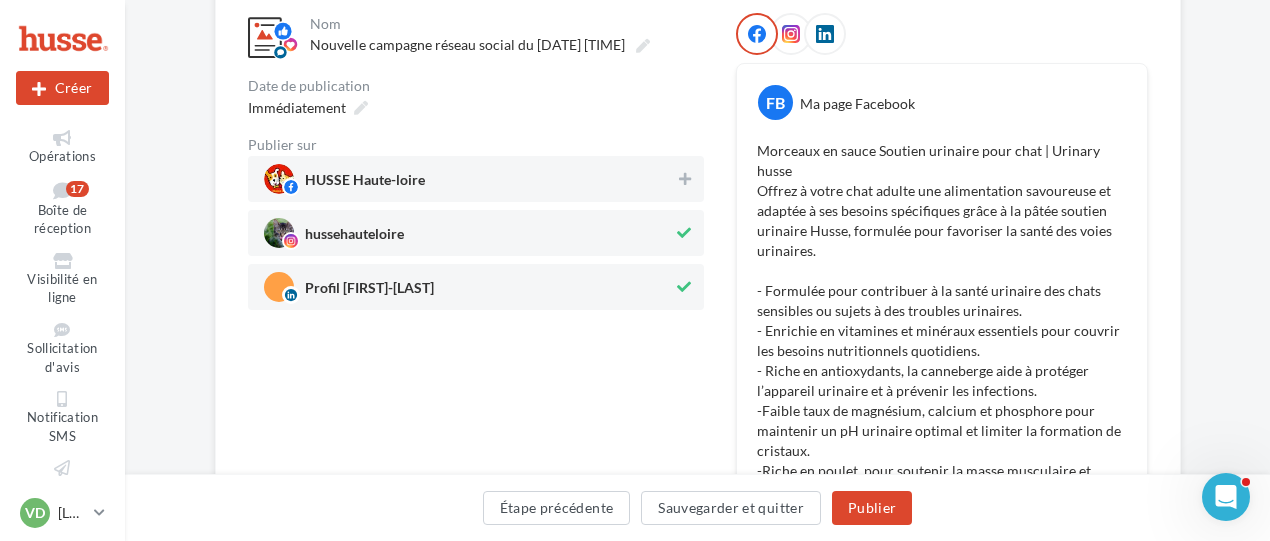 click on "HUSSE Haute-loire" at bounding box center [365, 184] 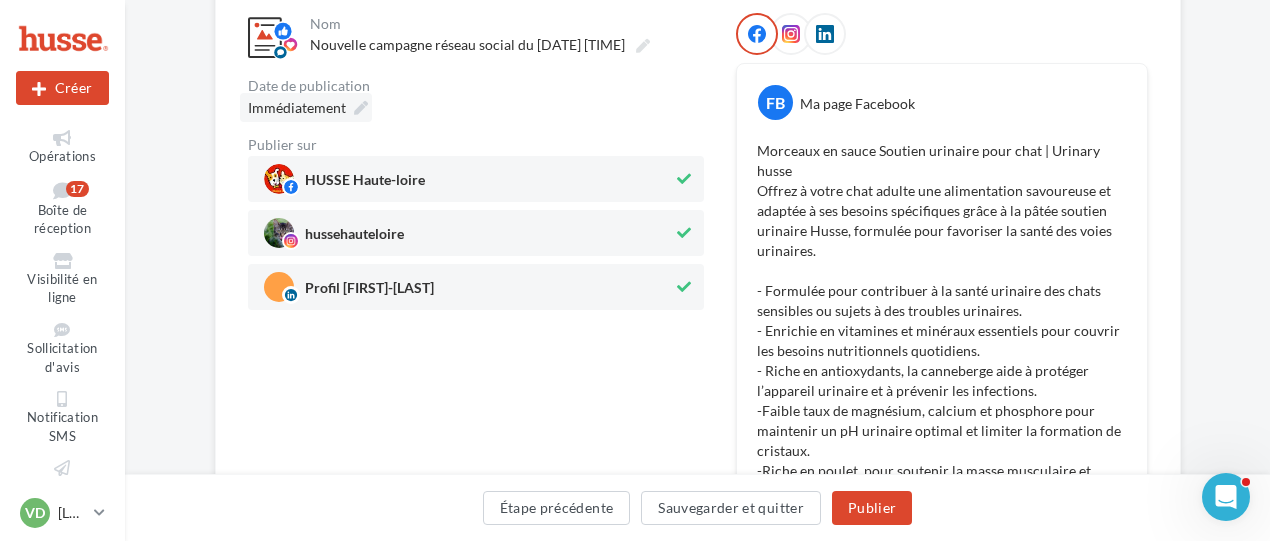 click at bounding box center [361, 108] 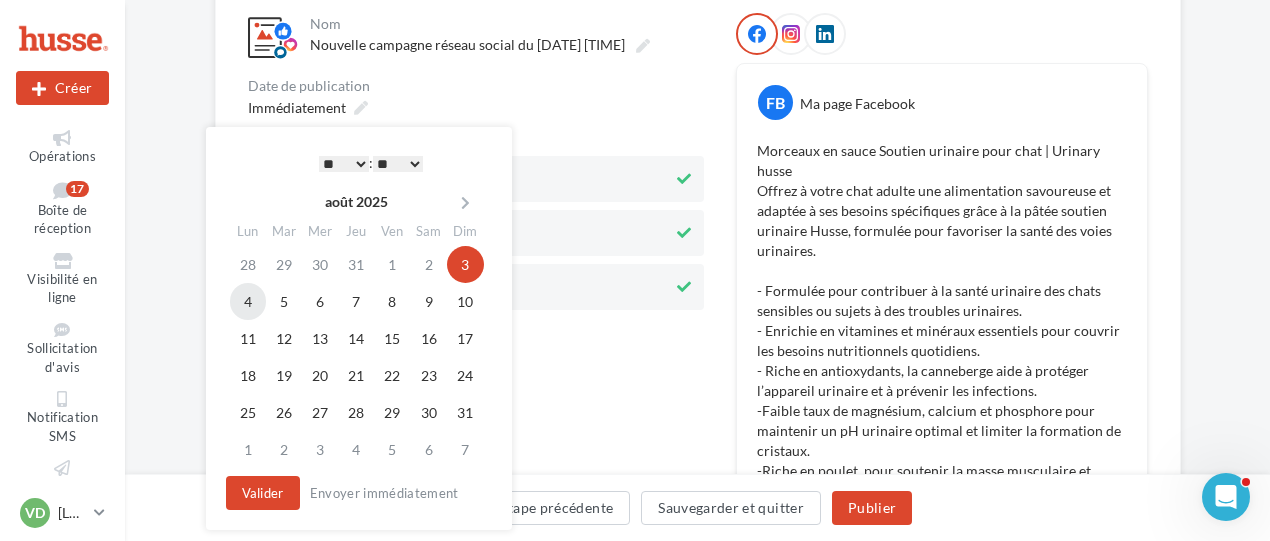 click on "4" at bounding box center [248, 301] 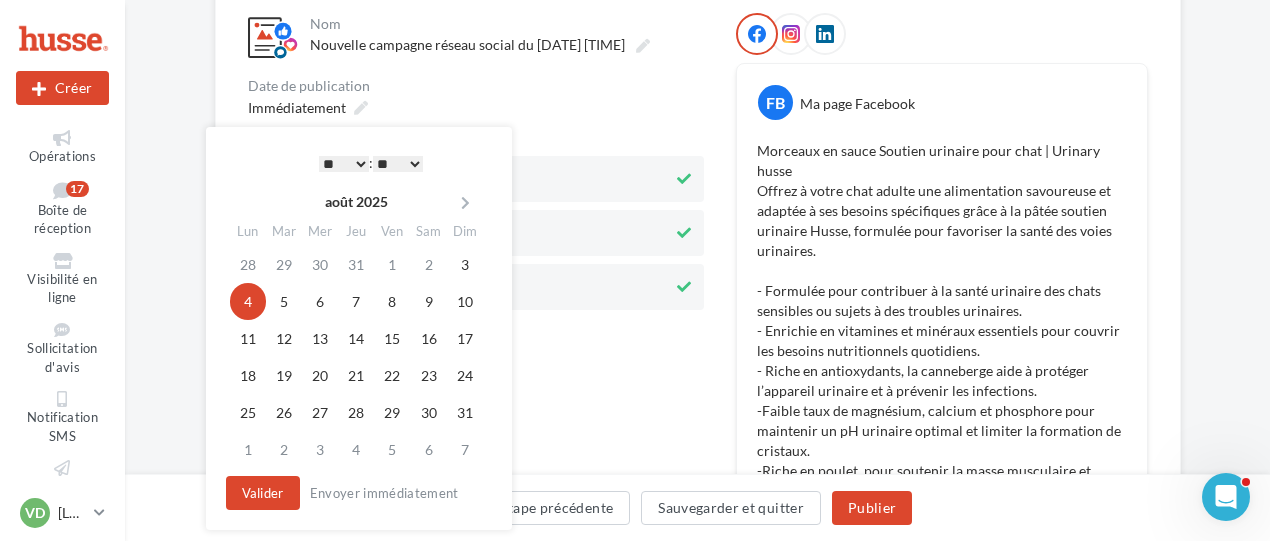 click on "* * * * * * * * * * ** ** ** ** ** ** ** ** ** ** ** ** ** **" at bounding box center (344, 164) 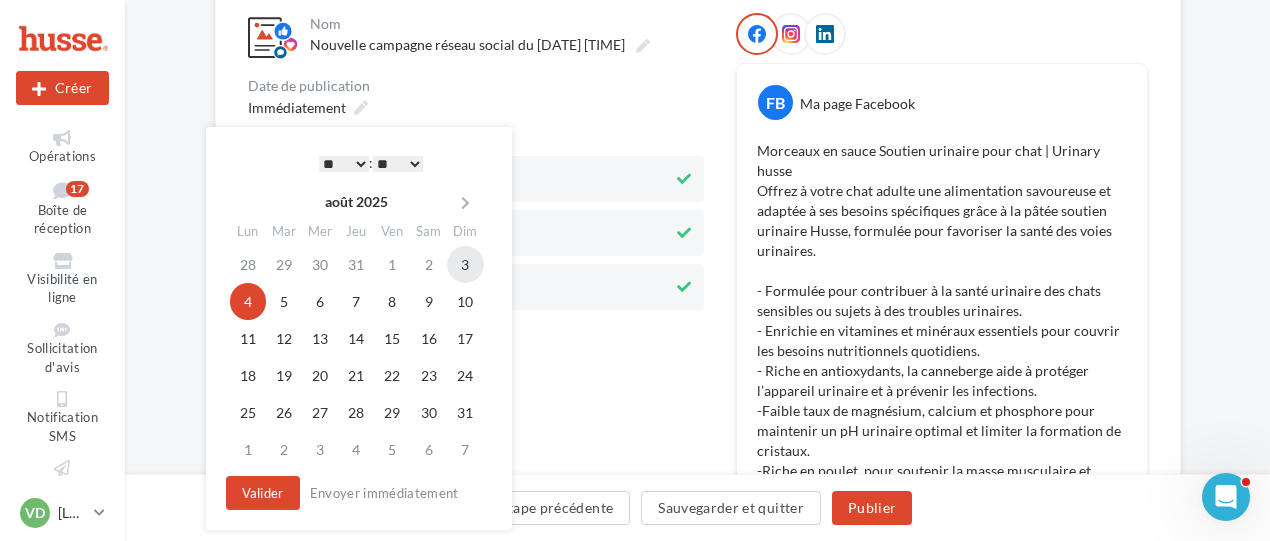 click on "3" at bounding box center [465, 264] 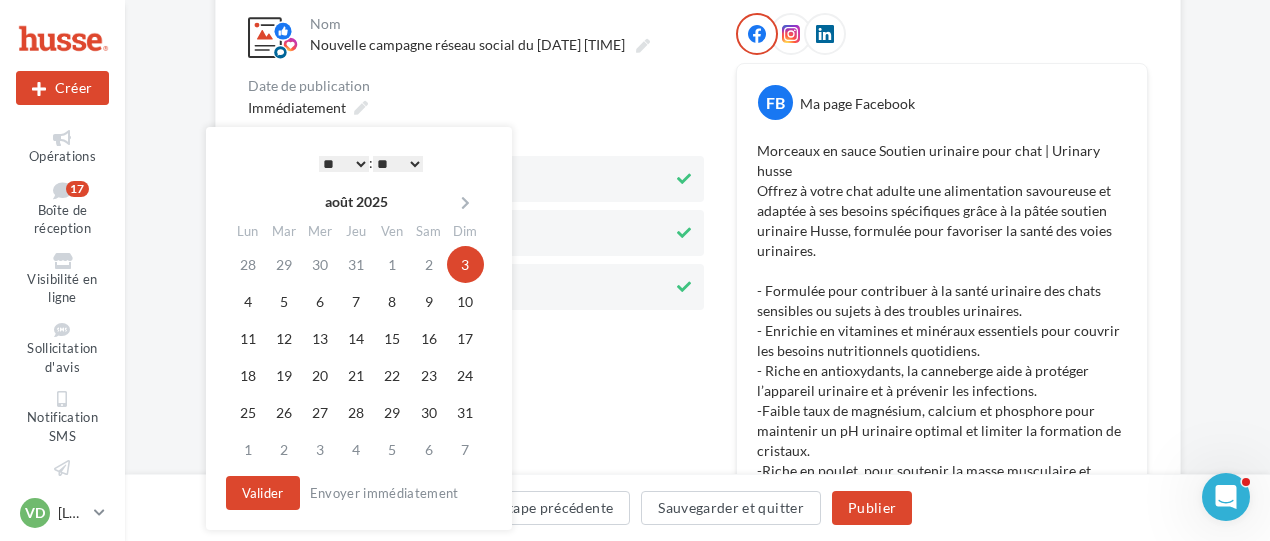 click on "* * * * * * * * * * ** ** ** ** ** ** ** ** ** ** ** ** ** **" at bounding box center [344, 164] 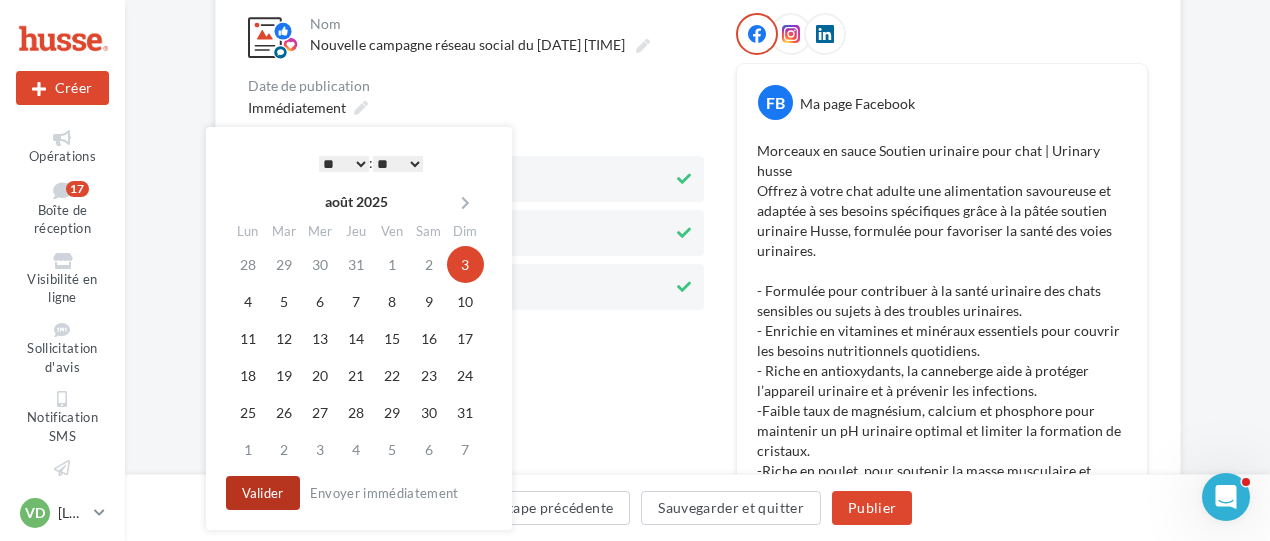 click on "Valider" at bounding box center [263, 493] 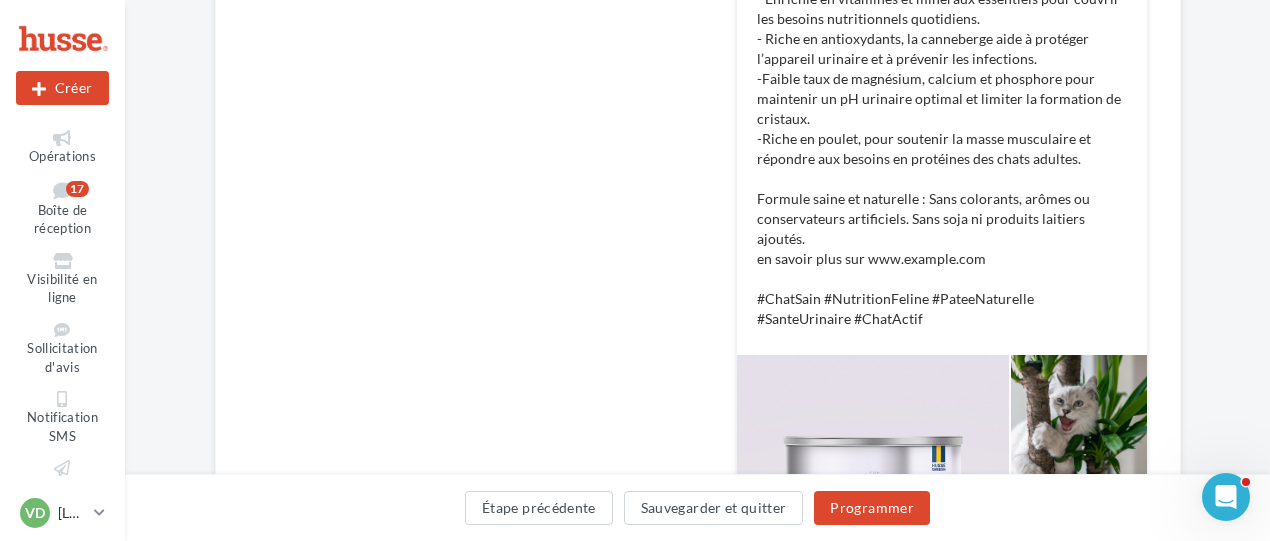 scroll, scrollTop: 954, scrollLeft: 0, axis: vertical 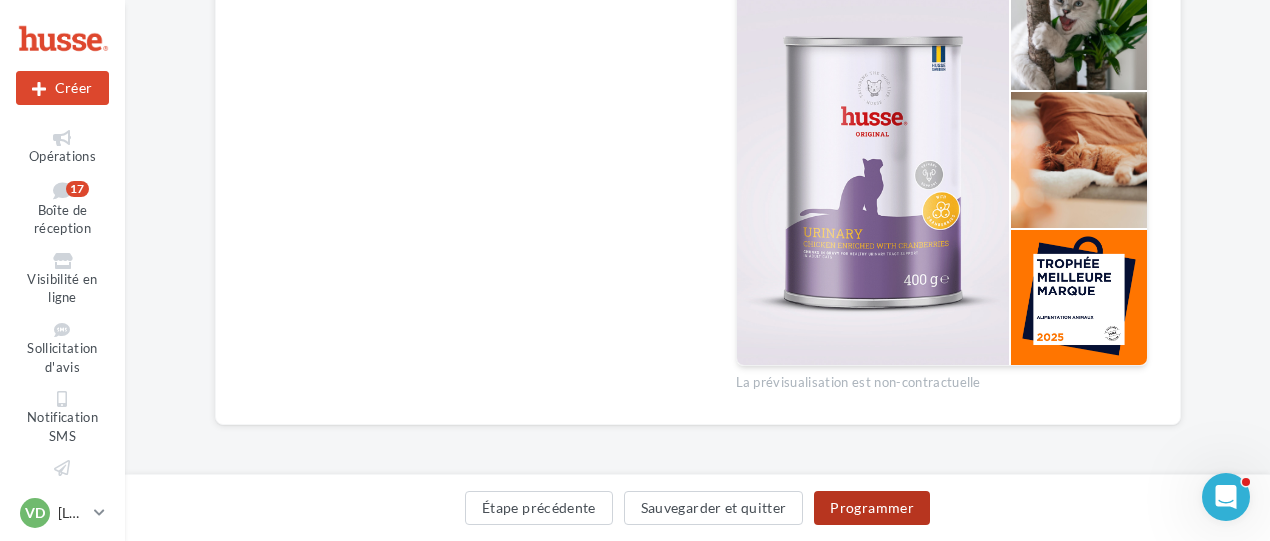 click on "Programmer" at bounding box center (872, 508) 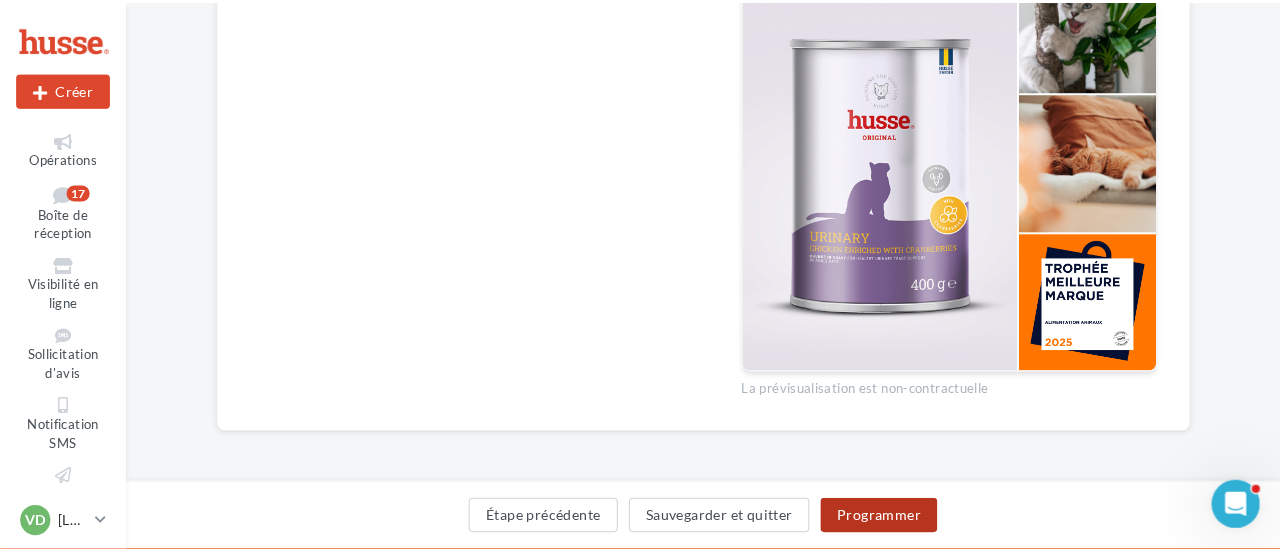 scroll, scrollTop: 944, scrollLeft: 0, axis: vertical 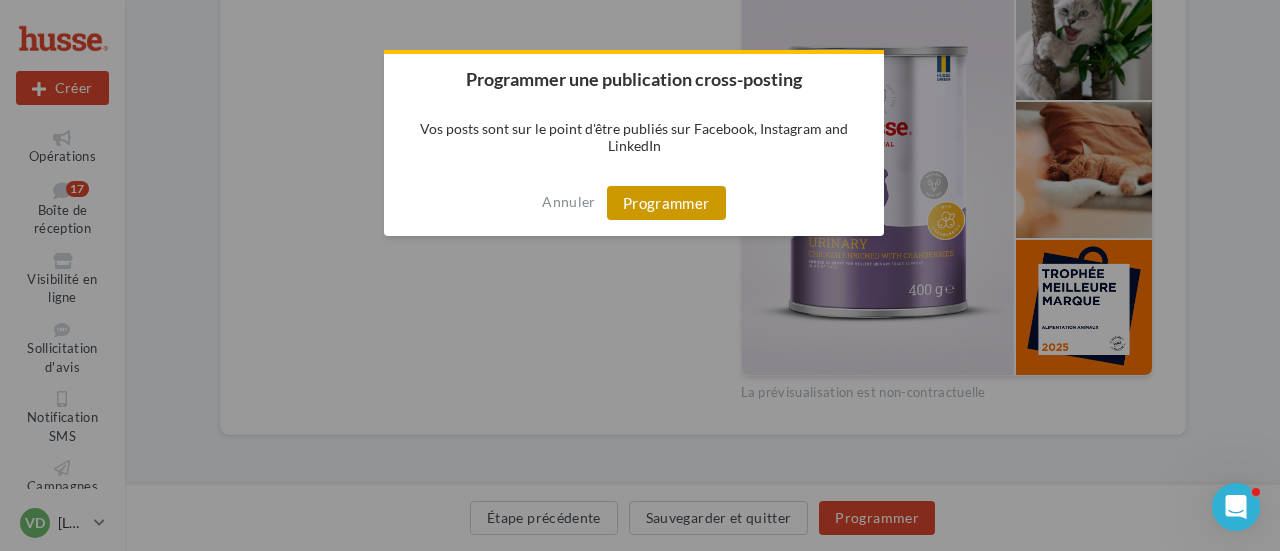 click on "Programmer" at bounding box center [666, 203] 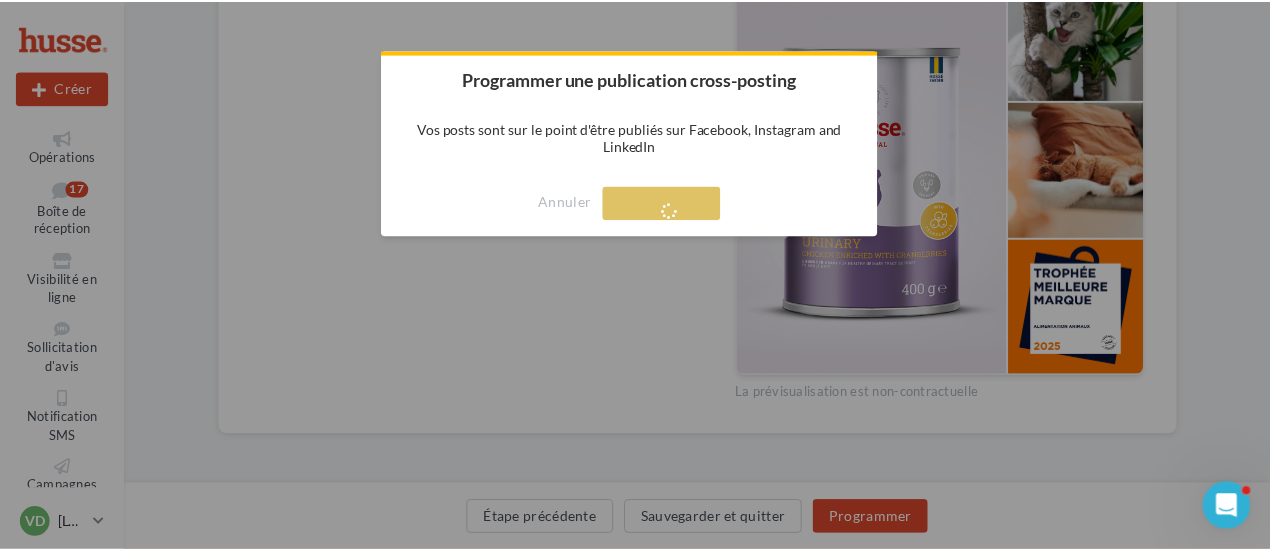 scroll, scrollTop: 32, scrollLeft: 0, axis: vertical 